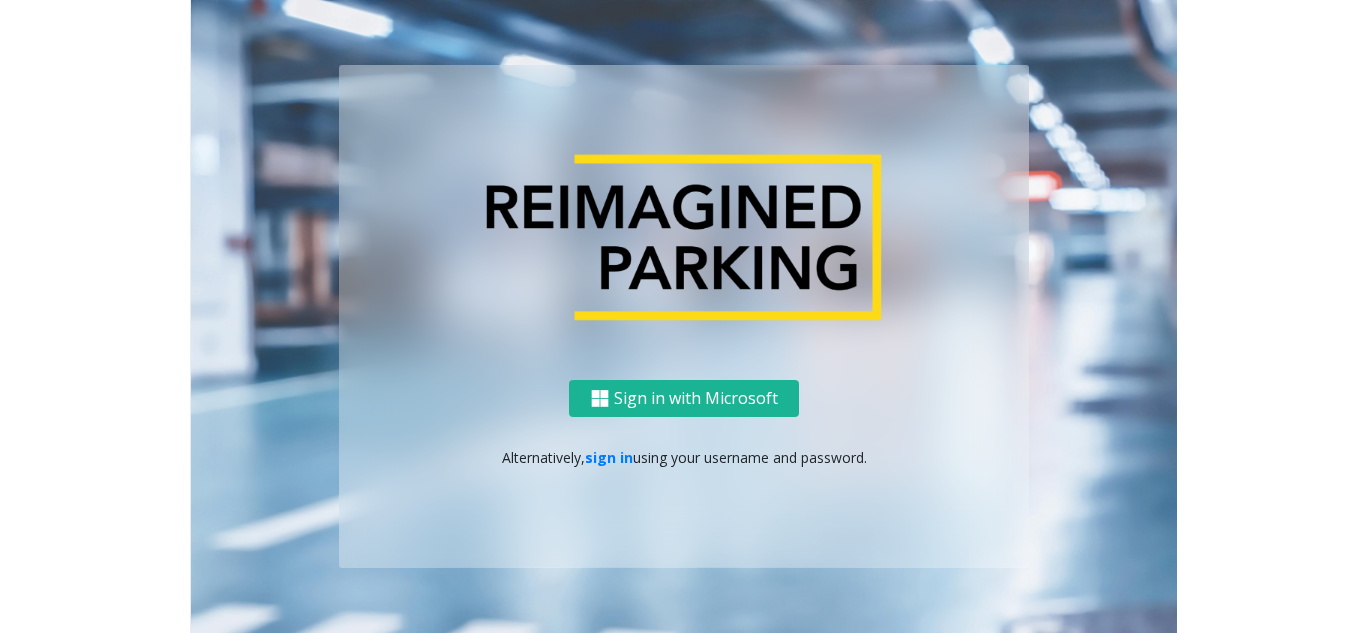 scroll, scrollTop: 0, scrollLeft: 0, axis: both 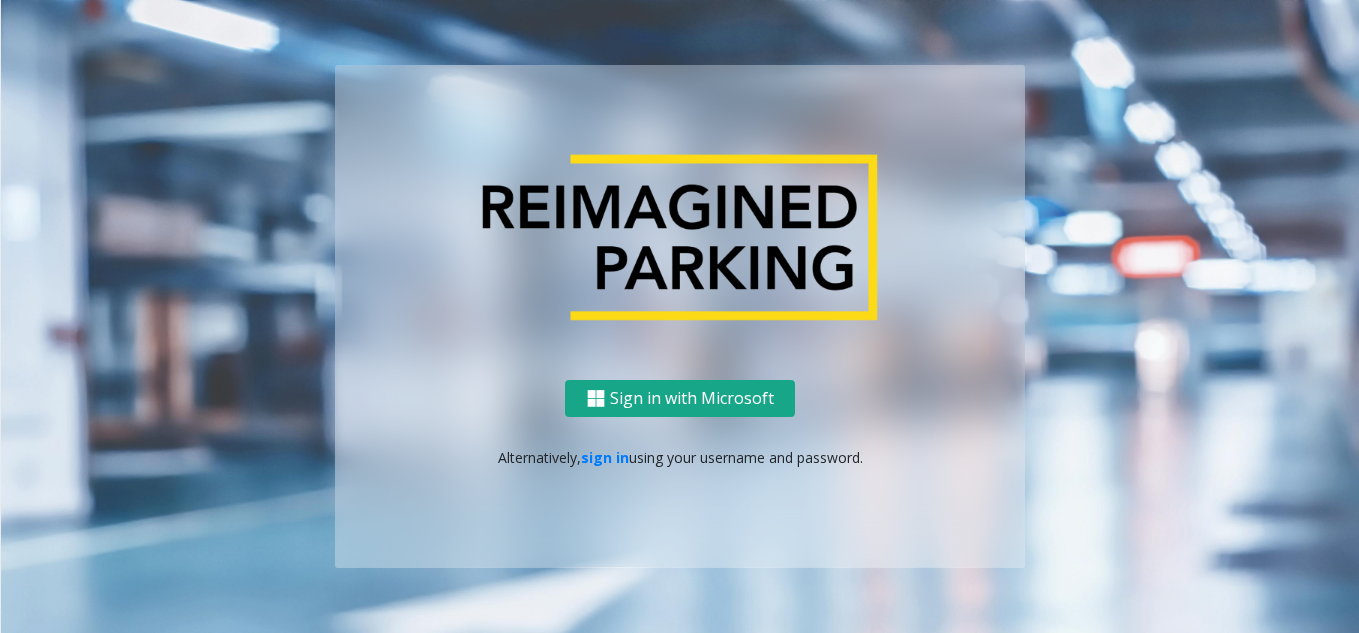 drag, startPoint x: 791, startPoint y: 404, endPoint x: 698, endPoint y: 403, distance: 93.00538 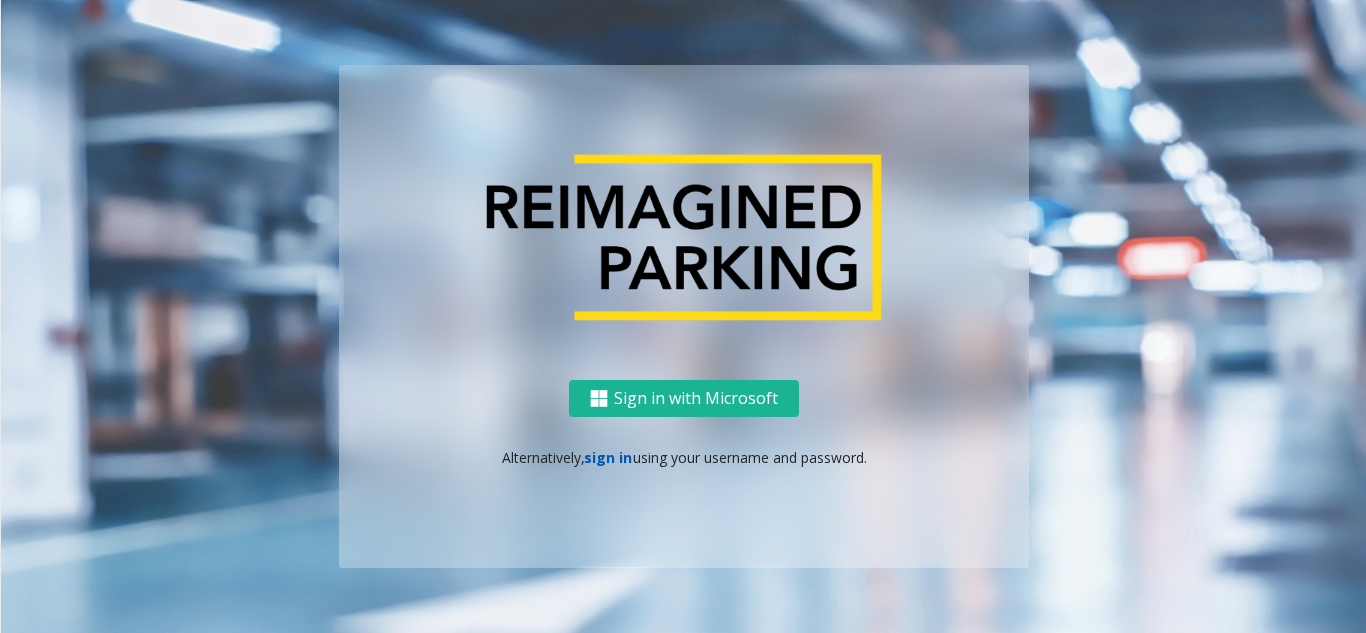 click on "sign in" 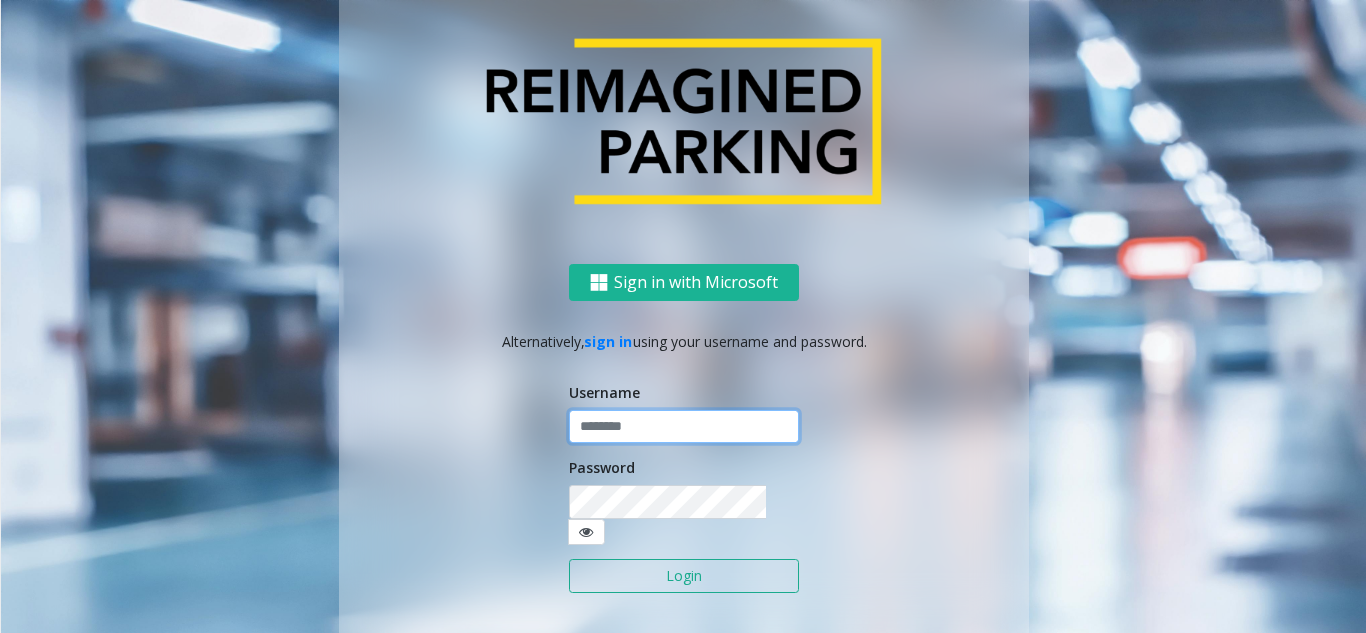 click 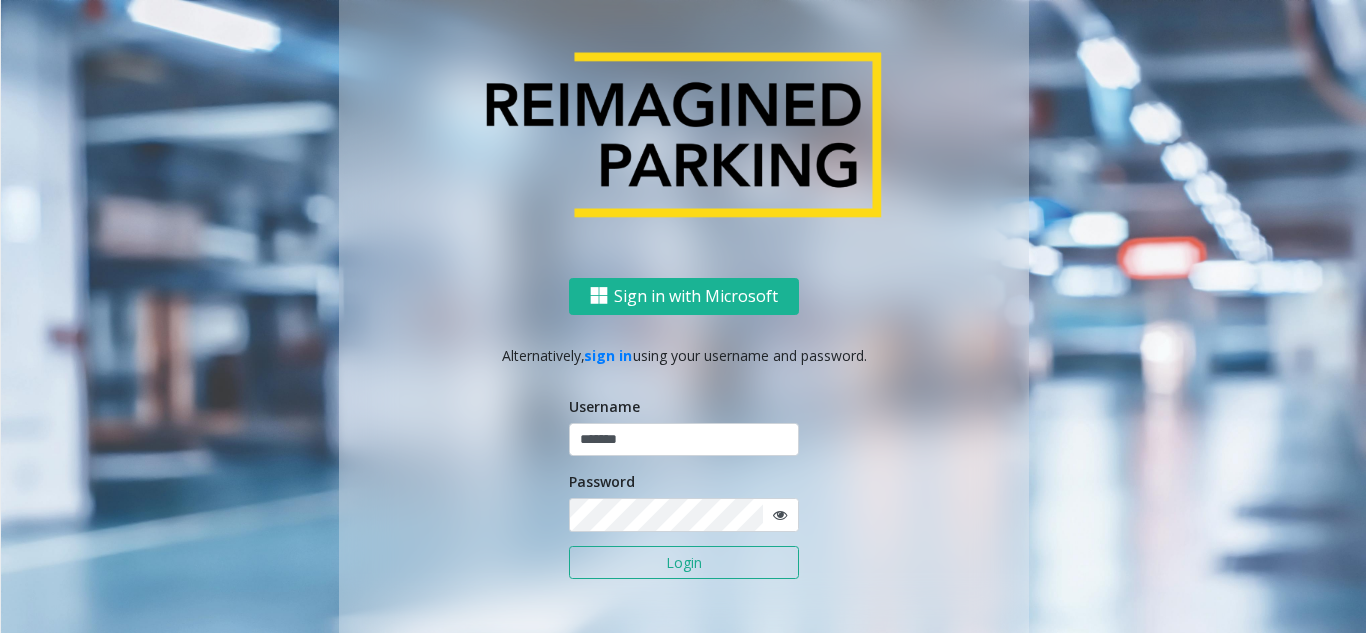 click on "Login" 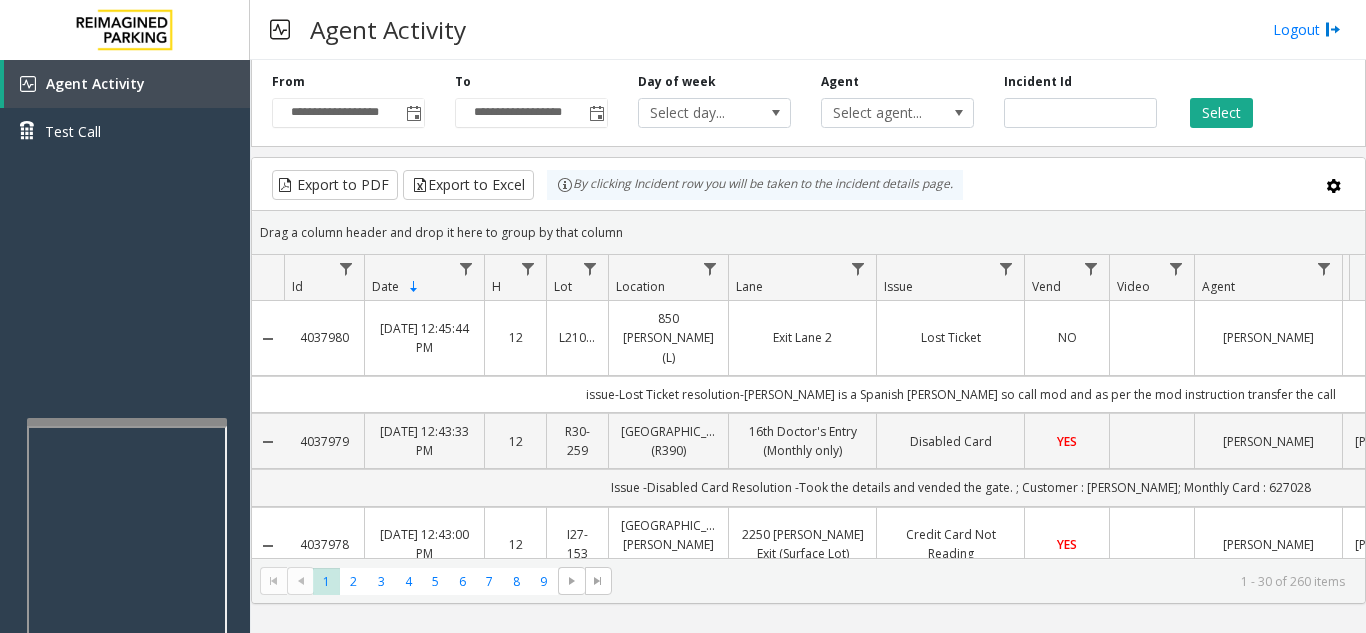 click at bounding box center (127, 652) 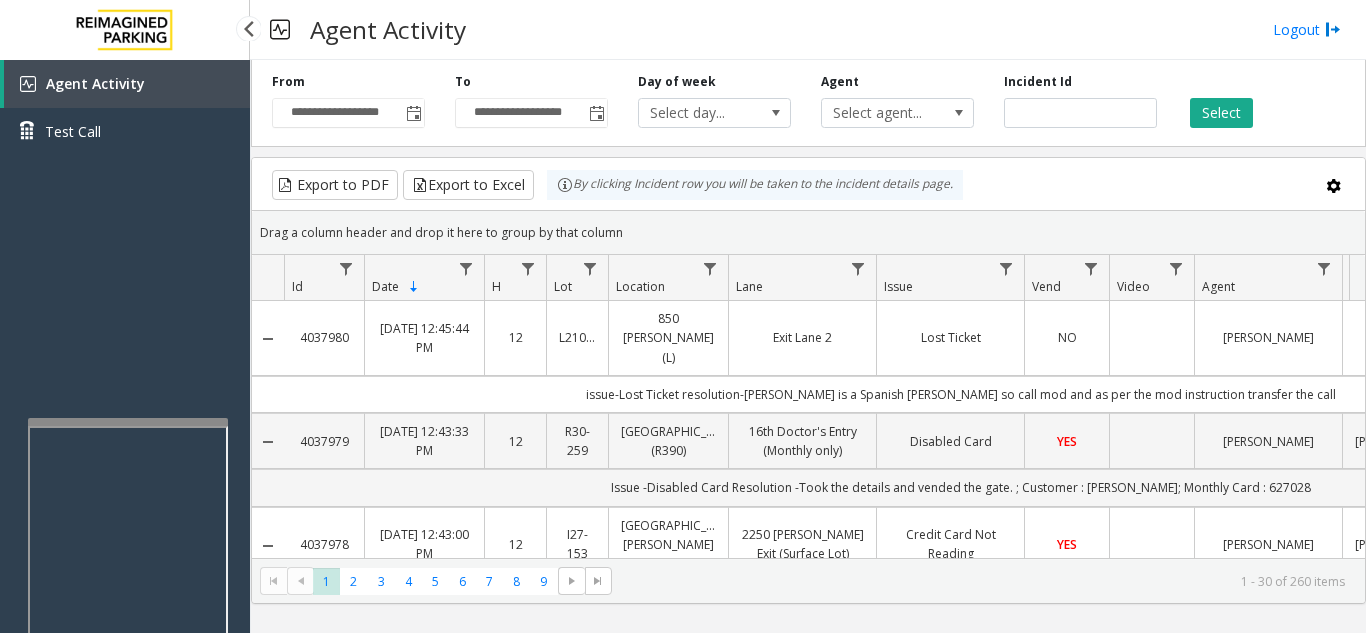drag, startPoint x: 126, startPoint y: 397, endPoint x: 110, endPoint y: 397, distance: 16 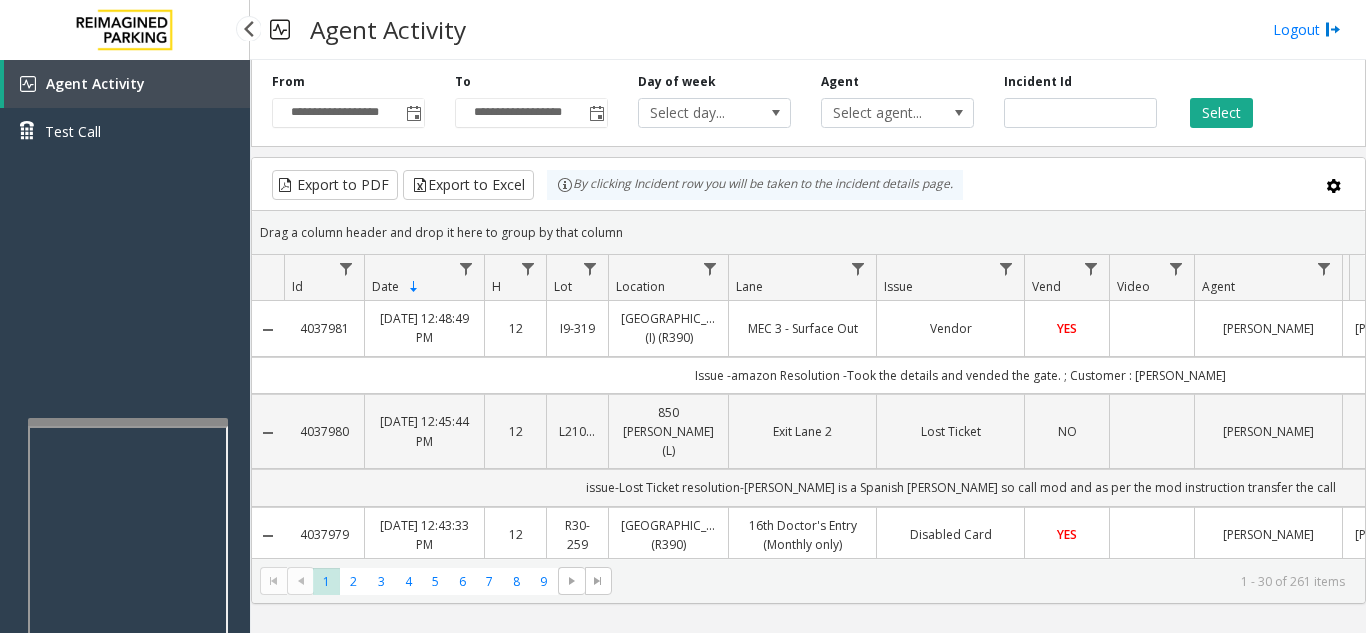 drag, startPoint x: 132, startPoint y: 284, endPoint x: 71, endPoint y: 314, distance: 67.977936 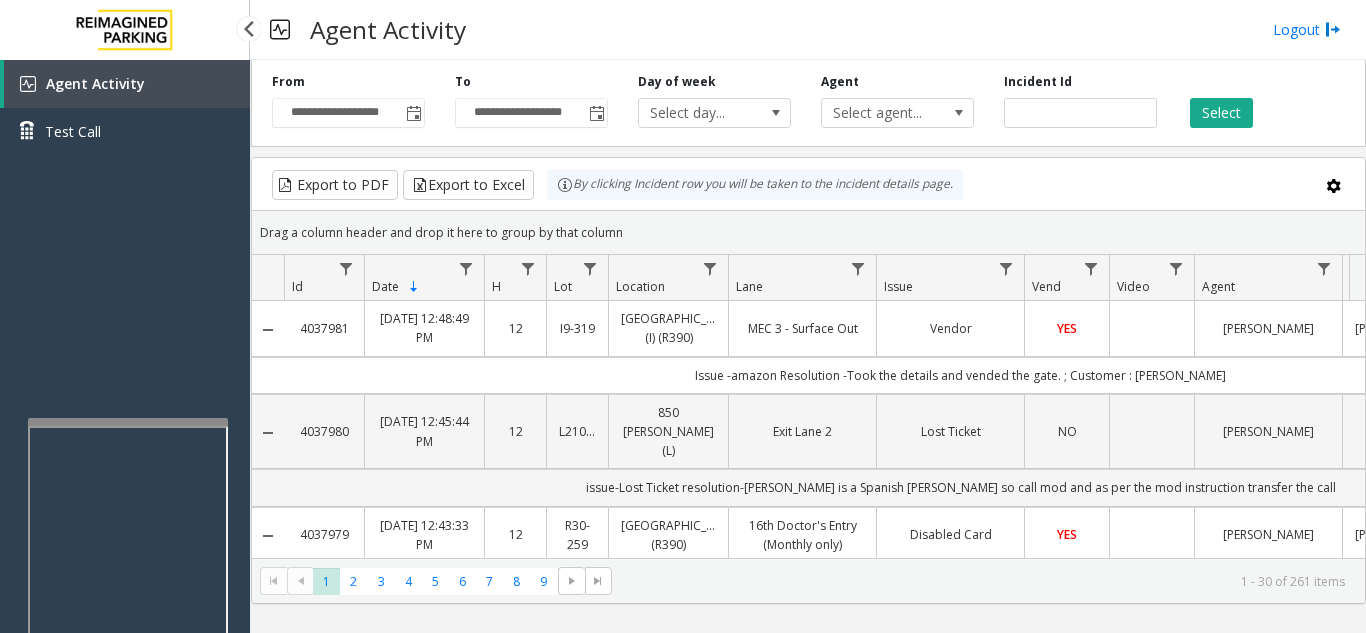 drag, startPoint x: 158, startPoint y: 261, endPoint x: 122, endPoint y: 276, distance: 39 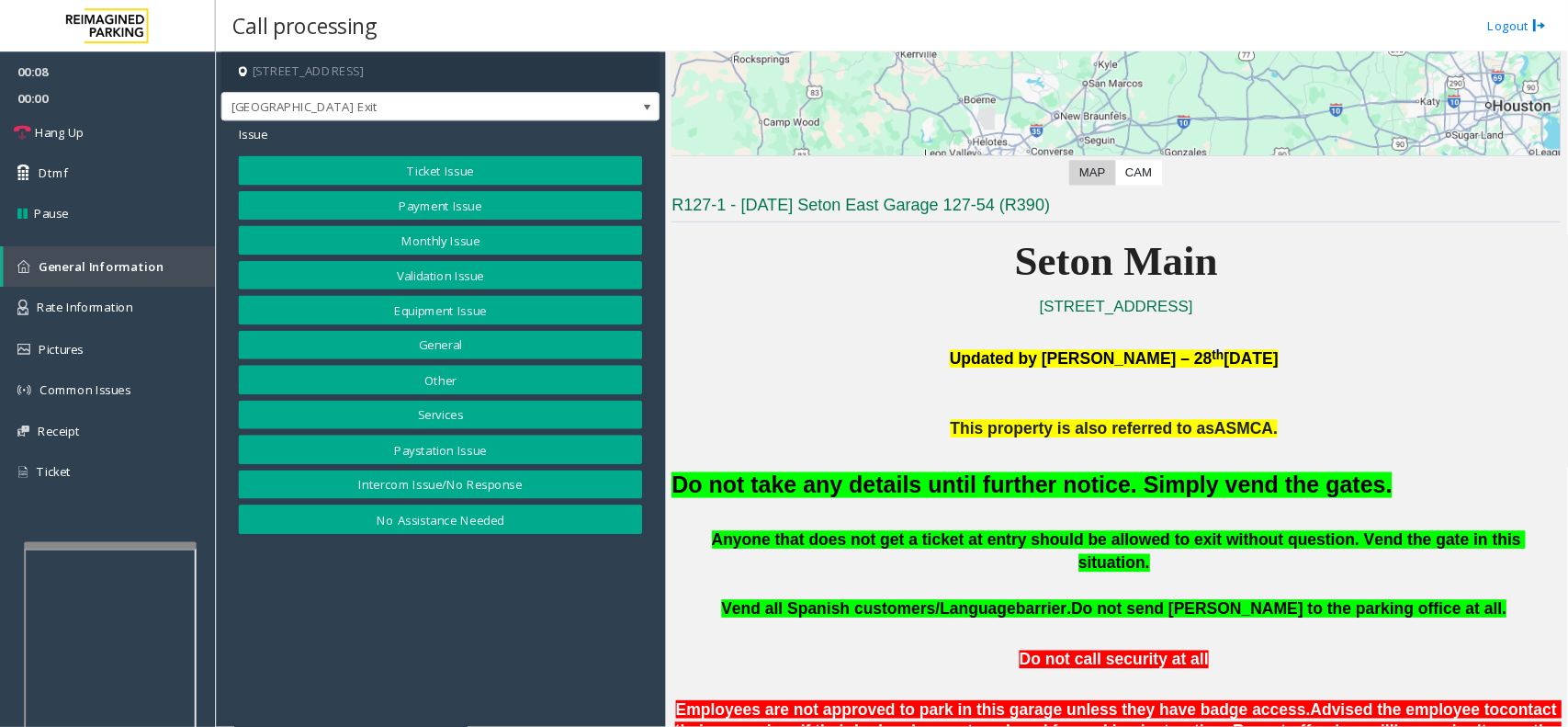 scroll, scrollTop: 323, scrollLeft: 0, axis: vertical 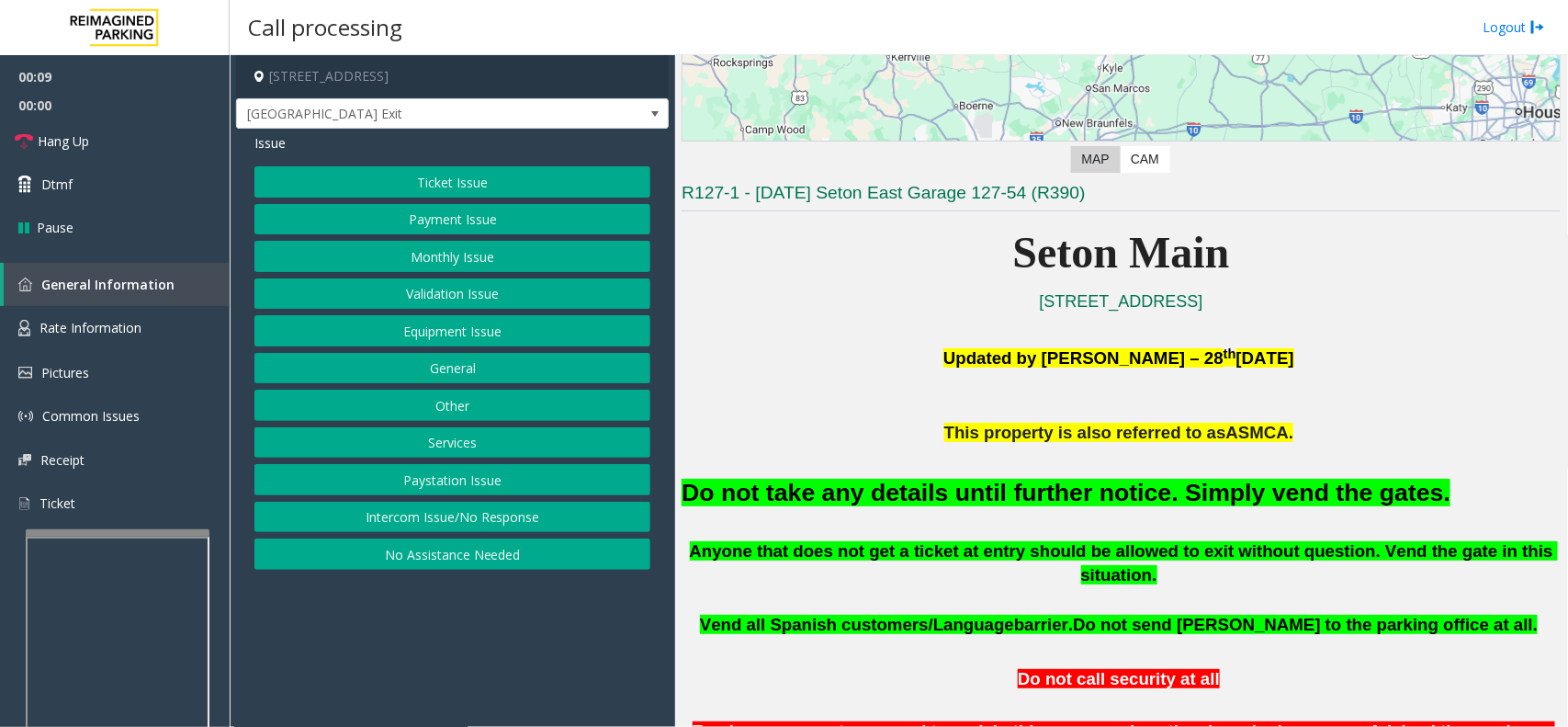 click on "Intercom Issue/No Response" 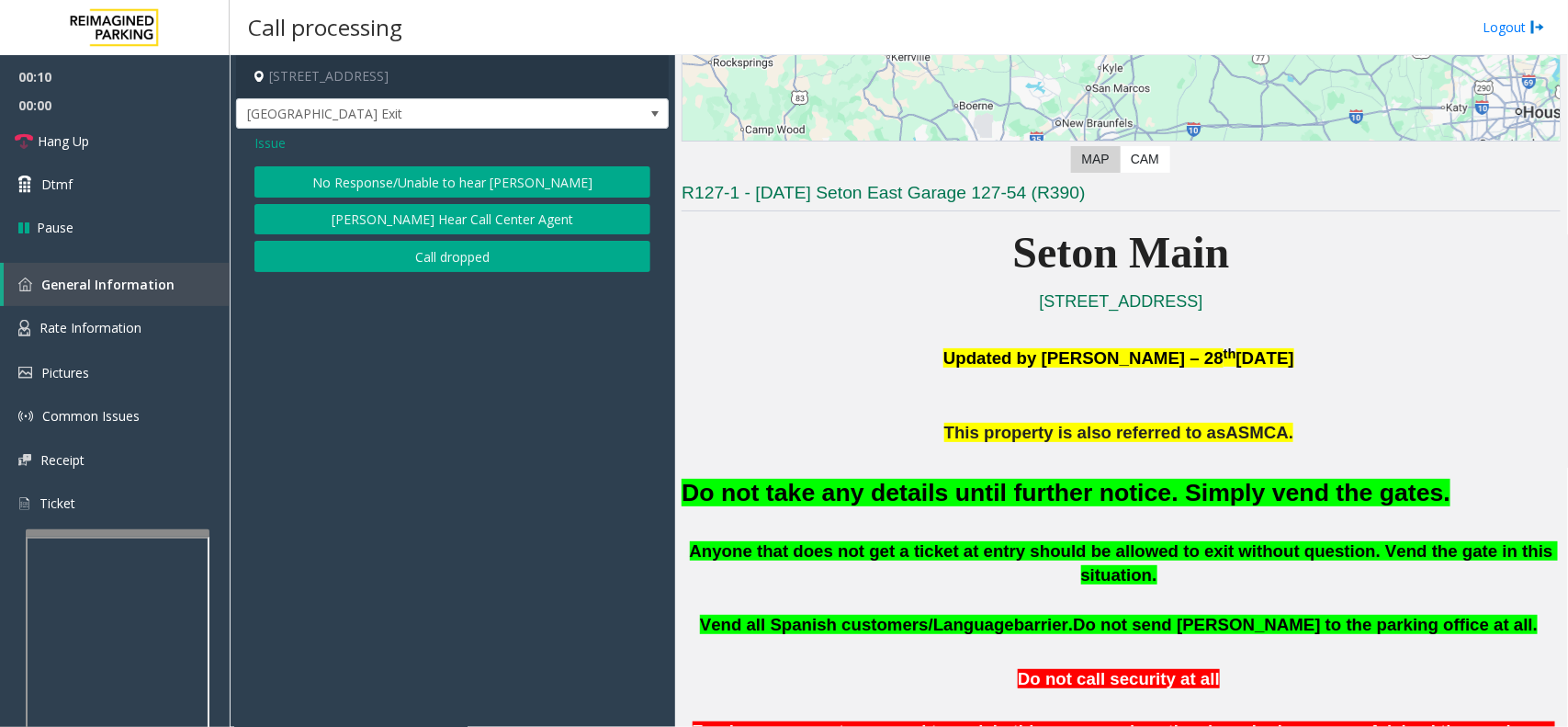 click on "No Response/Unable to hear [PERSON_NAME]" 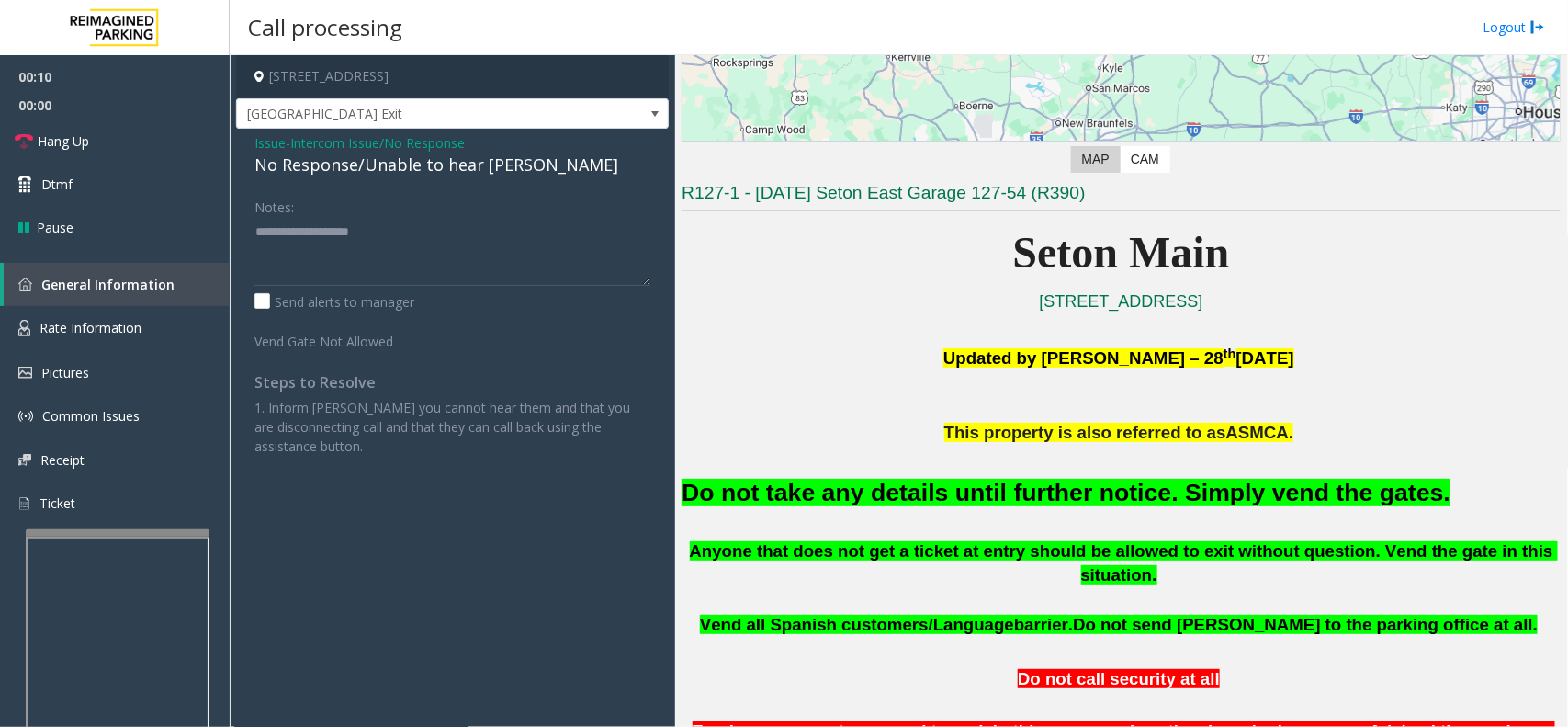 click on "No Response/Unable to hear [PERSON_NAME]" 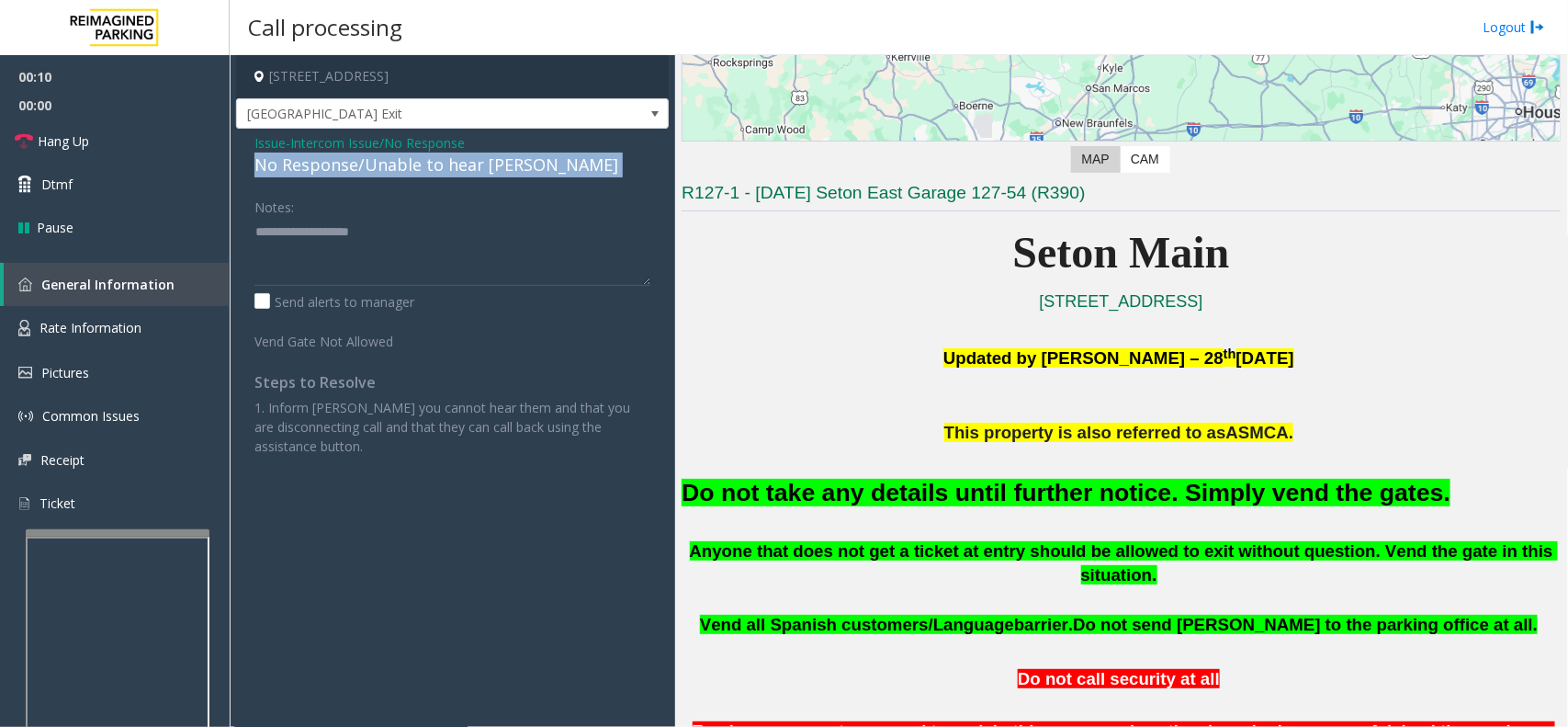 click on "No Response/Unable to hear [PERSON_NAME]" 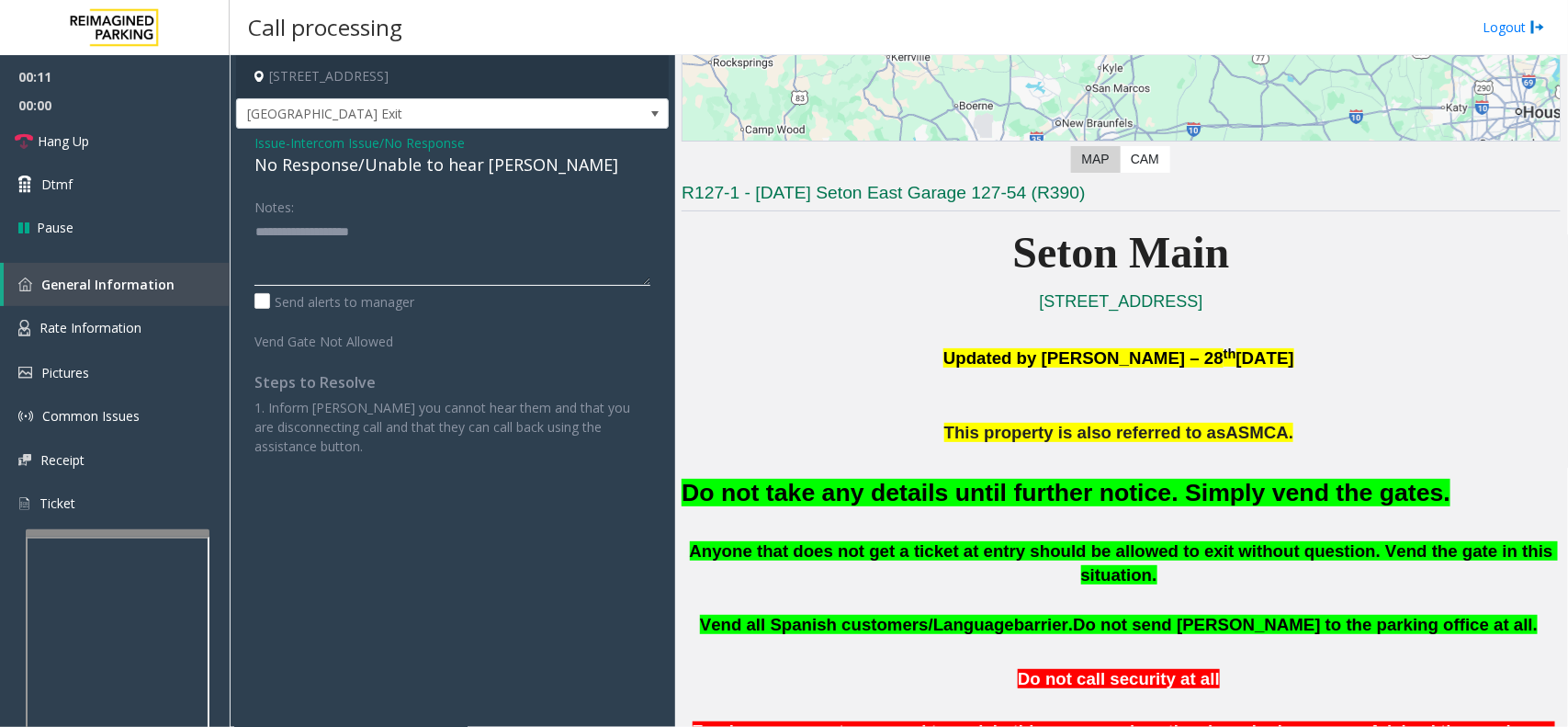 paste on "**********" 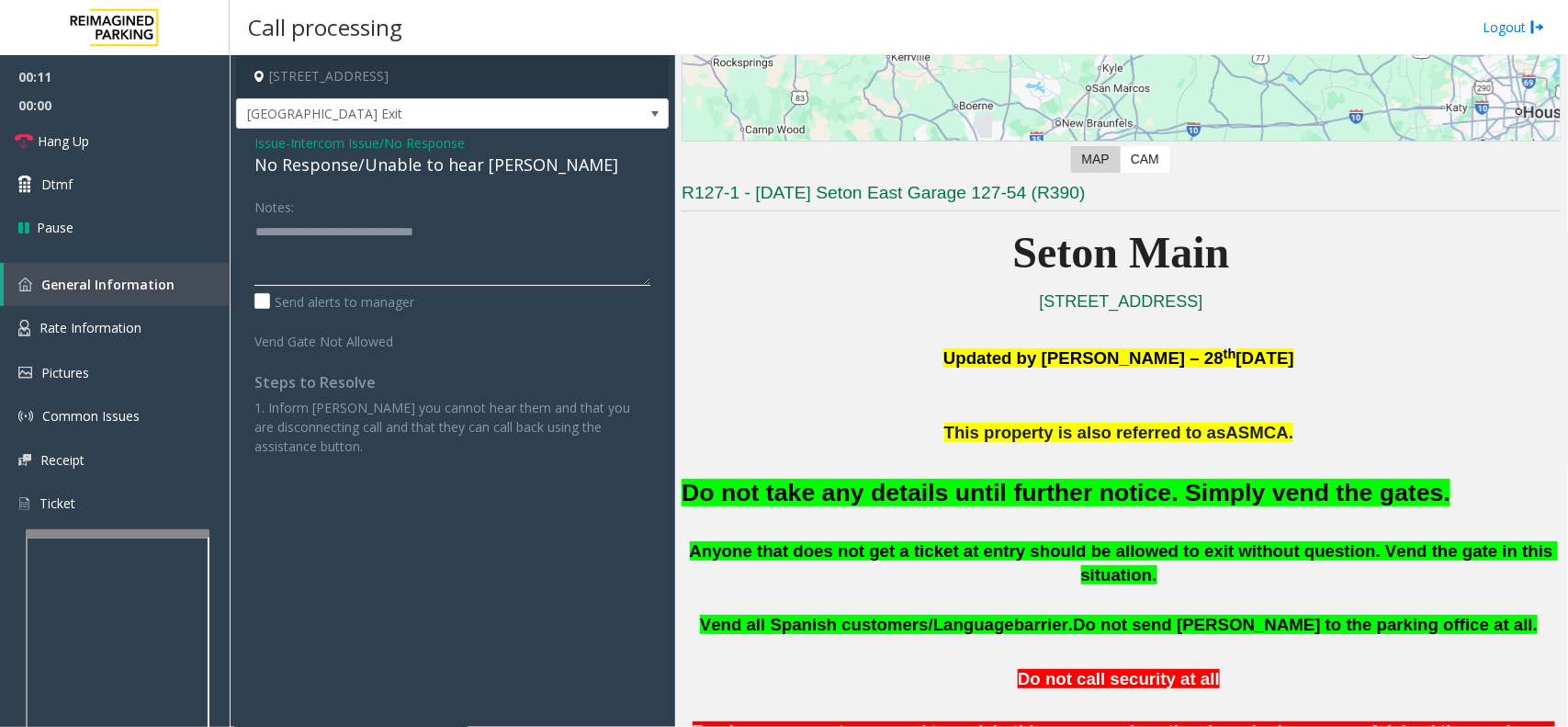 click 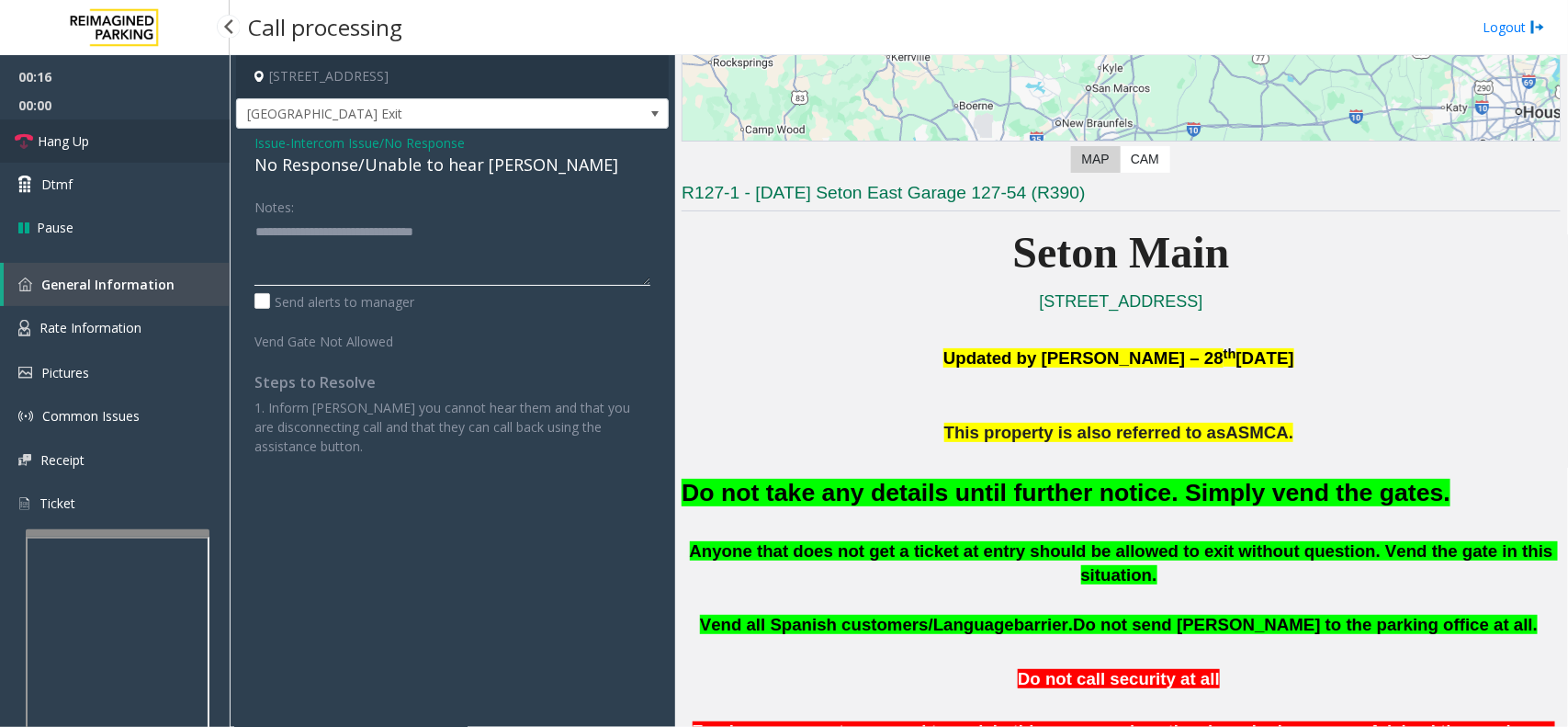 type on "**********" 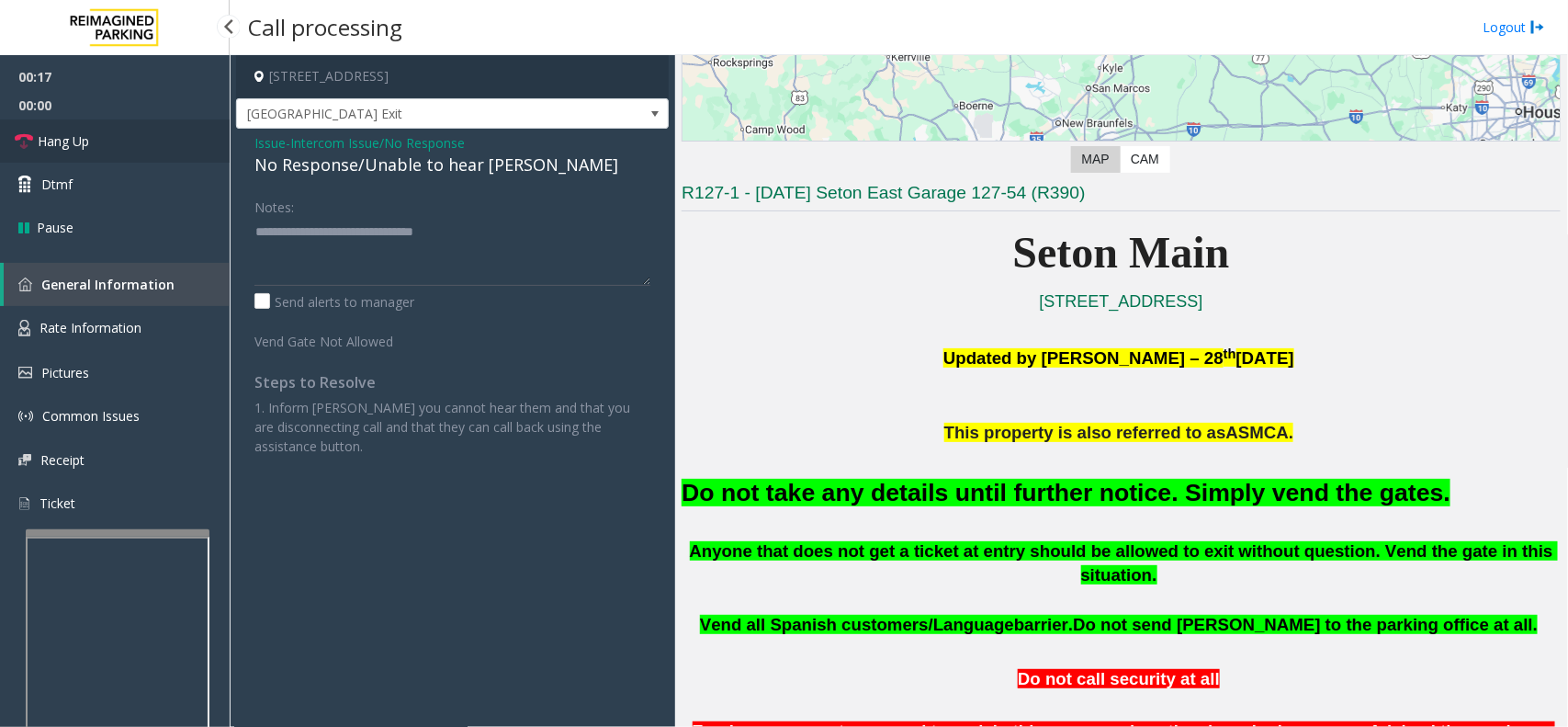 click on "Hang Up" at bounding box center [115, 141] 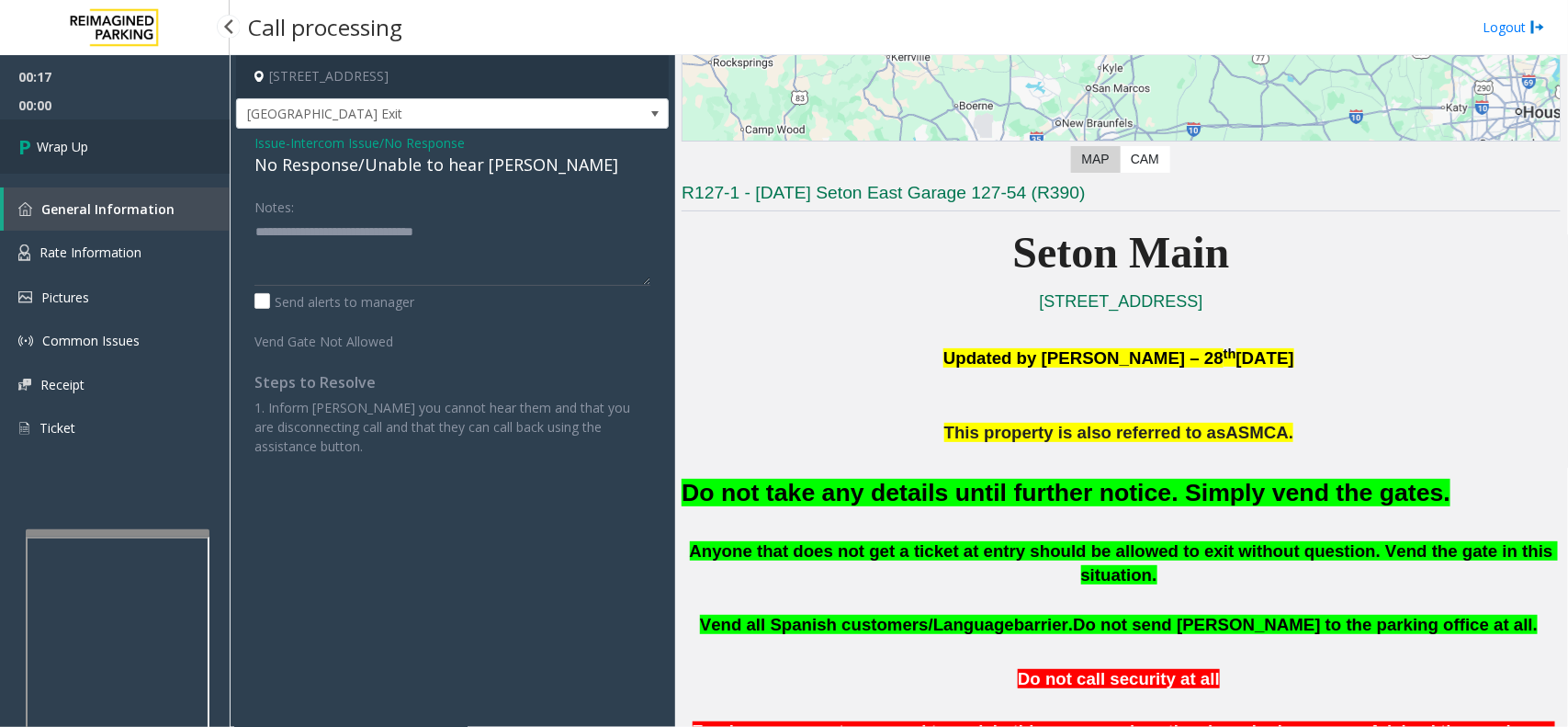 click on "Wrap Up" at bounding box center [115, 146] 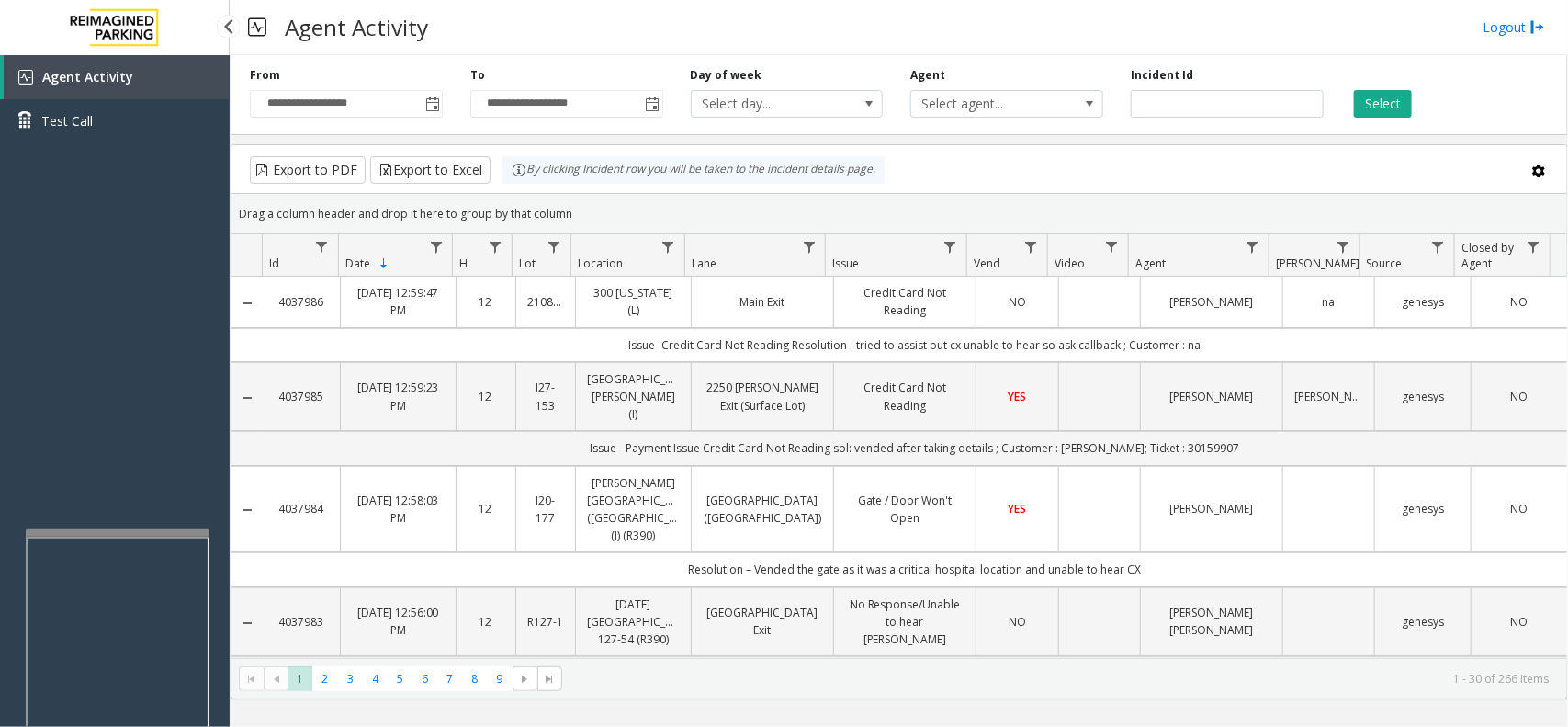 drag, startPoint x: 150, startPoint y: 460, endPoint x: 32, endPoint y: 481, distance: 119.85408 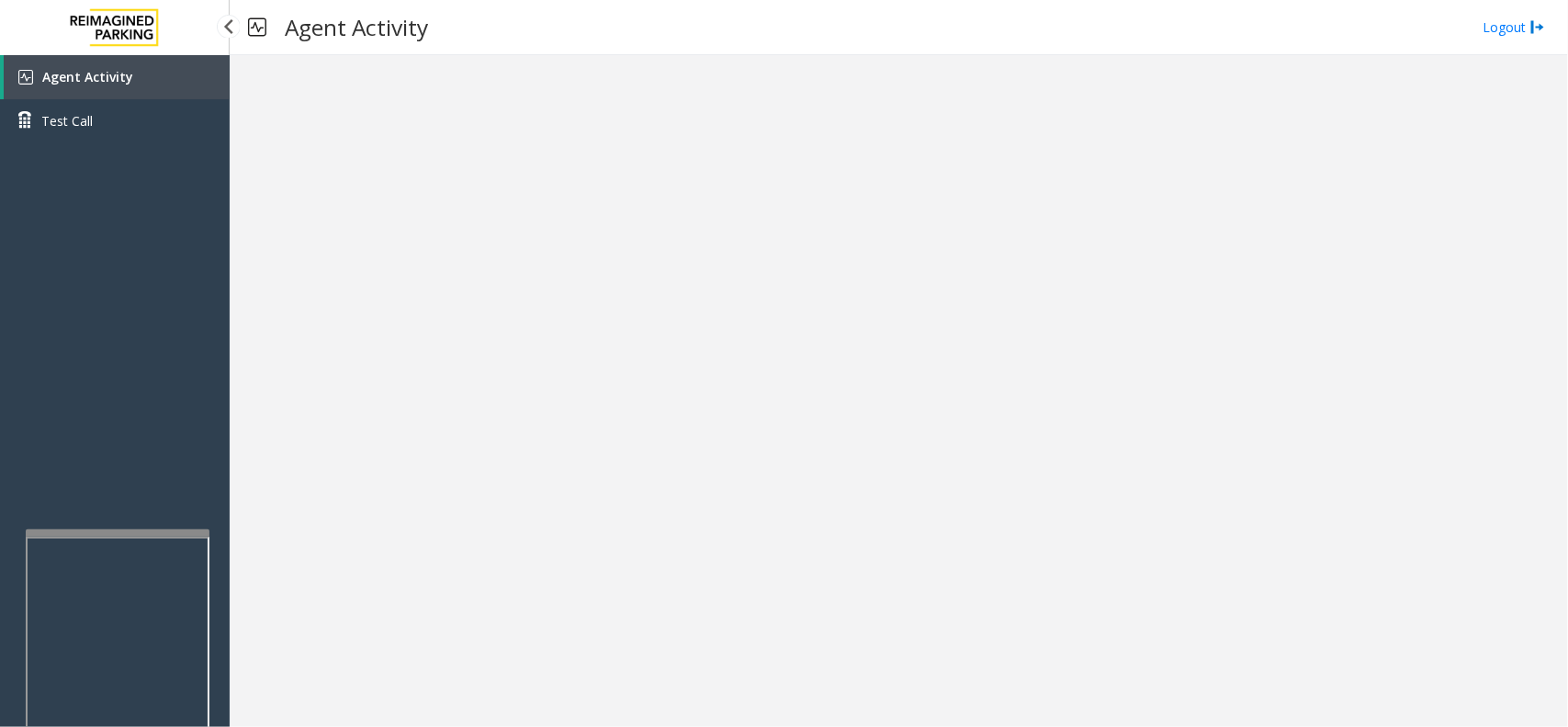drag, startPoint x: 126, startPoint y: 335, endPoint x: 248, endPoint y: 411, distance: 143.7359 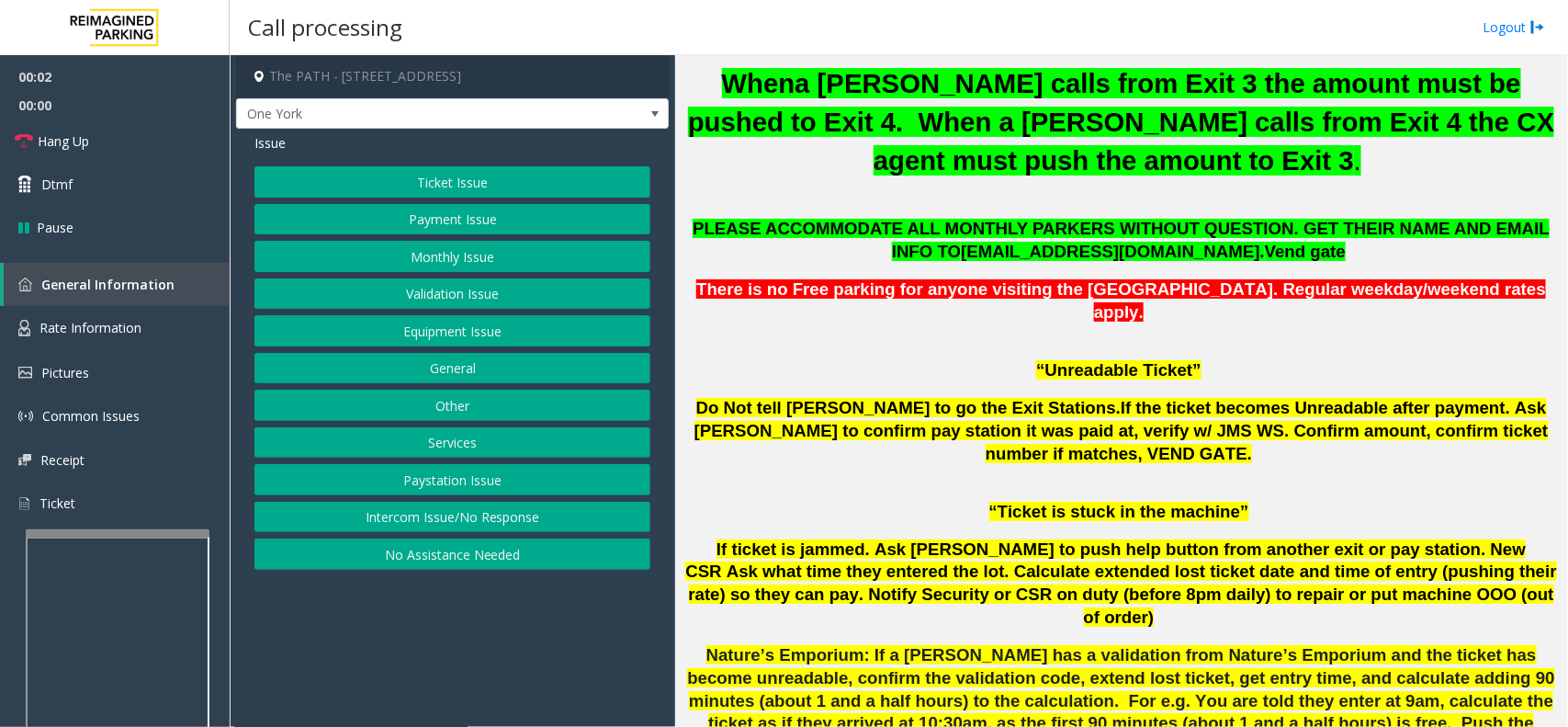 scroll, scrollTop: 1379, scrollLeft: 0, axis: vertical 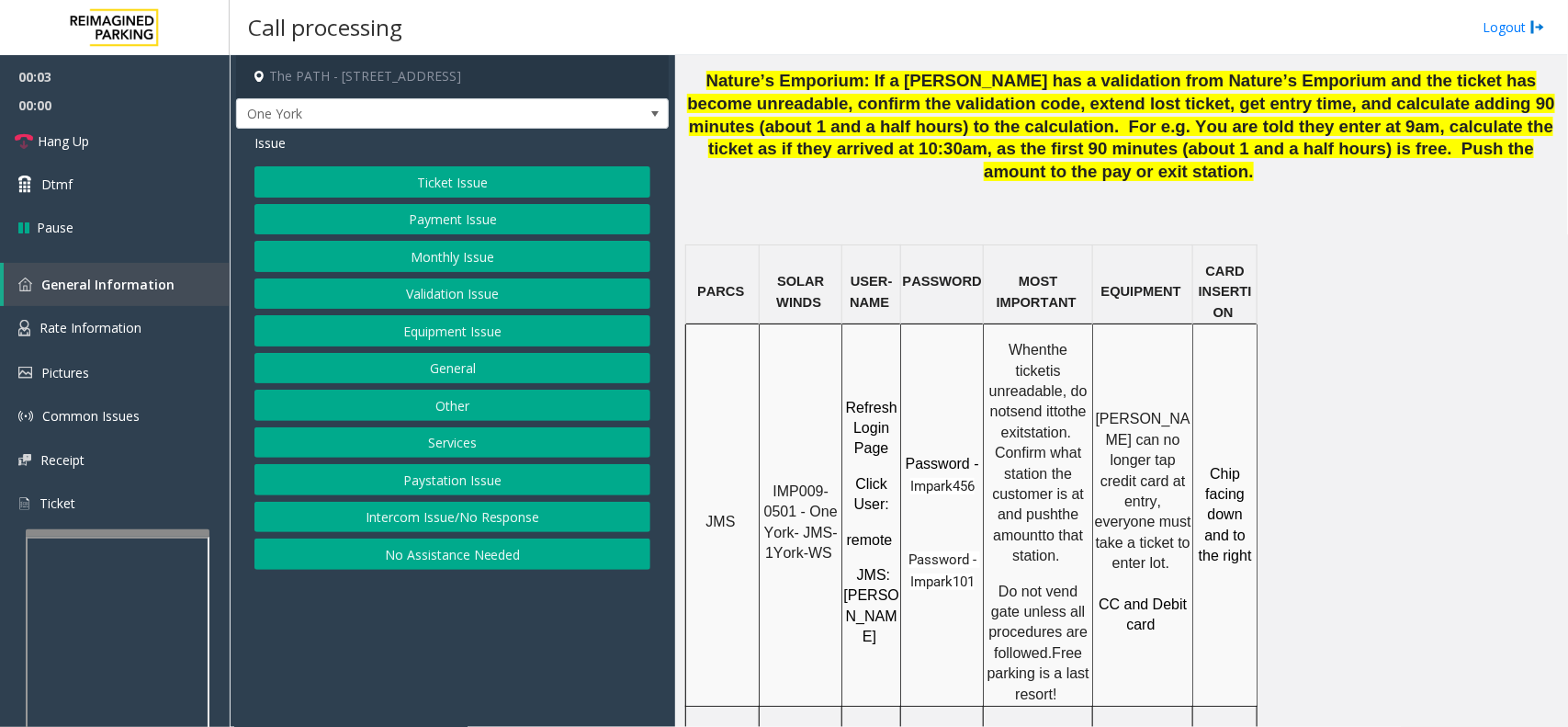 click on "IMP009-0501 - One York- JMS-1York-WS" 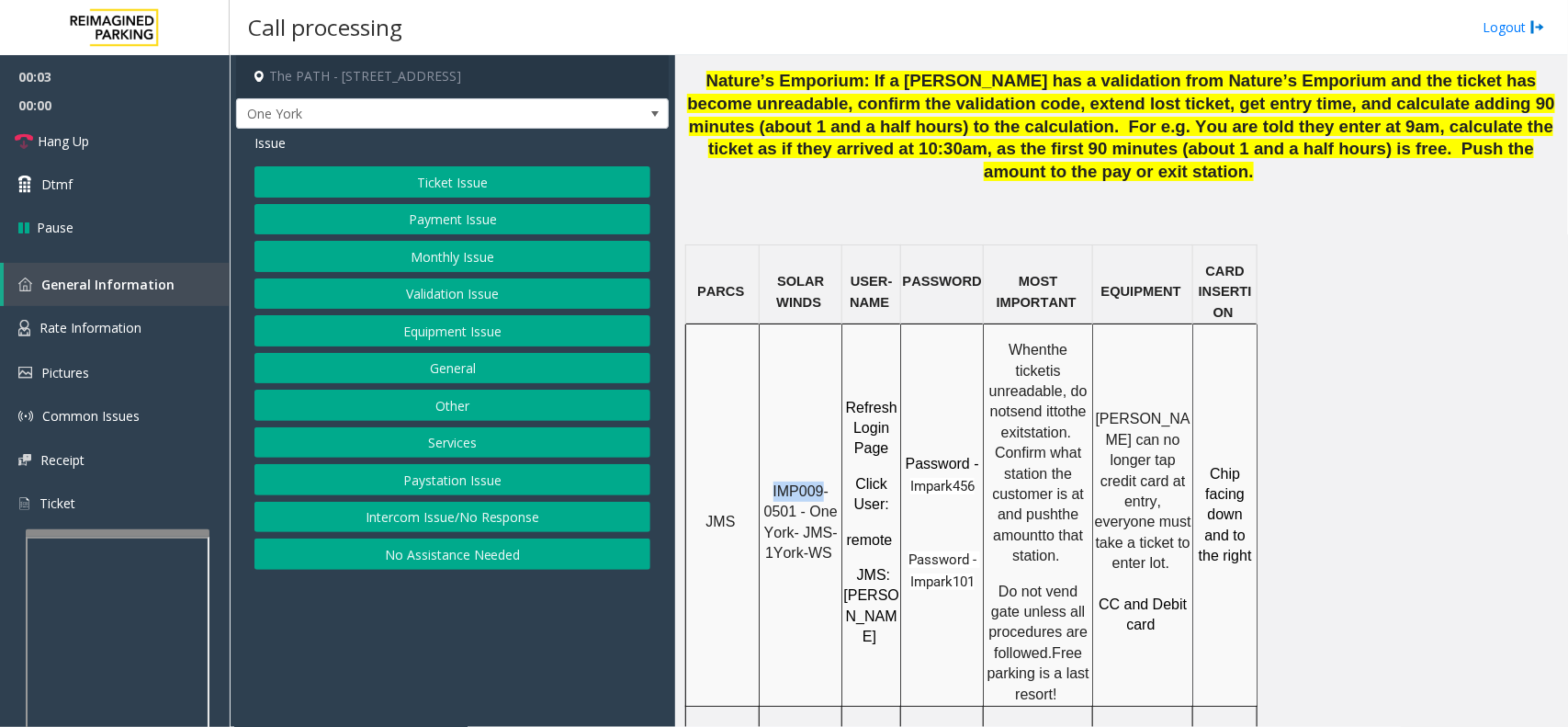 click on "IMP009-0501 - One York- JMS-1York-WS" 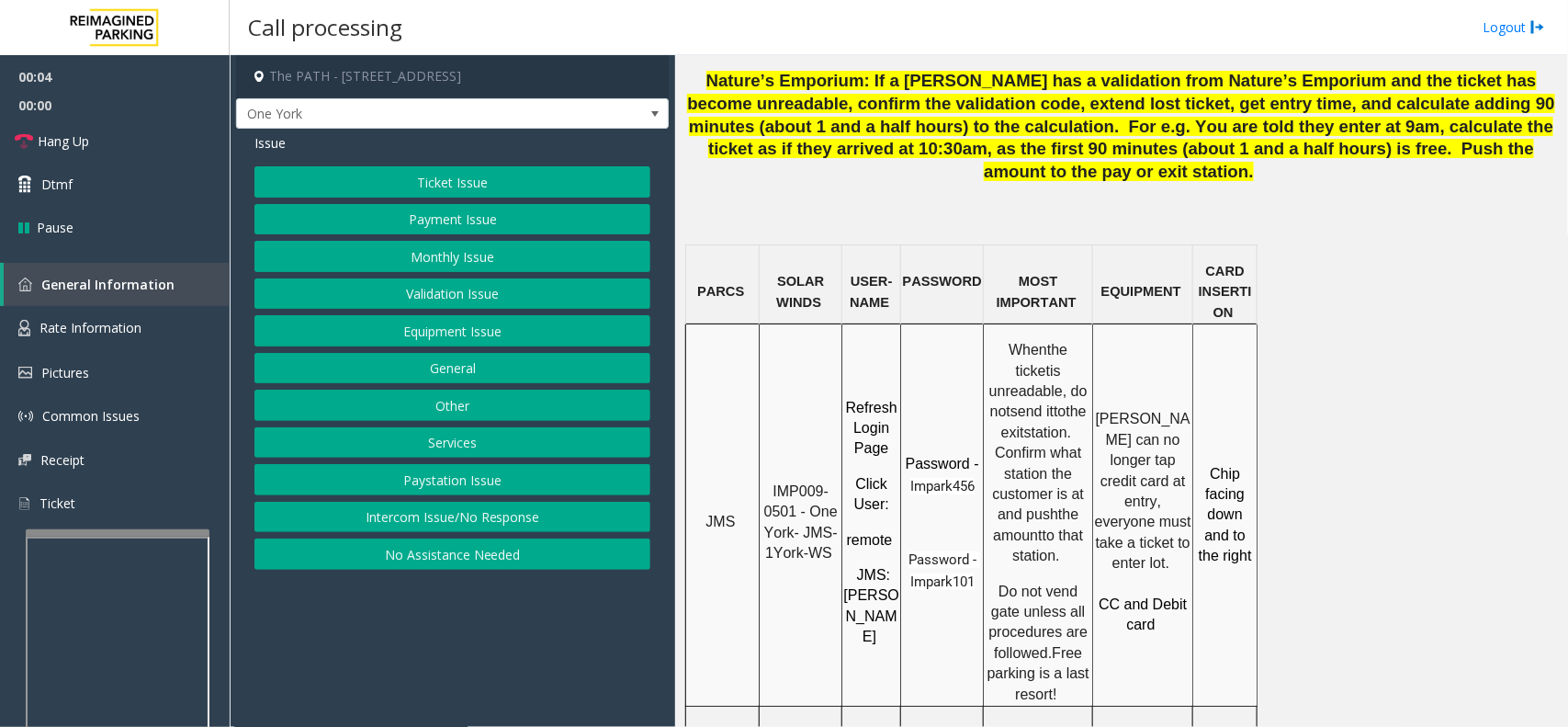 click 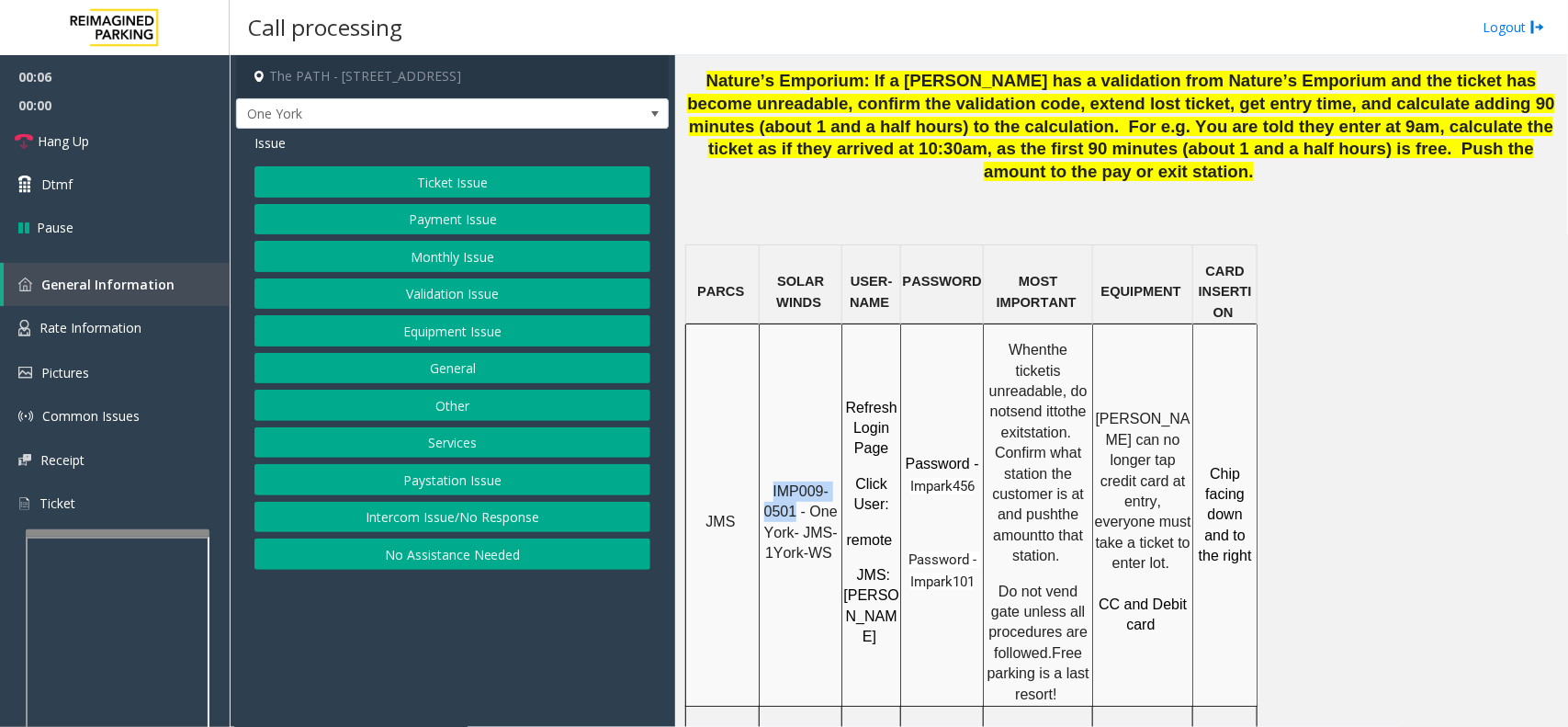 copy on "IMP009-0501" 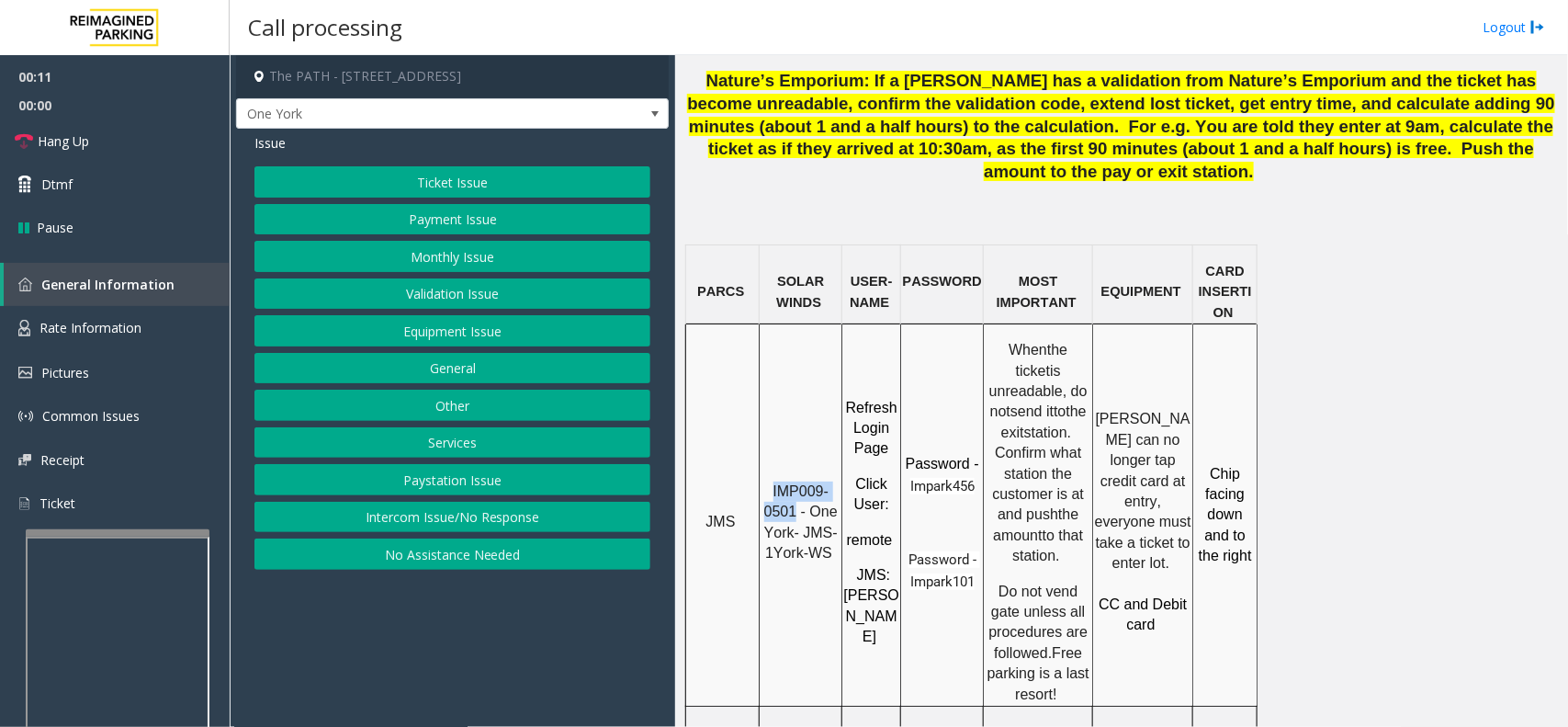 click on "Ticket Issue" 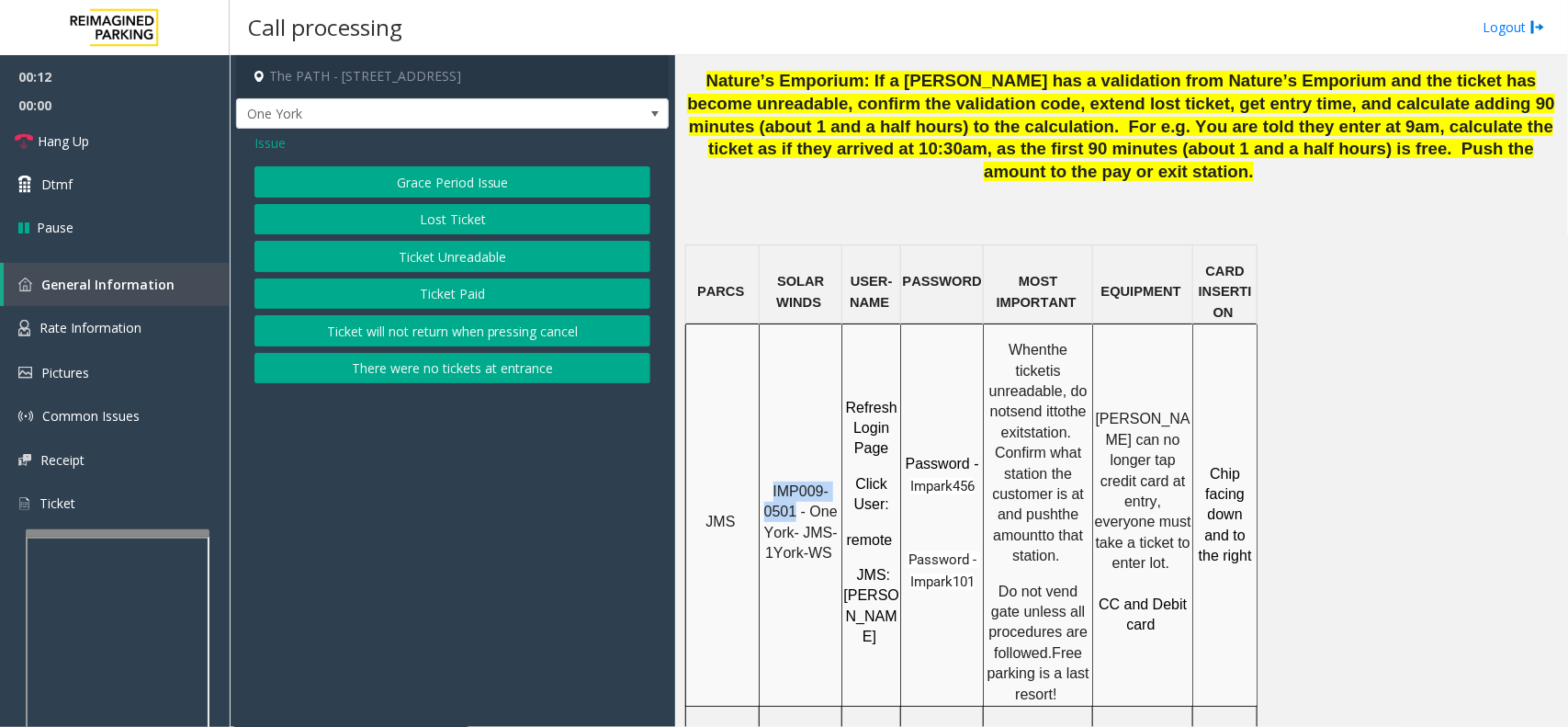 click on "Ticket Unreadable" 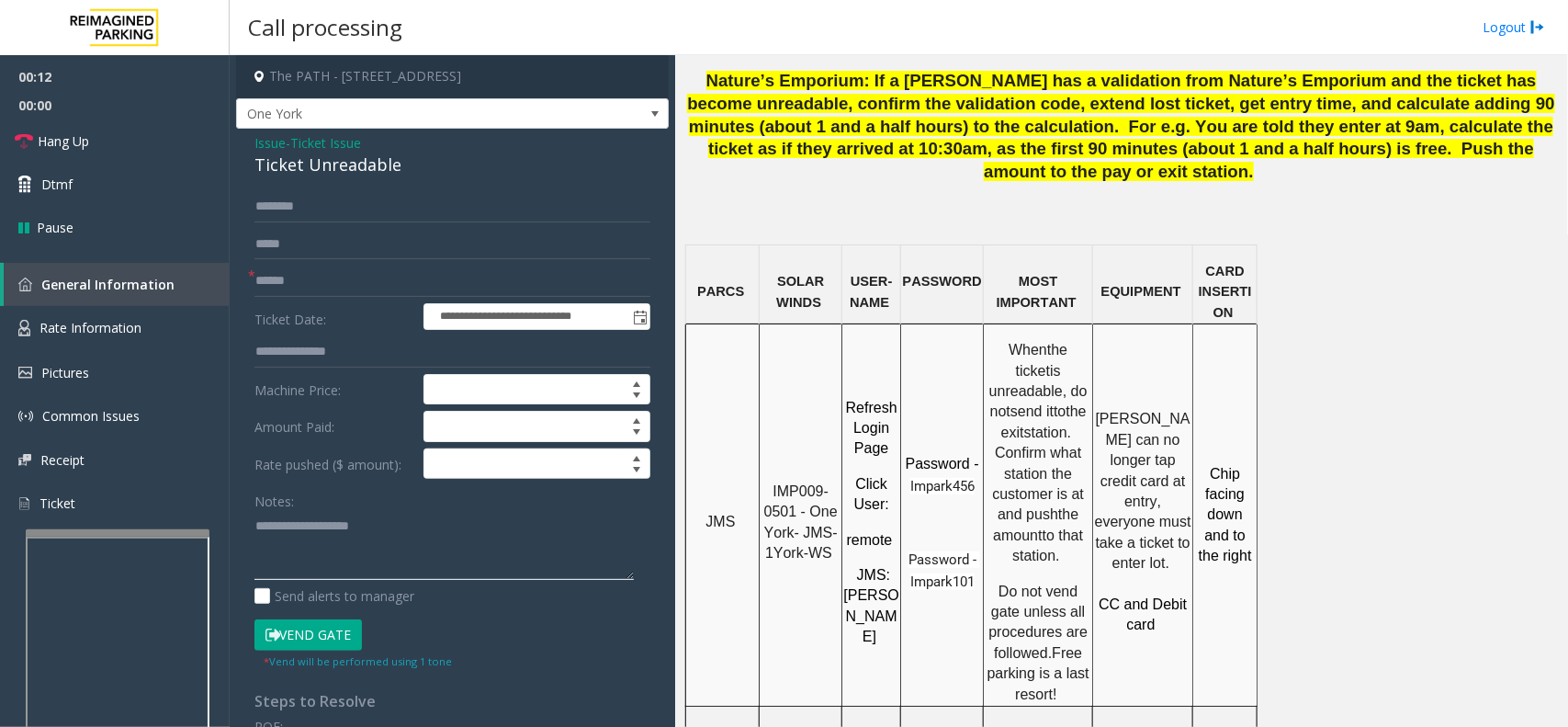 click 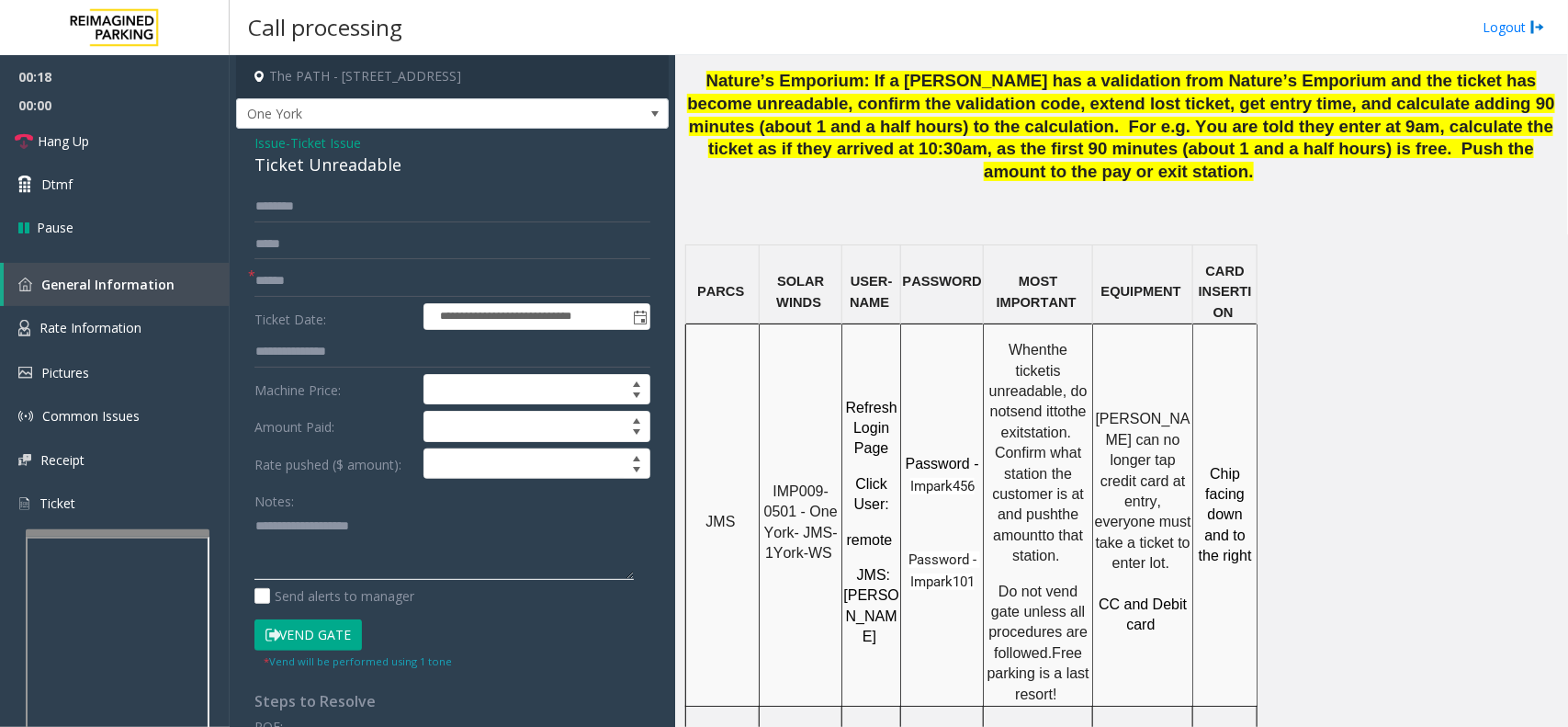paste on "**********" 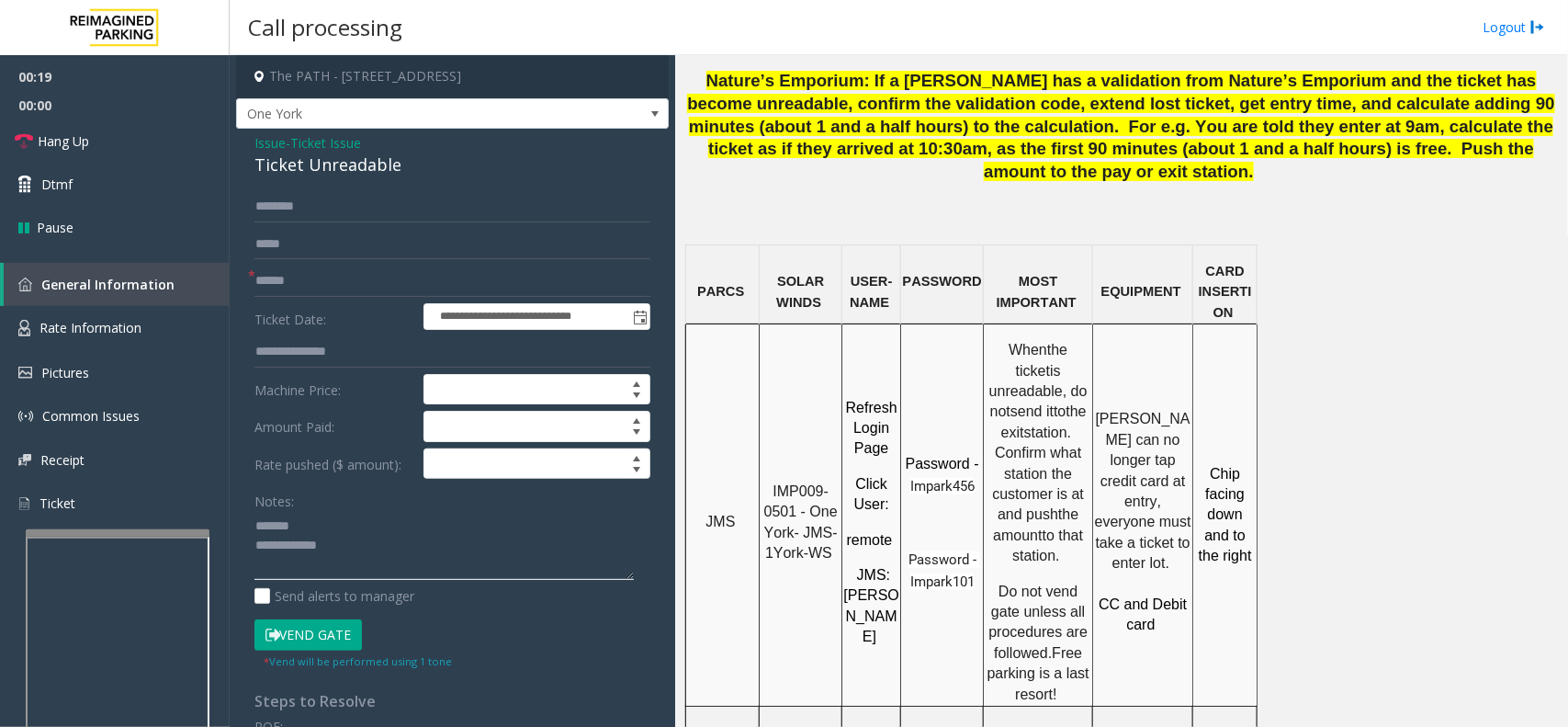 type on "**********" 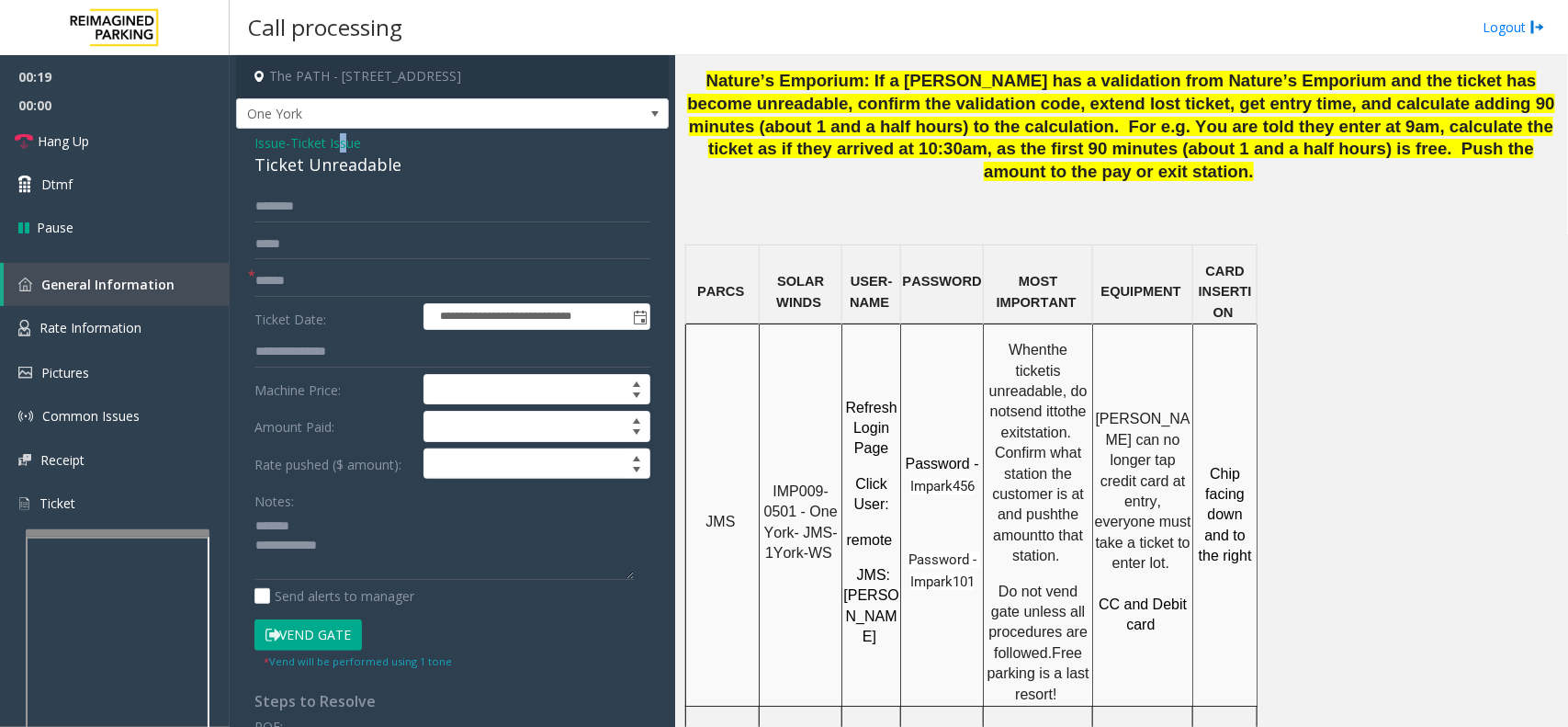 drag, startPoint x: 349, startPoint y: 136, endPoint x: 338, endPoint y: 165, distance: 31.016125 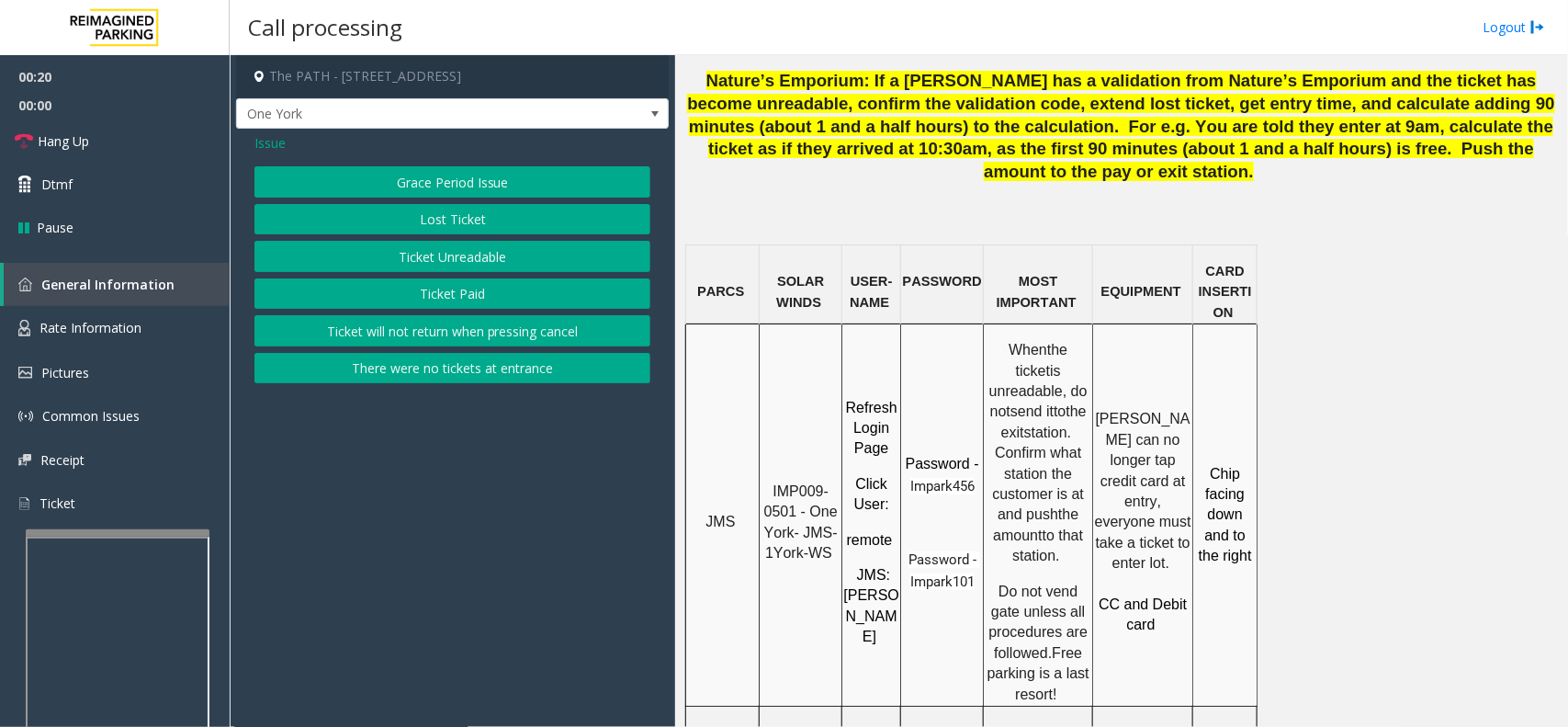 click on "Ticket Unreadable" 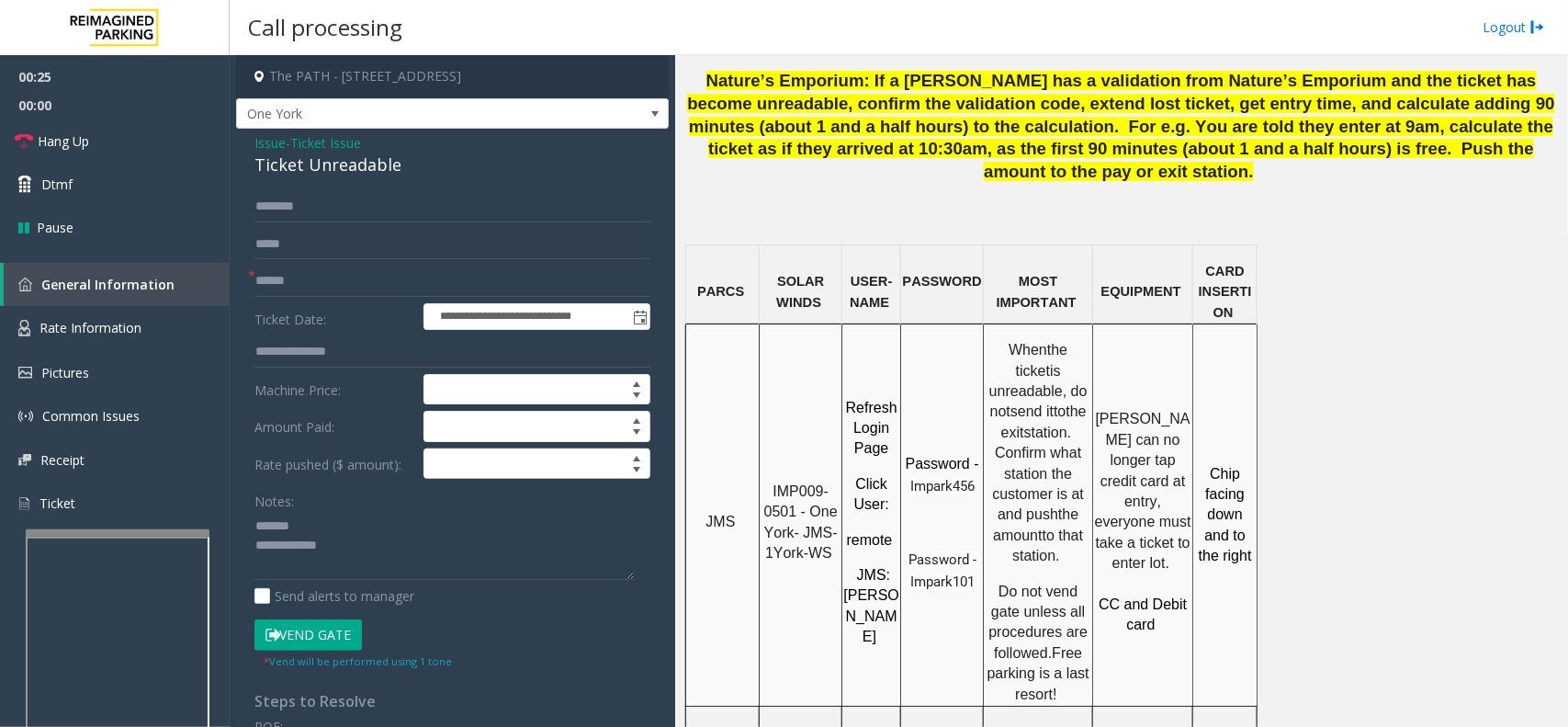 click on "Ticket Unreadable" 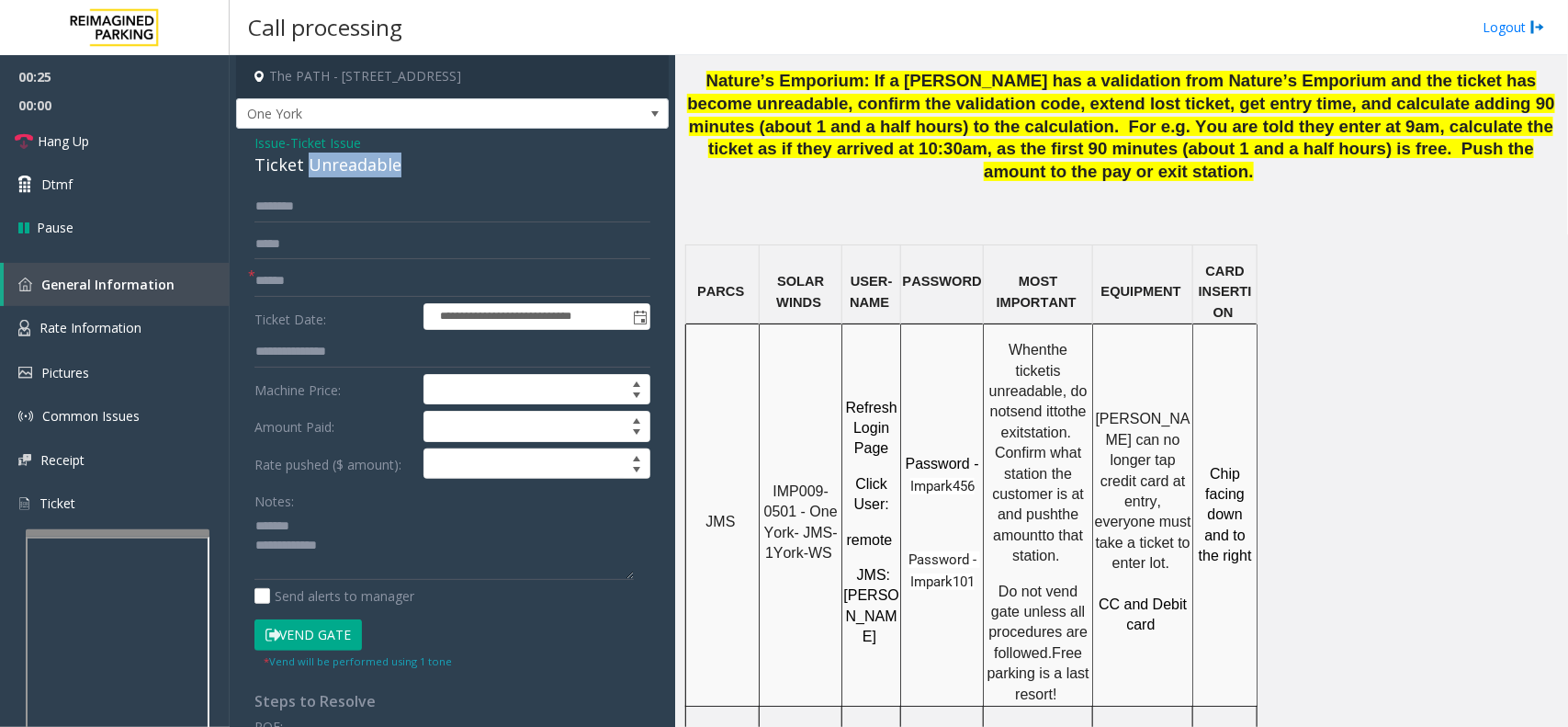 click on "Ticket Unreadable" 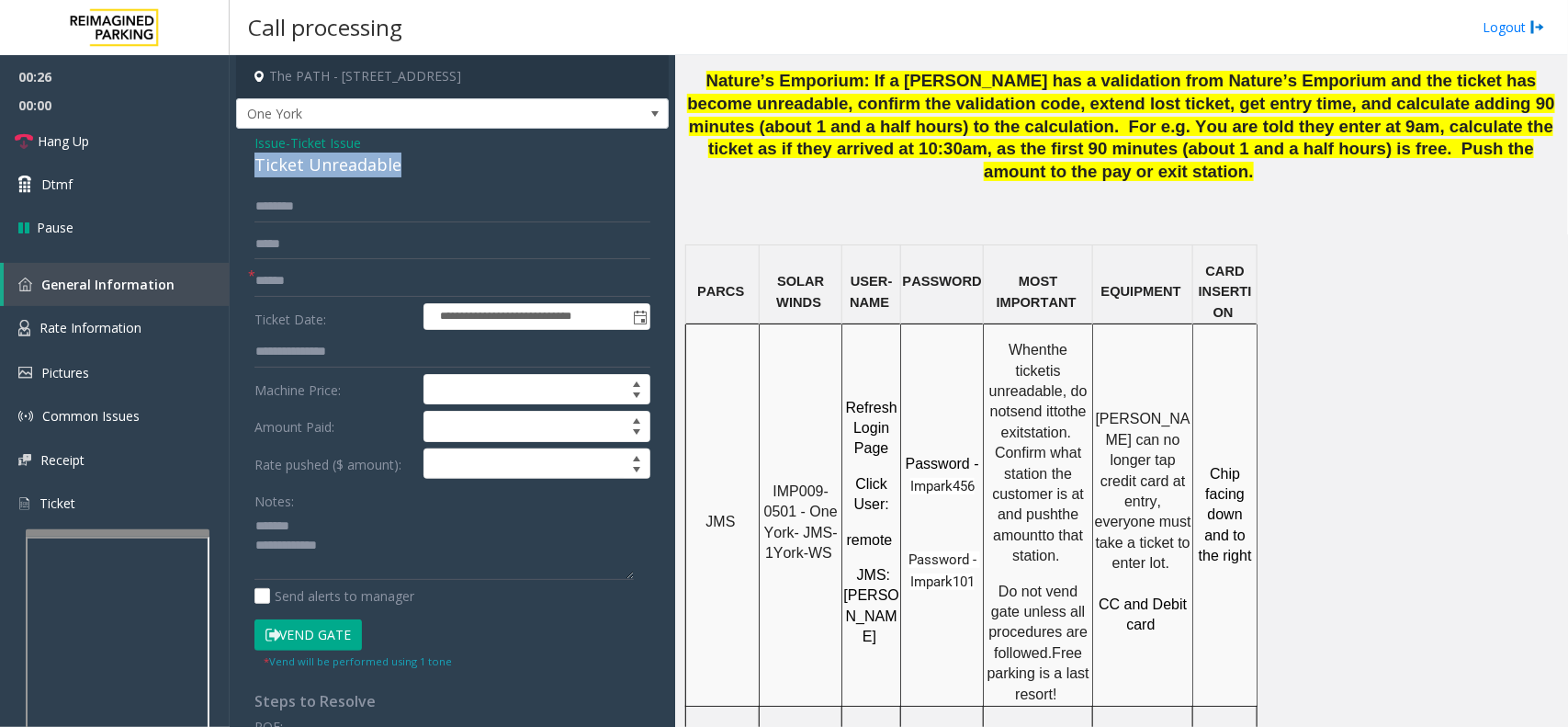 click on "Ticket Unreadable" 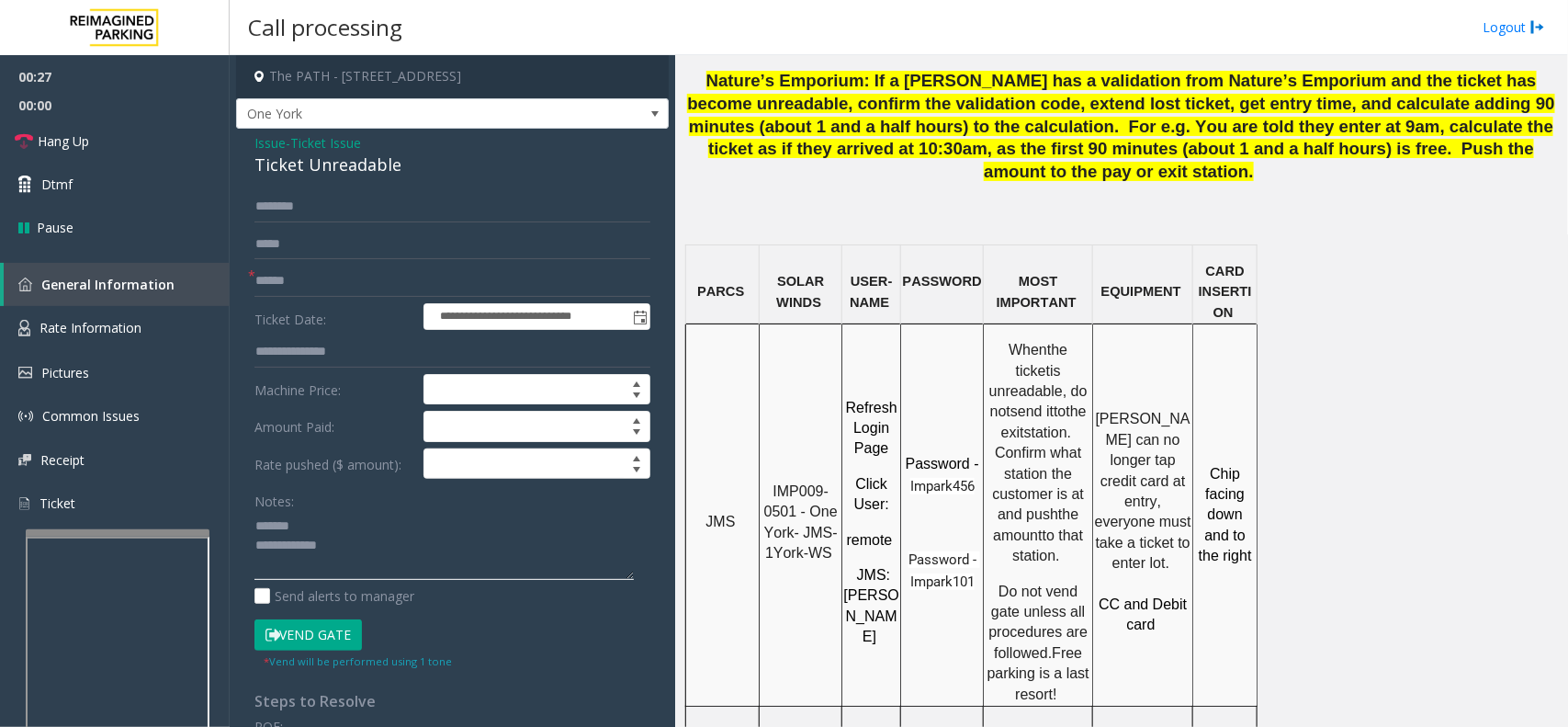 click 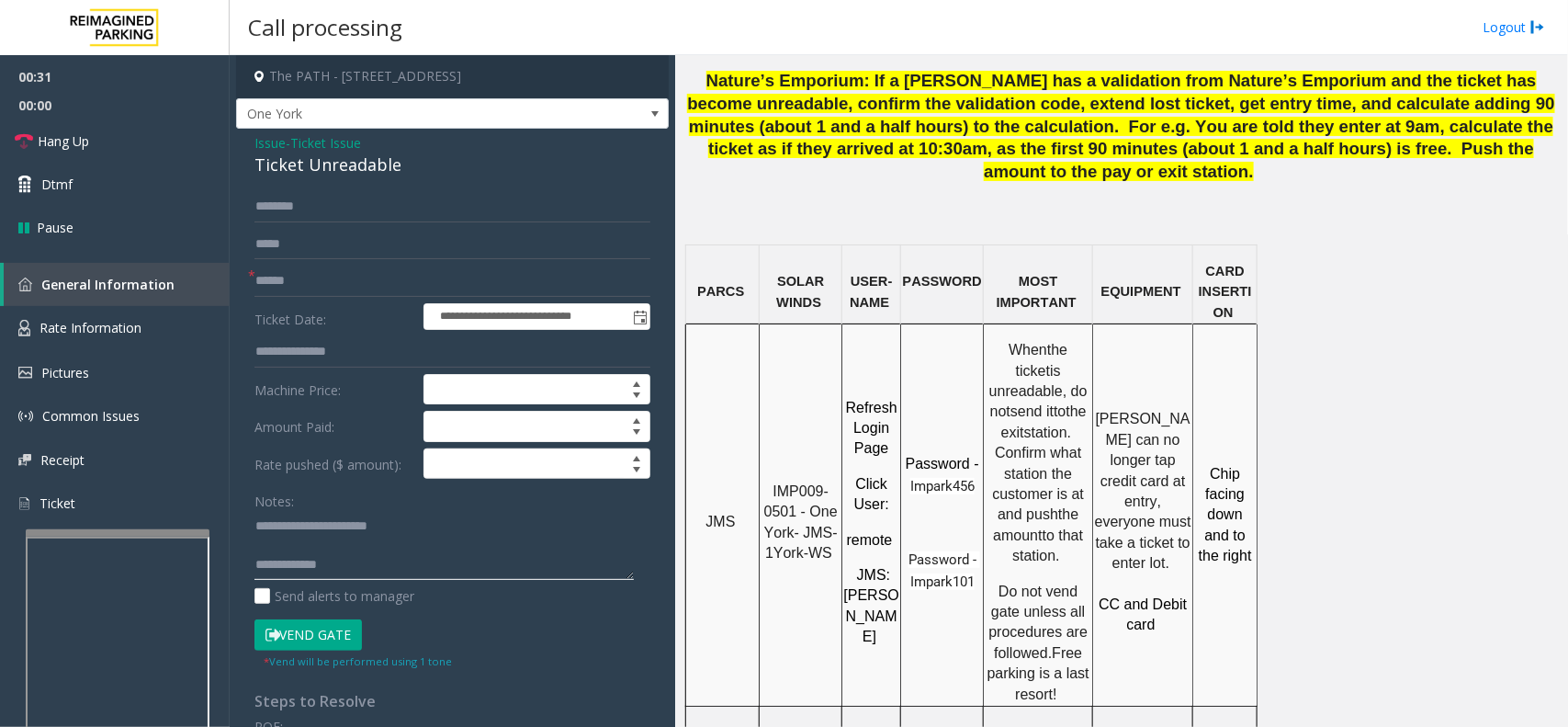 click 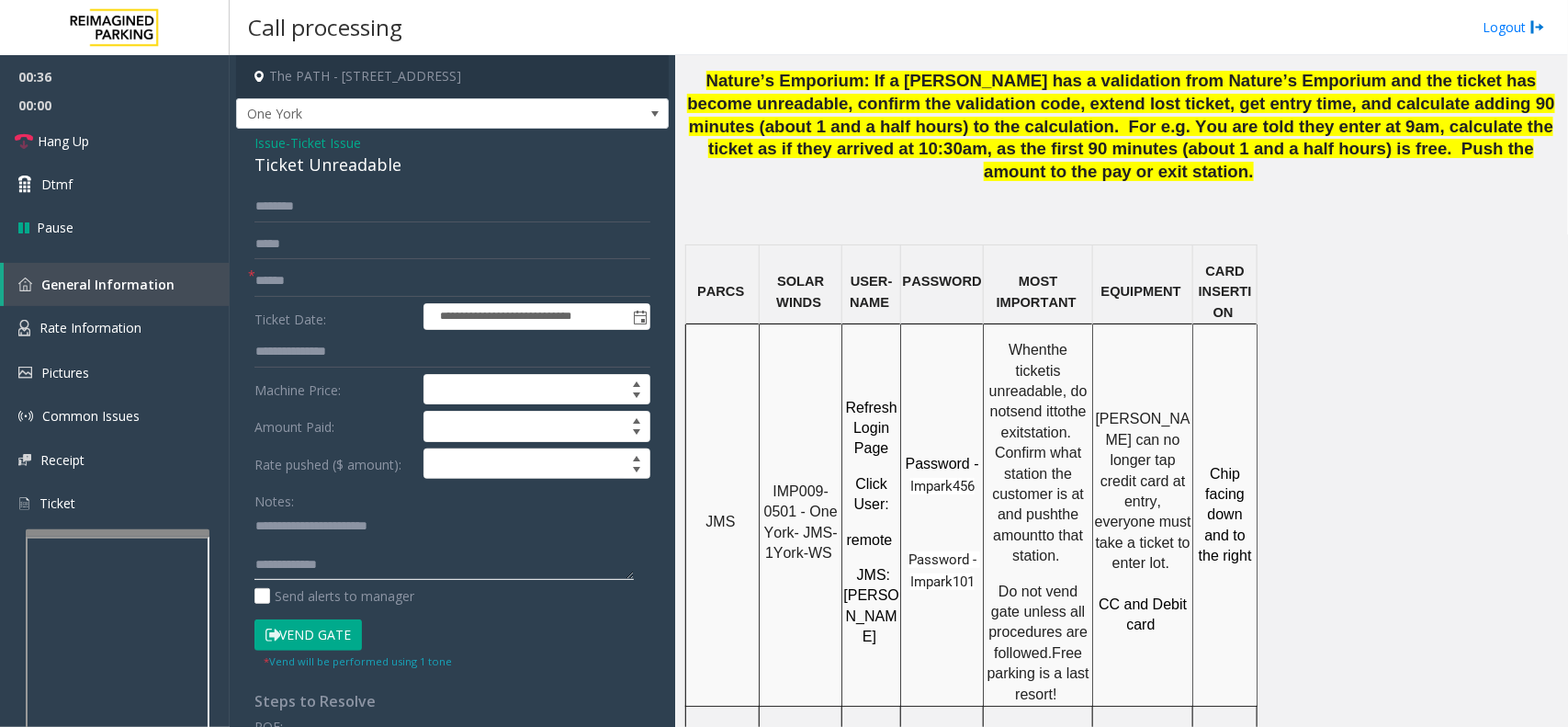 type on "**********" 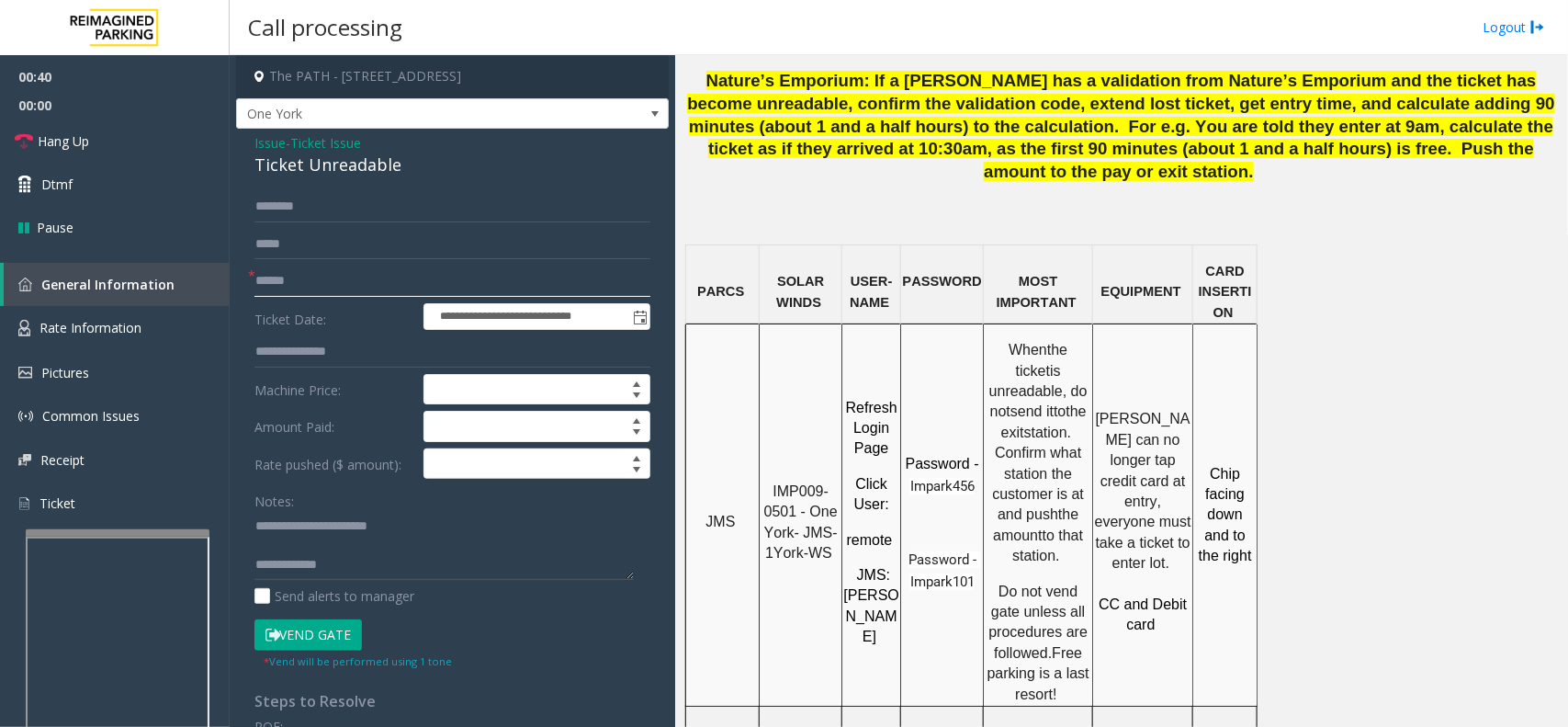 click 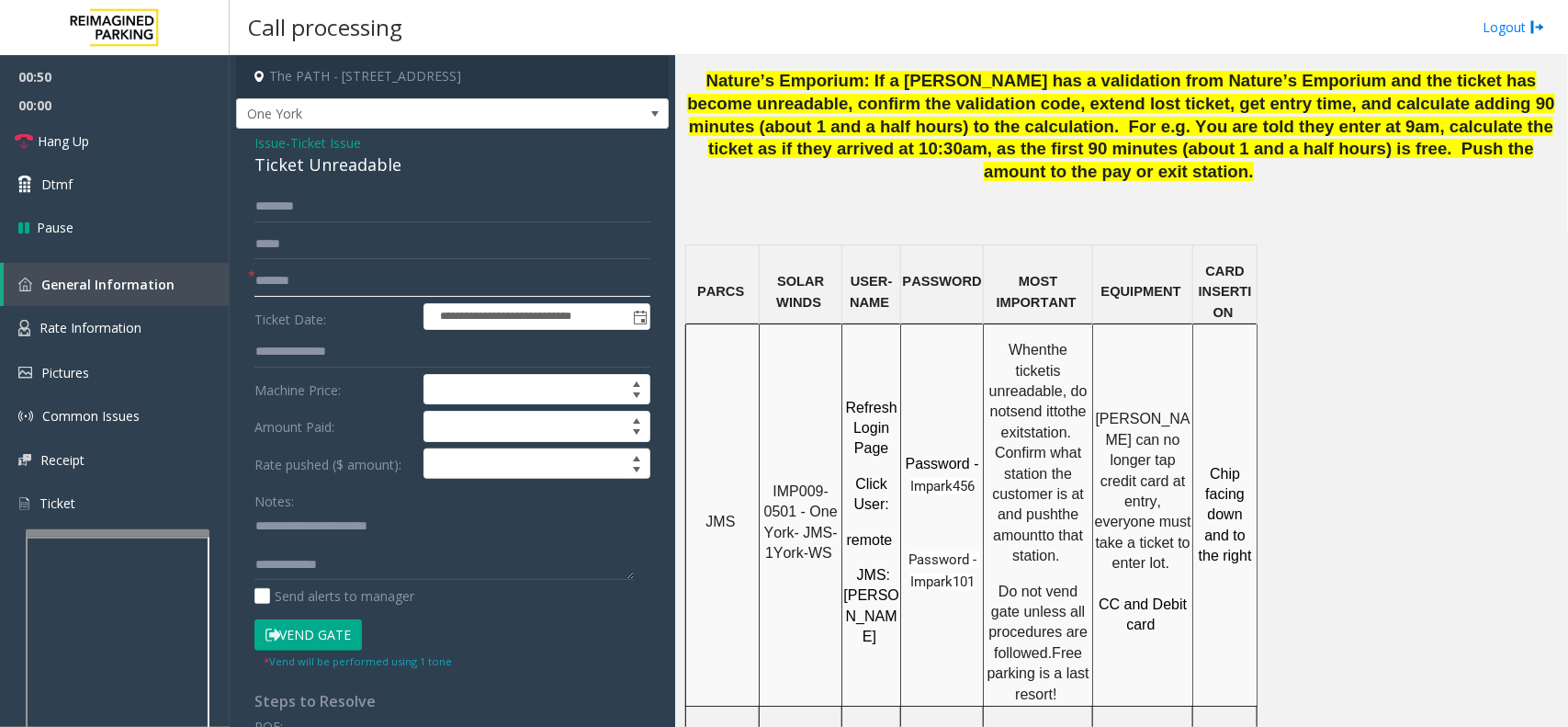 click on "*******" 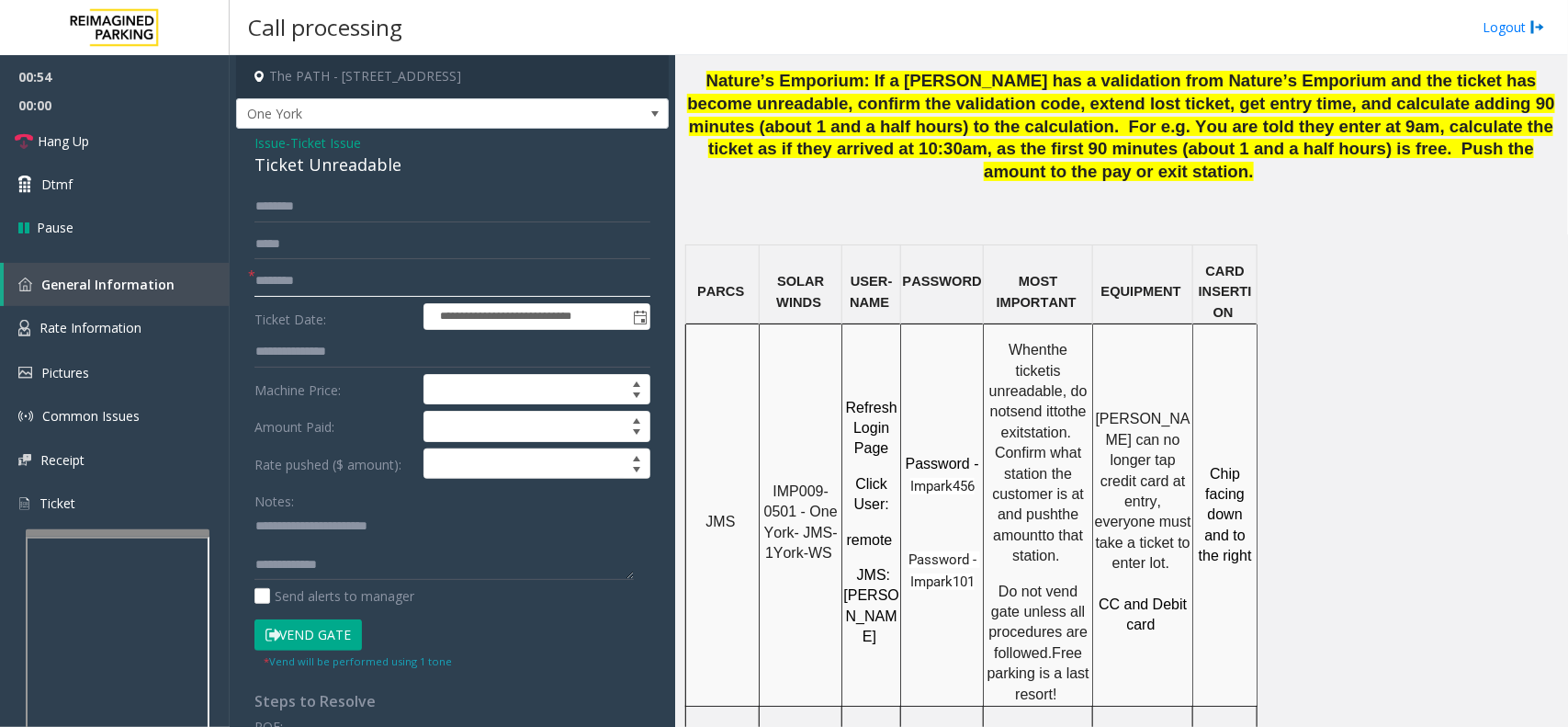 type on "********" 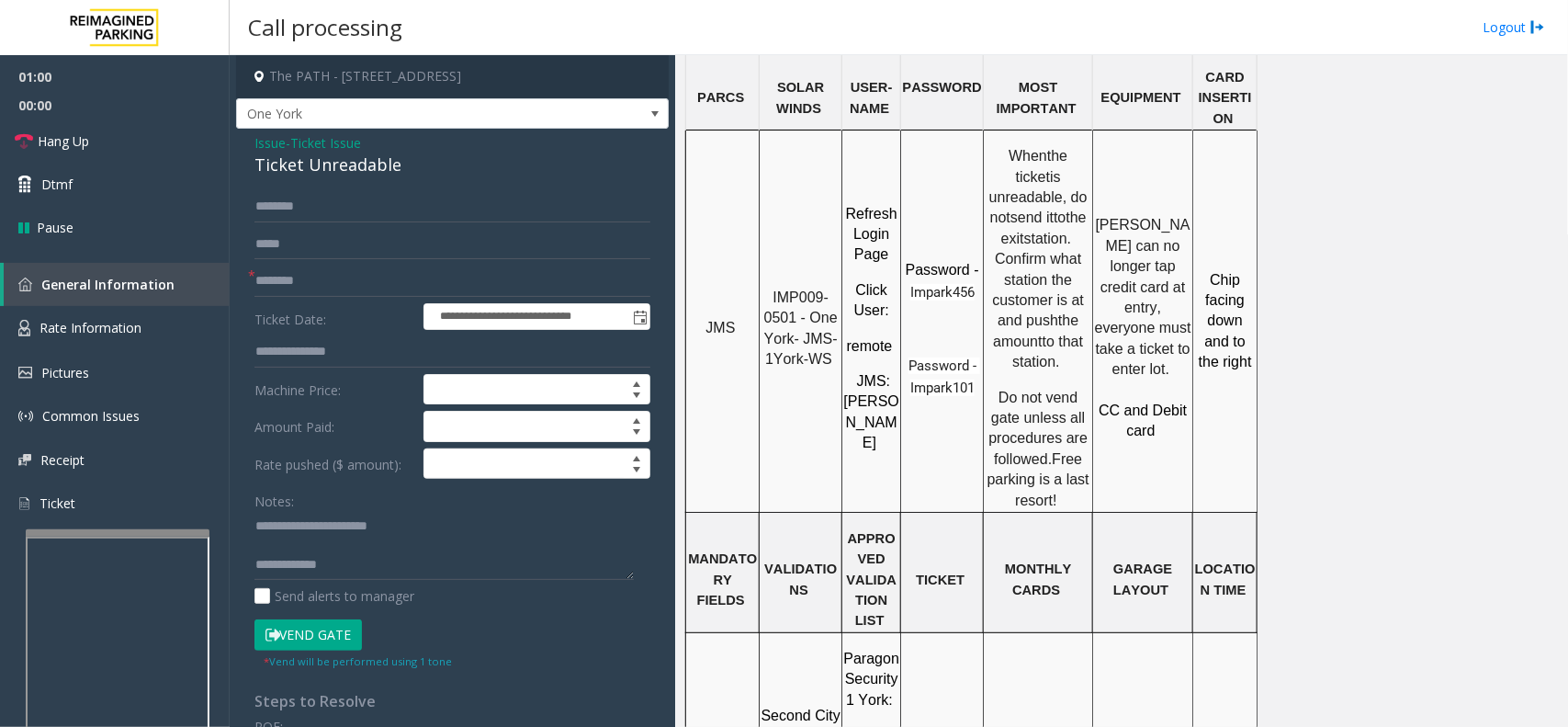 scroll, scrollTop: 1723, scrollLeft: 0, axis: vertical 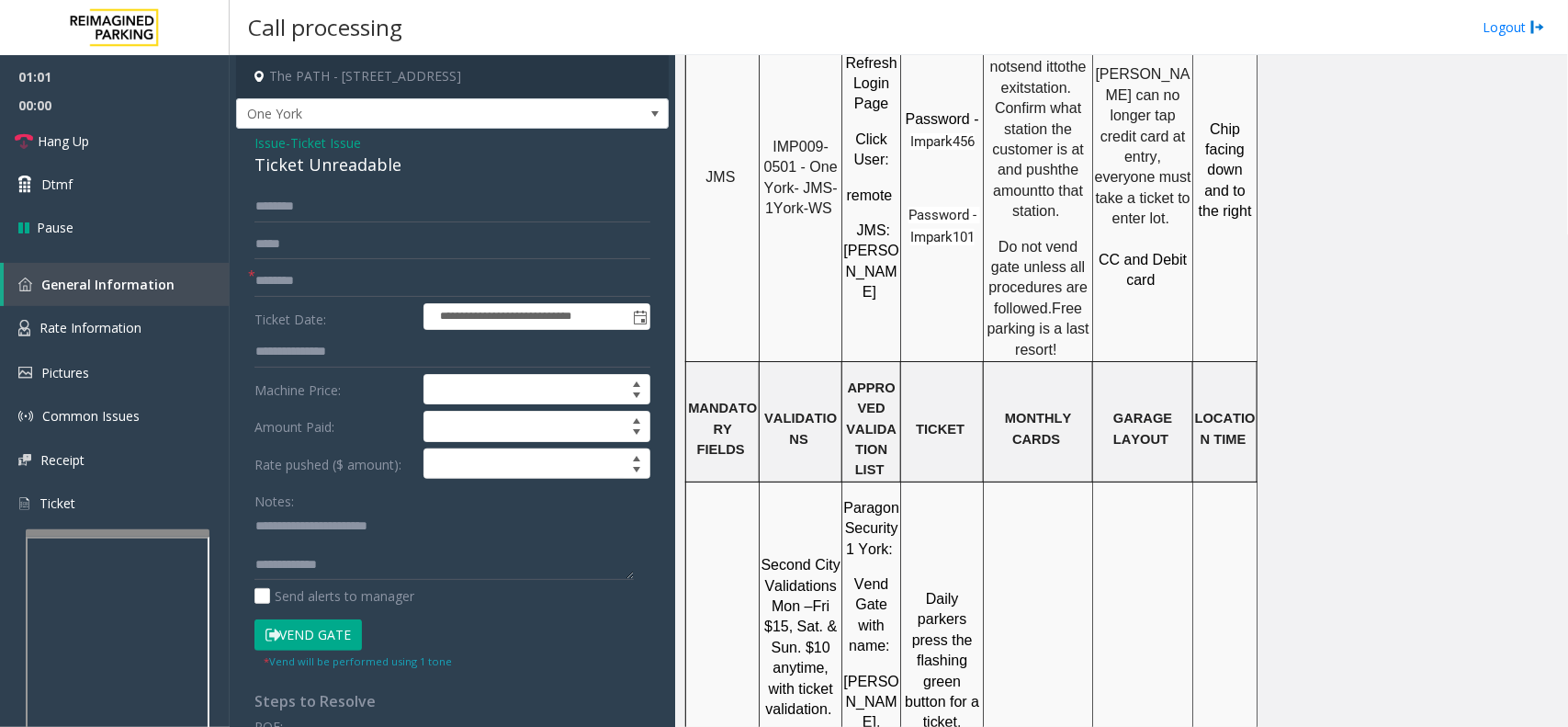 click on "Local Time" 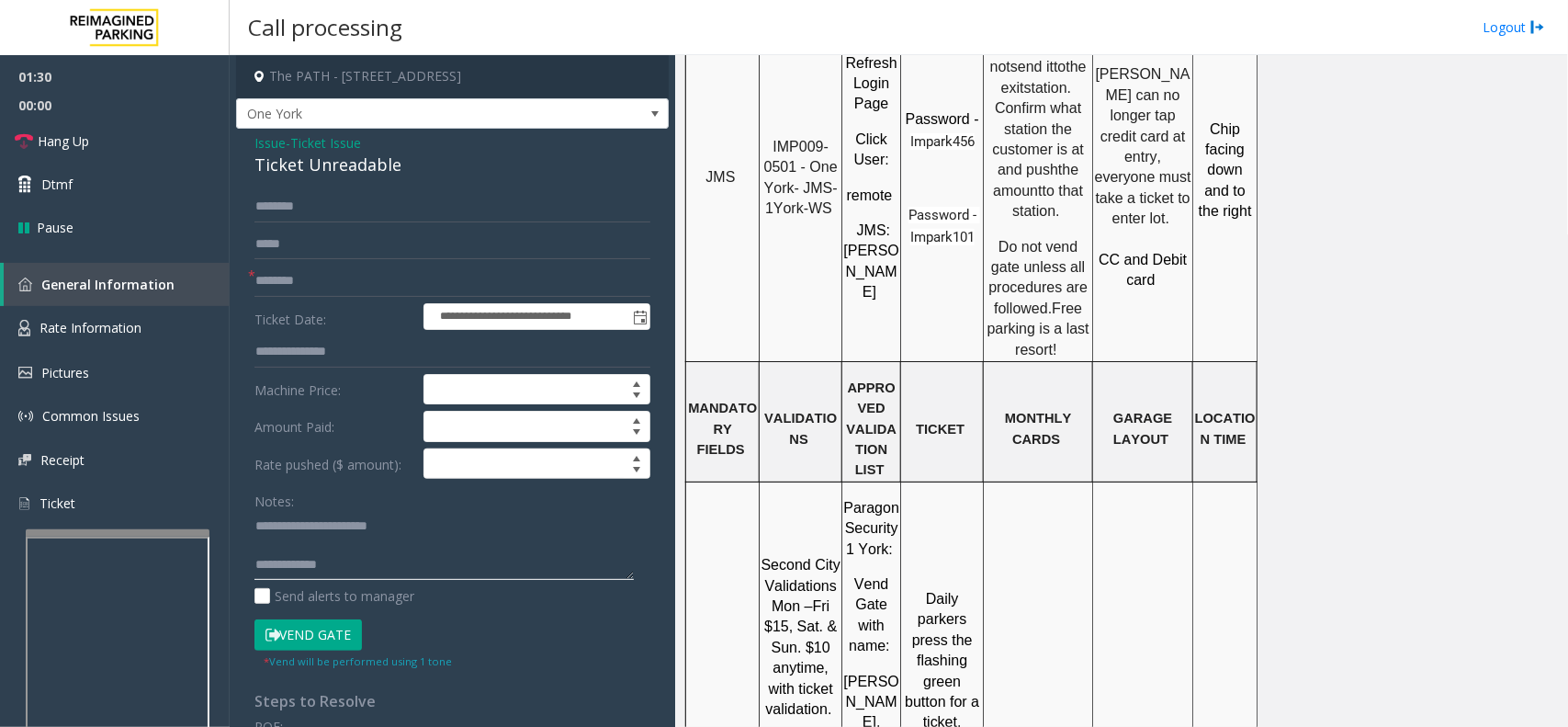 click 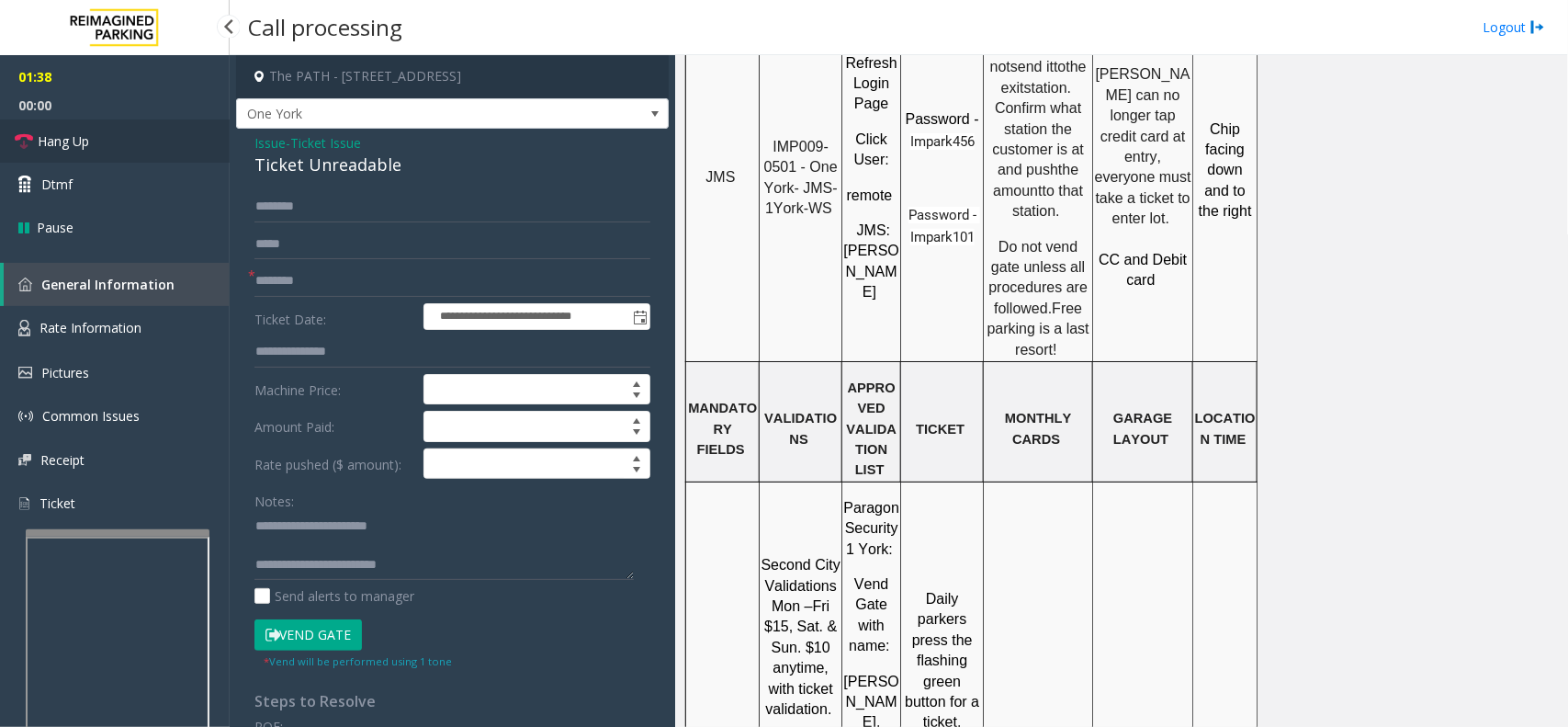 click on "Hang Up" at bounding box center [63, 141] 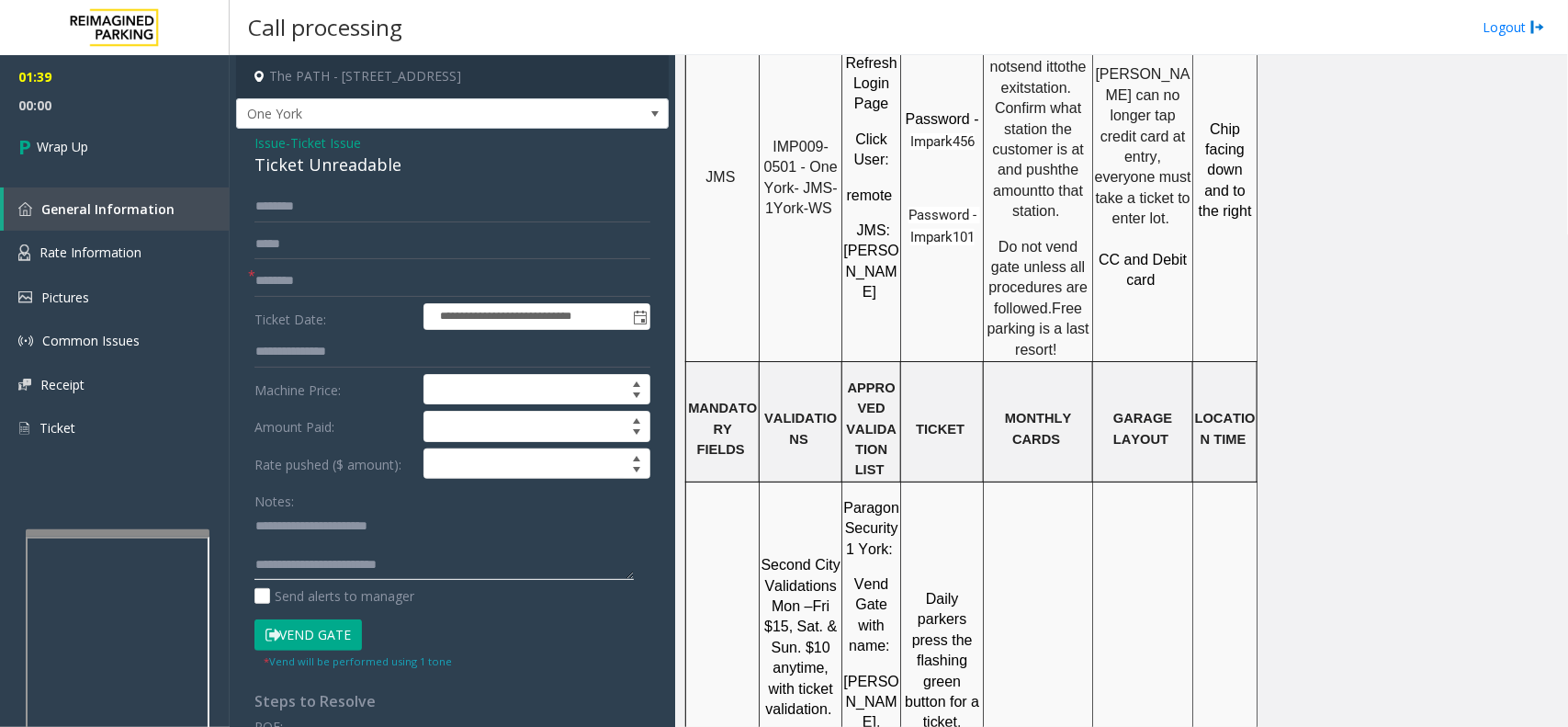 click 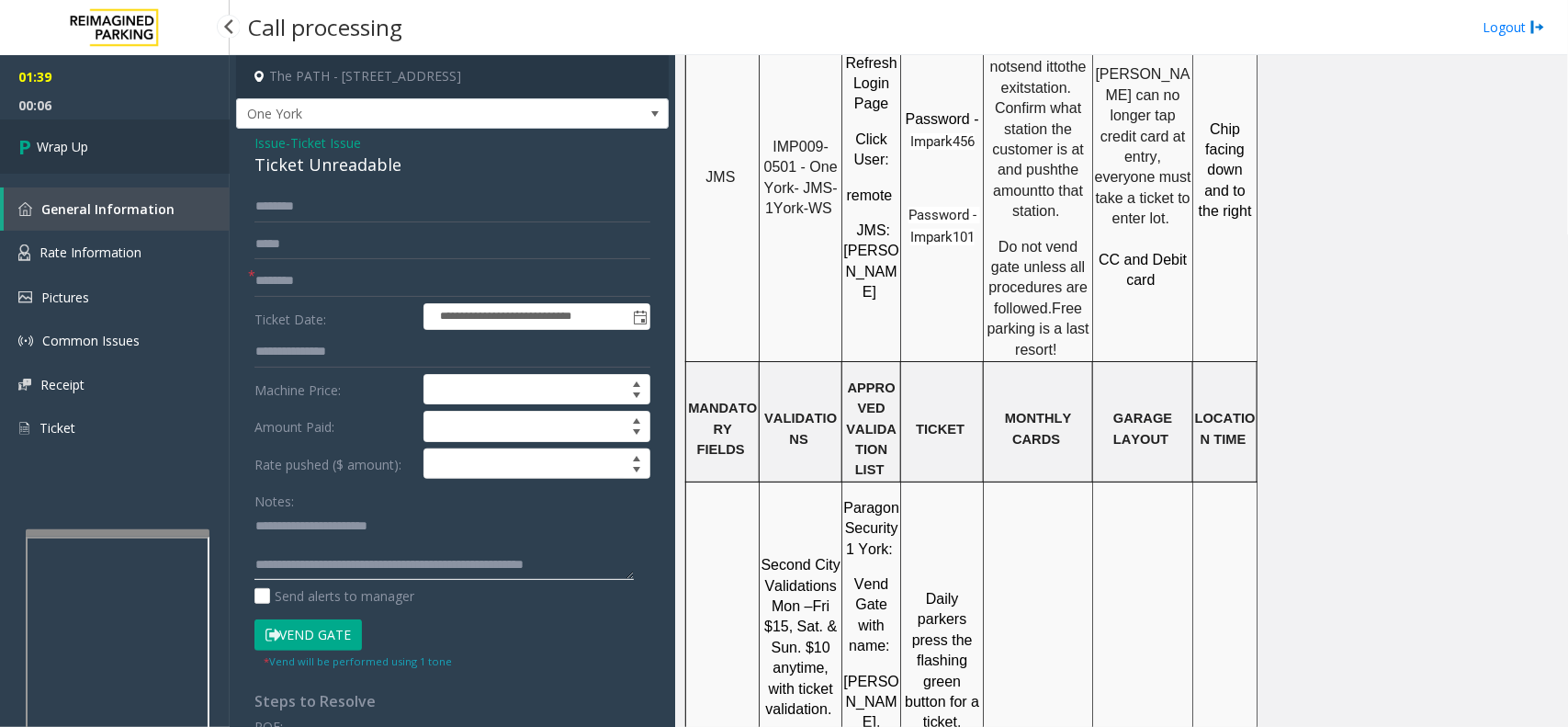 type on "**********" 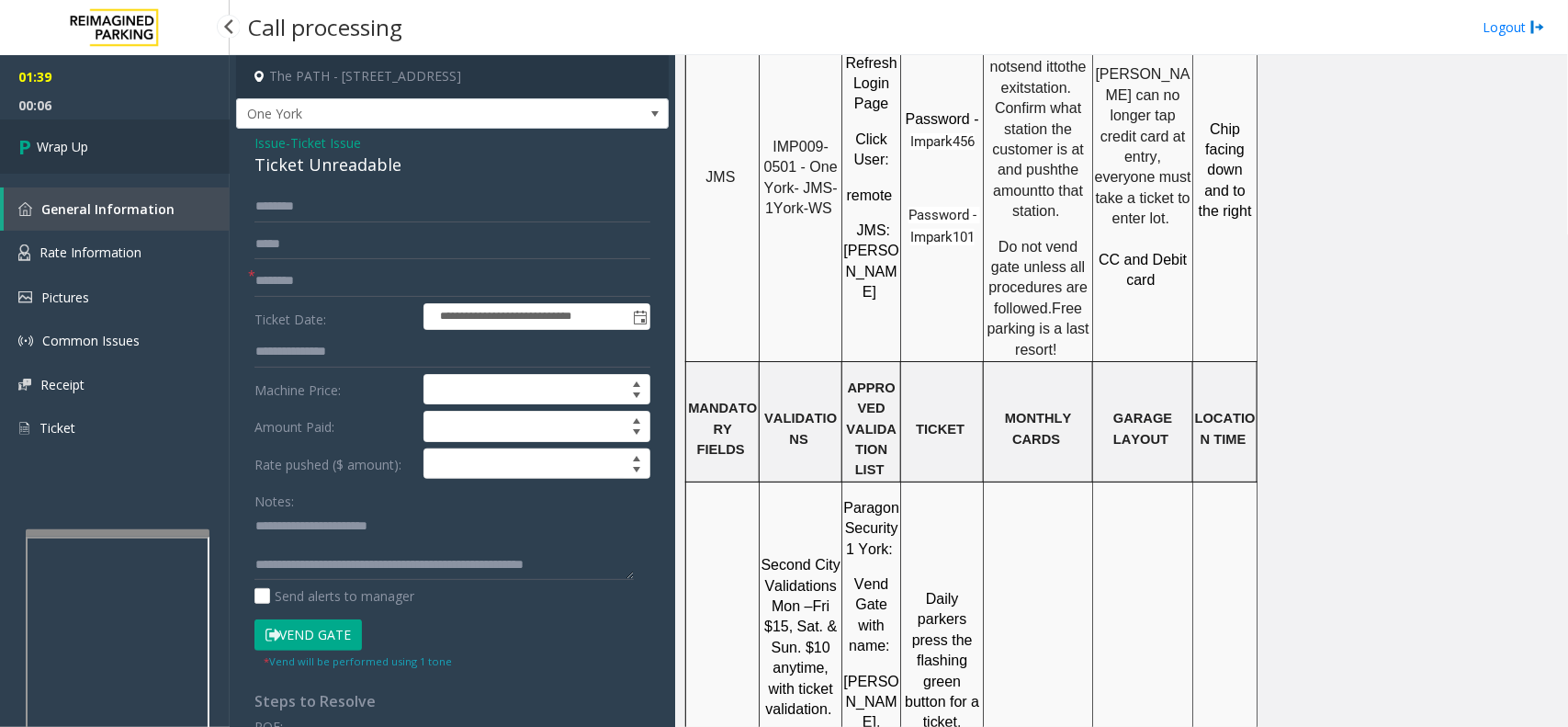 click on "Wrap Up" at bounding box center (115, 146) 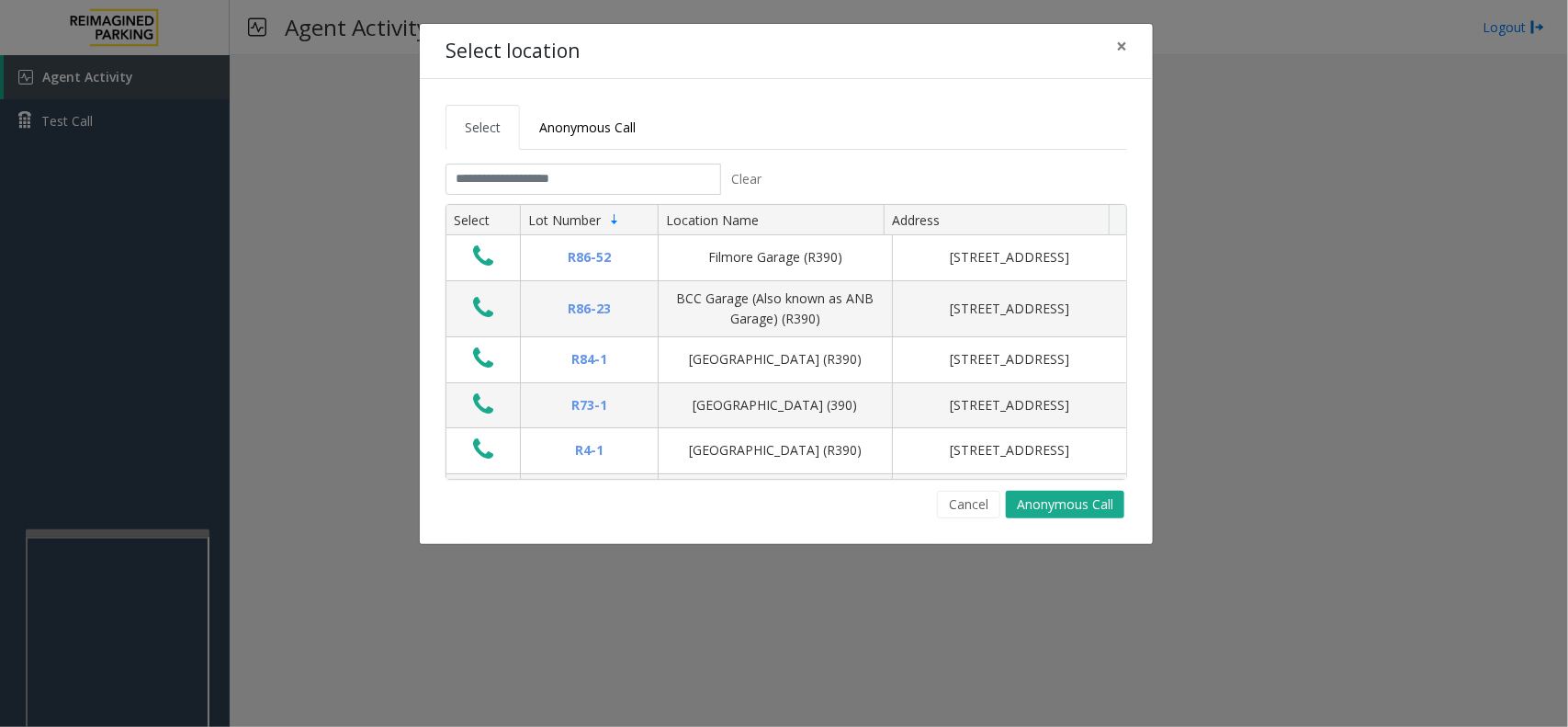 click on "Clear Select Lot Number Location Name Address R86-[GEOGRAPHIC_DATA][STREET_ADDRESS] BCC Garage (Also known as ANB Garage) (R390)  [STREET_ADDRESS][GEOGRAPHIC_DATA] (R390) [STREET_ADDRESS][GEOGRAPHIC_DATA] (390) [STREET_ADDRESS][GEOGRAPHIC_DATA] (R390) [STREET_ADDRESS][GEOGRAPHIC_DATA] (R390) [STREET_ADDRESS]-[GEOGRAPHIC_DATA]) [STREET_ADDRESS][GEOGRAPHIC_DATA][PERSON_NAME][STREET_ADDRESS][GEOGRAPHIC_DATA] (MBC)(R390) [STREET_ADDRESS]-[GEOGRAPHIC_DATA]) [STREET_ADDRESS] First ([GEOGRAPHIC_DATA][STREET_ADDRESS][GEOGRAPHIC_DATA][STREET_ADDRESS]-[GEOGRAPHIC_DATA] (R390) [STREET_ADDRESS]-20 R26-529 R26-509 R210-52" 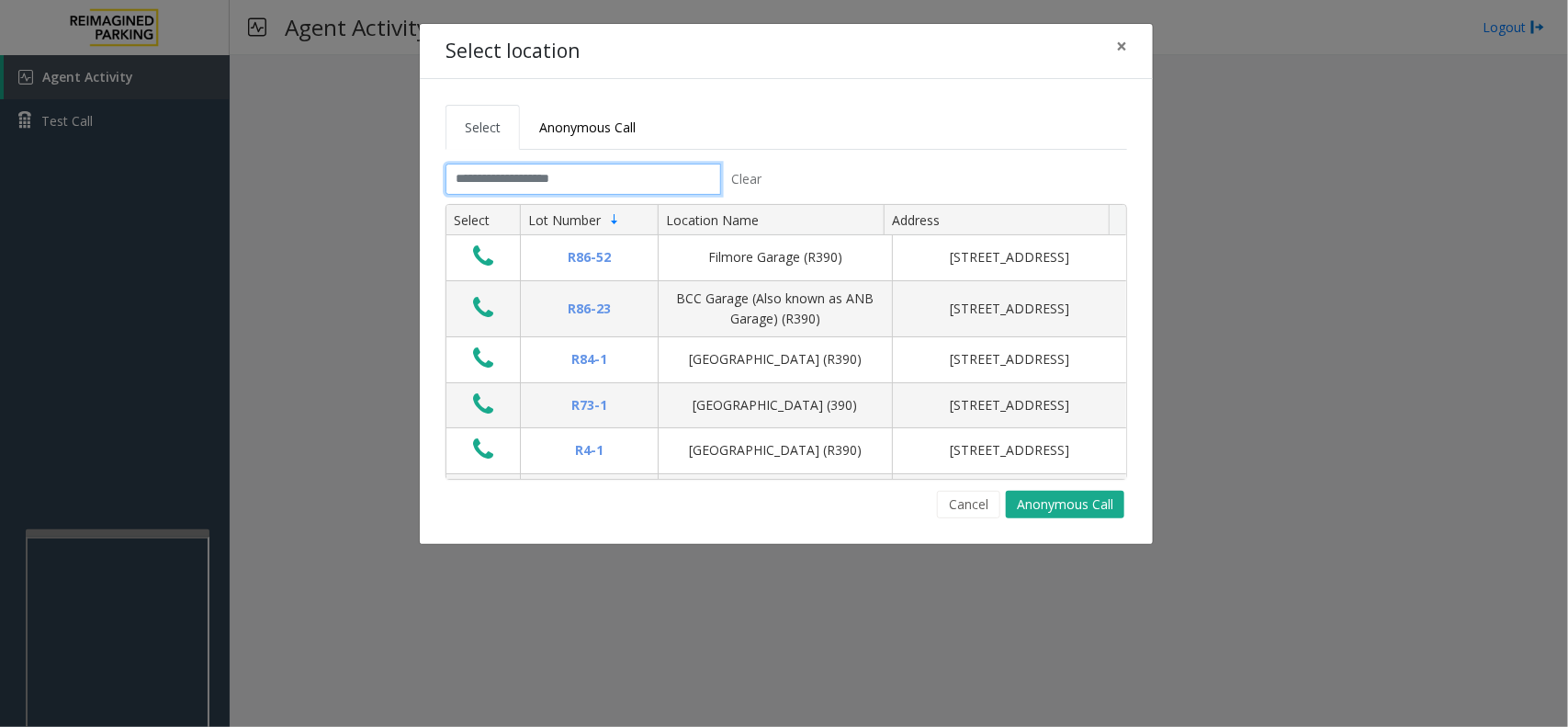click 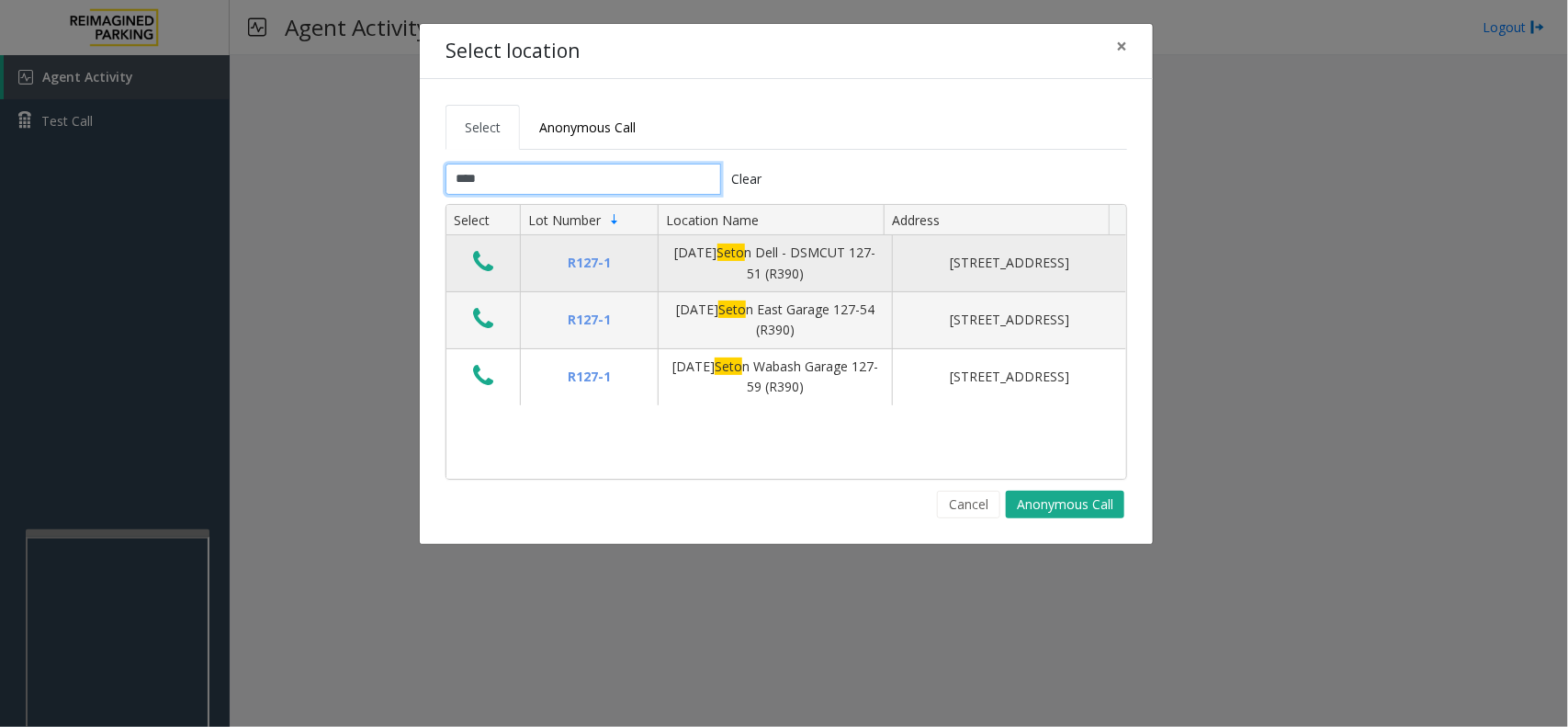 type on "****" 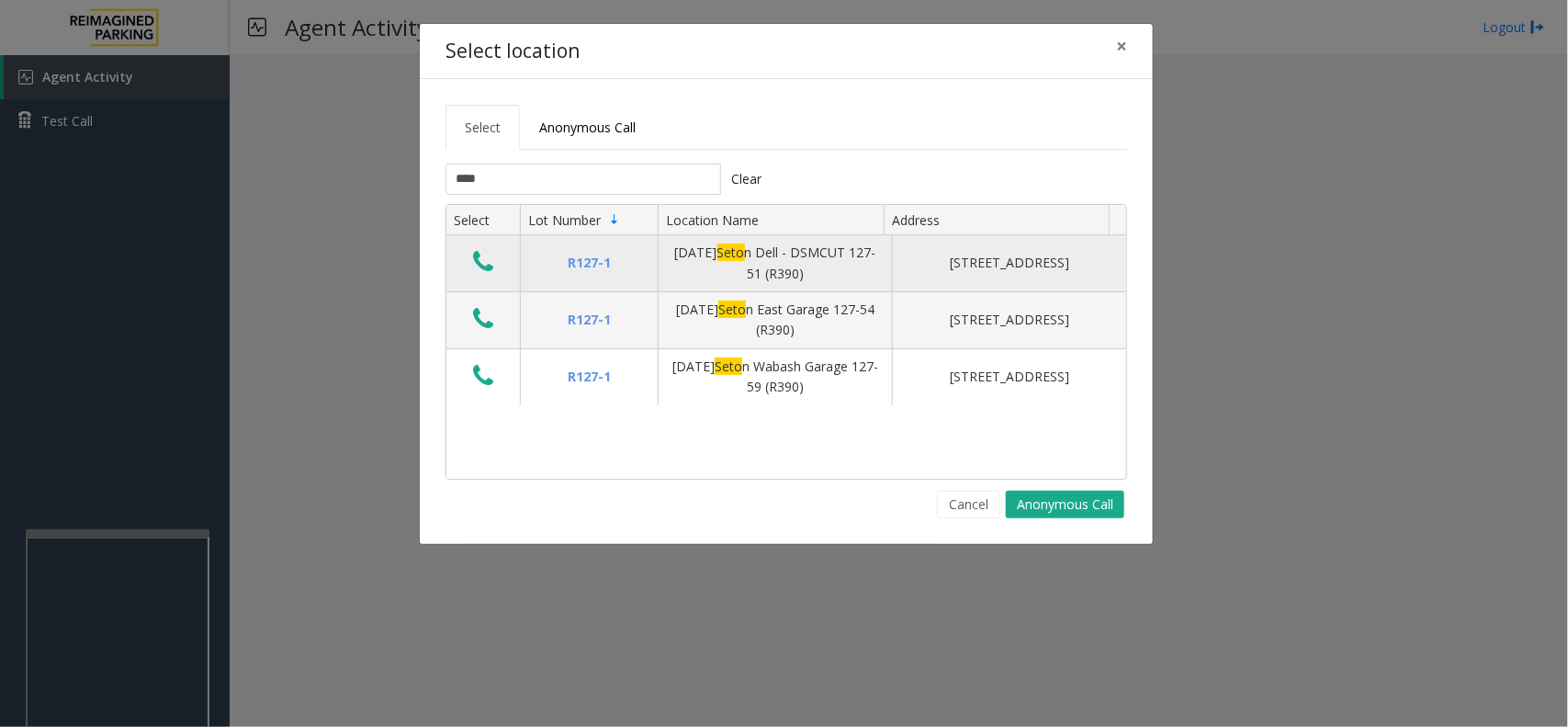 click 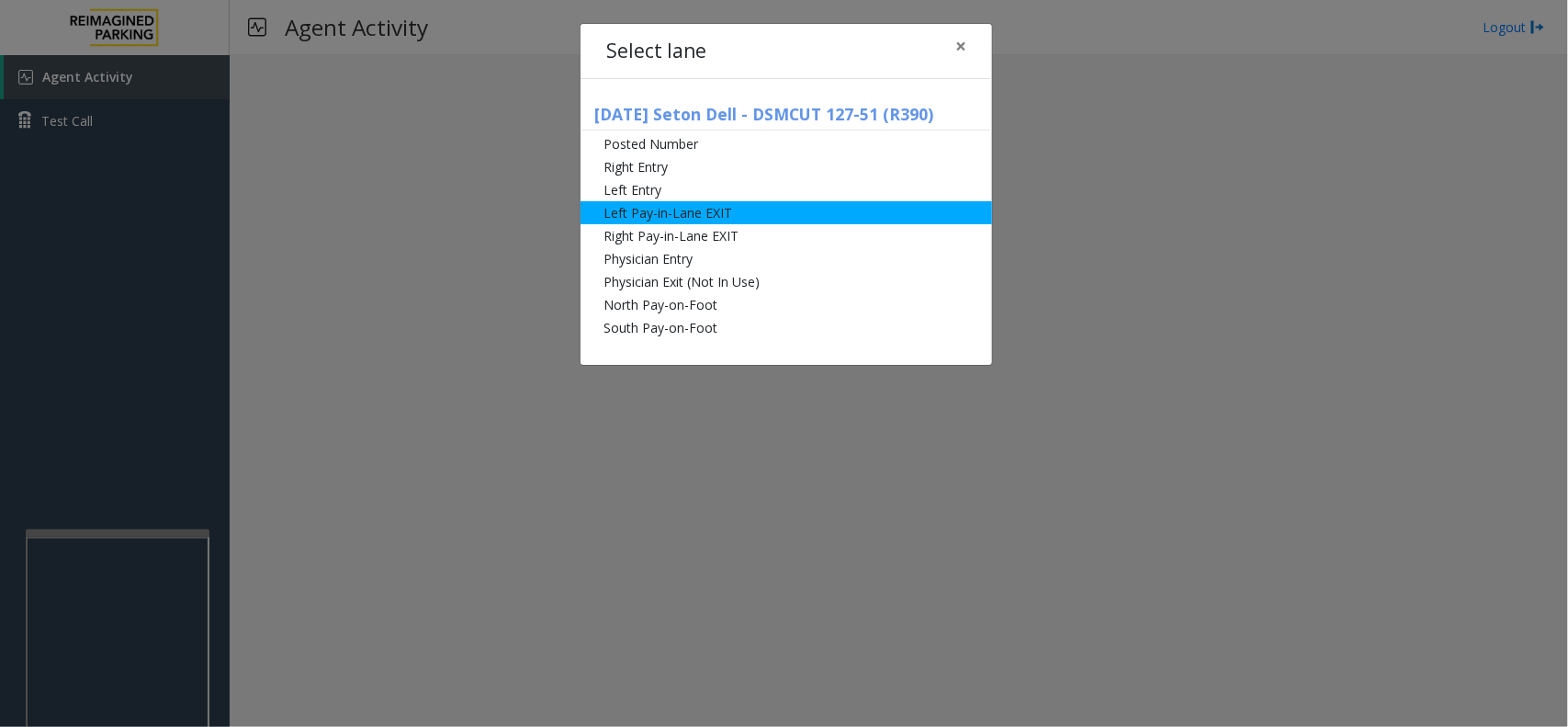 click on "Left Pay-in-Lane EXIT" 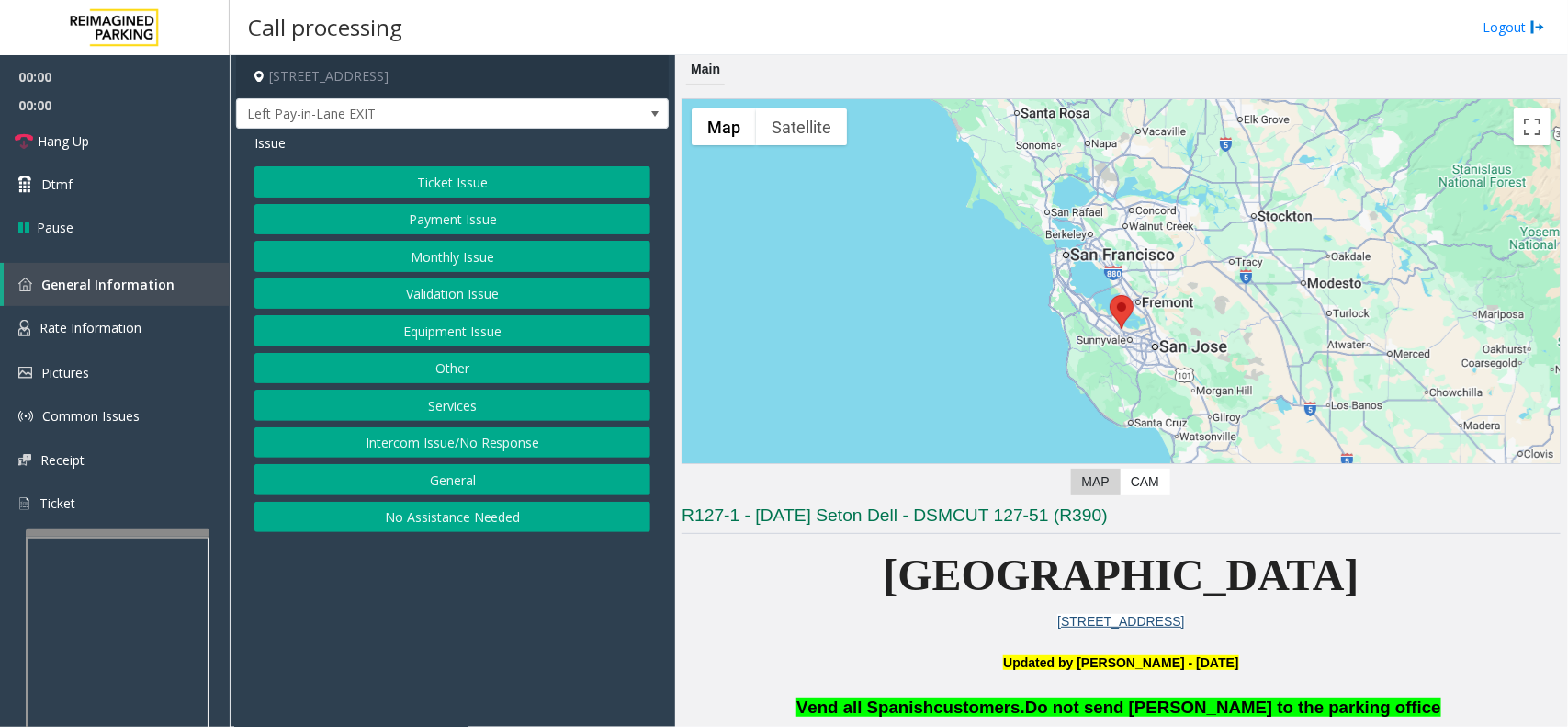 drag, startPoint x: 407, startPoint y: 175, endPoint x: 409, endPoint y: 186, distance: 11.18034 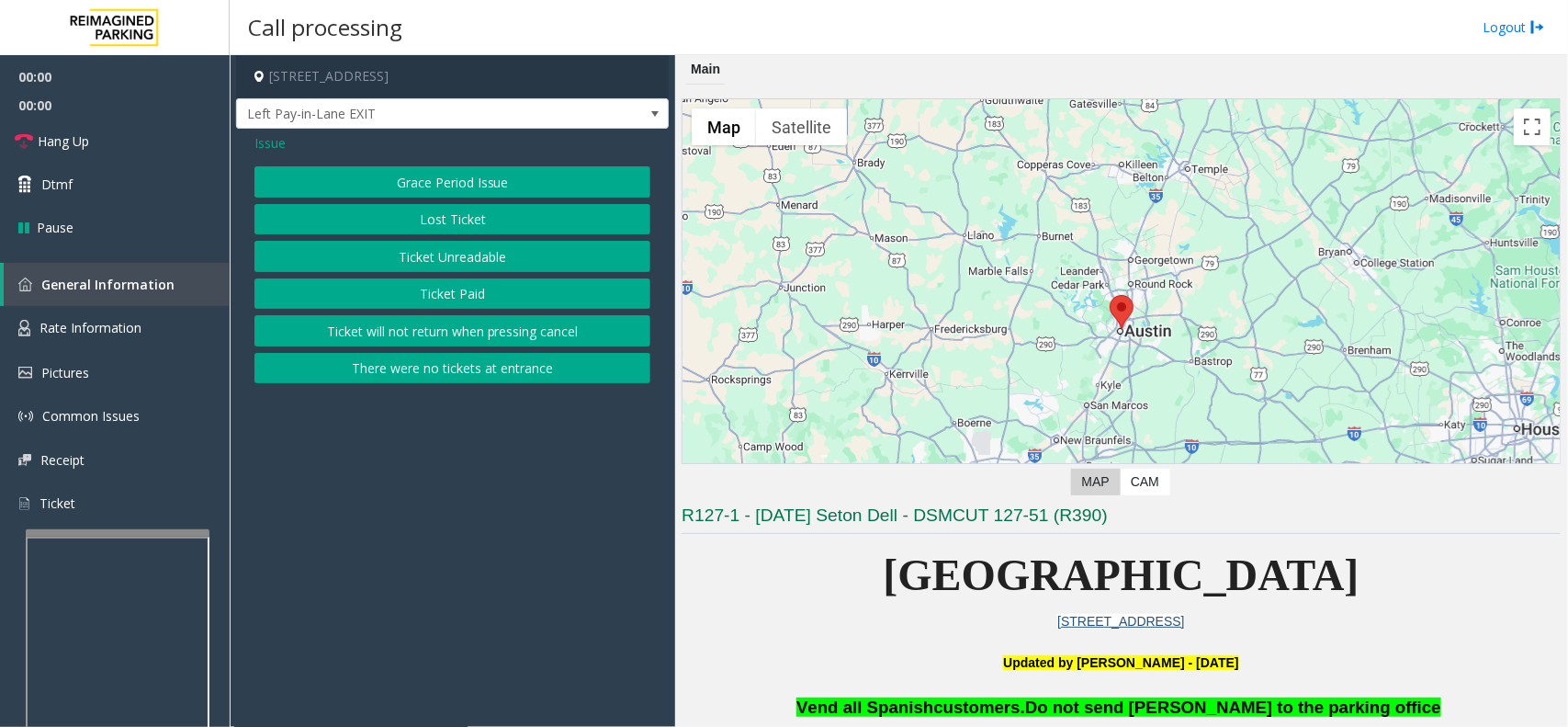 click on "Ticket Paid" 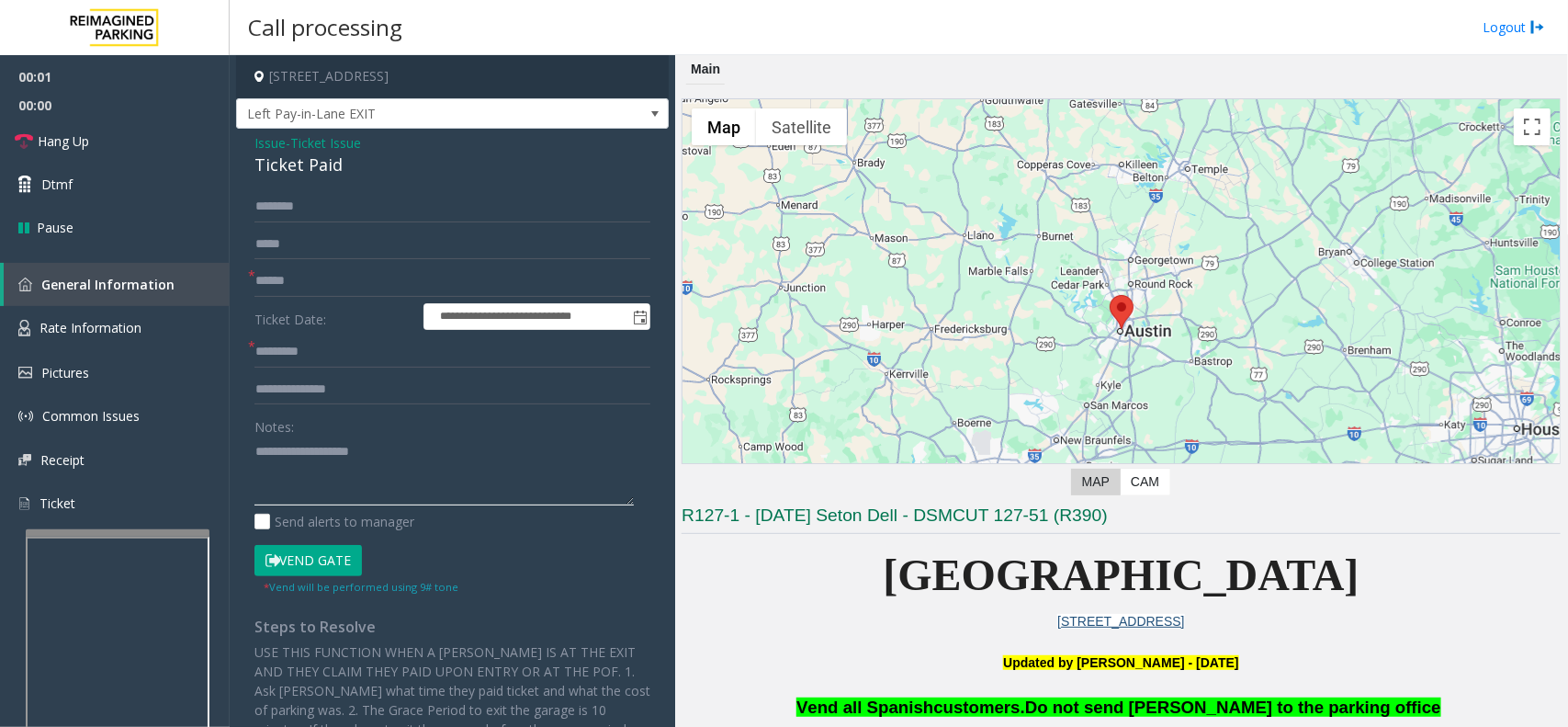 click 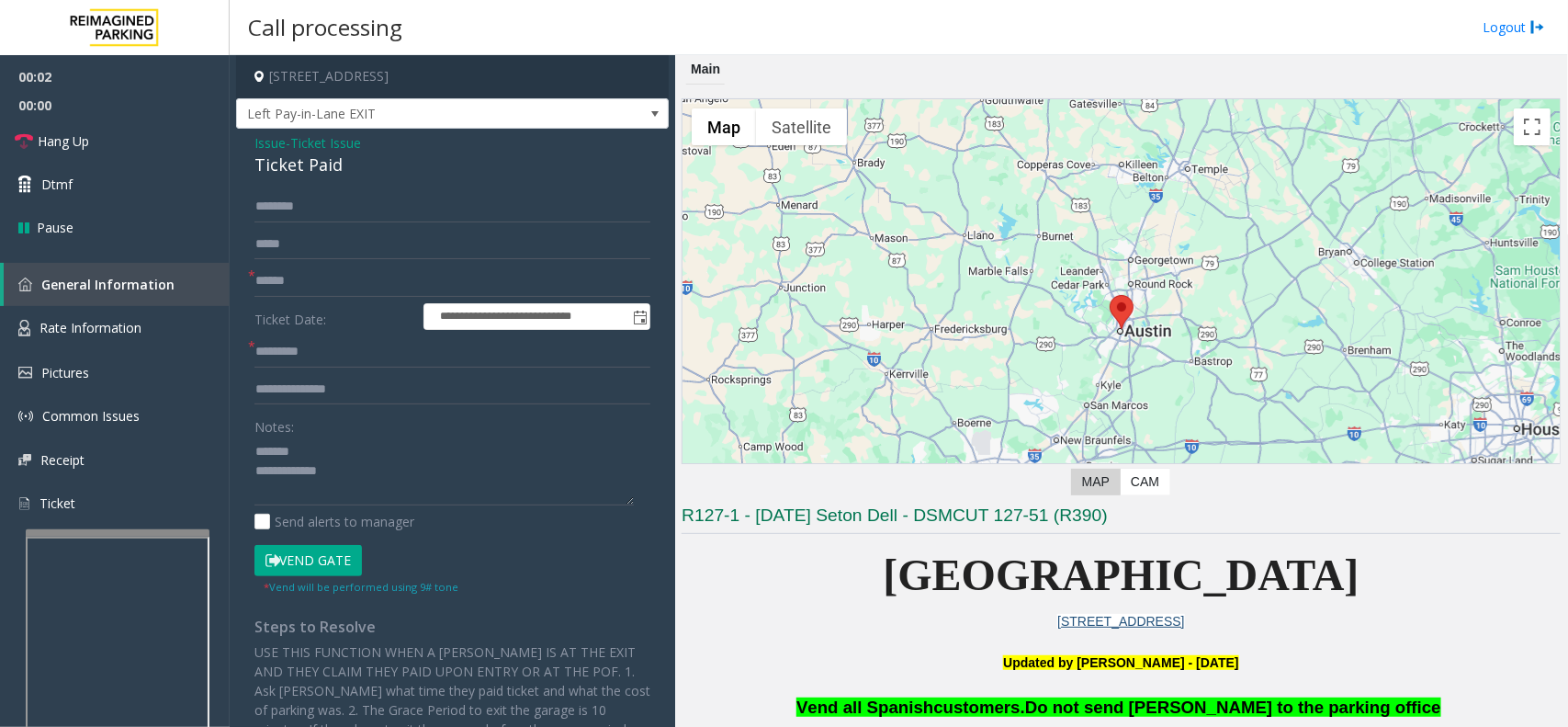 click on "**********" 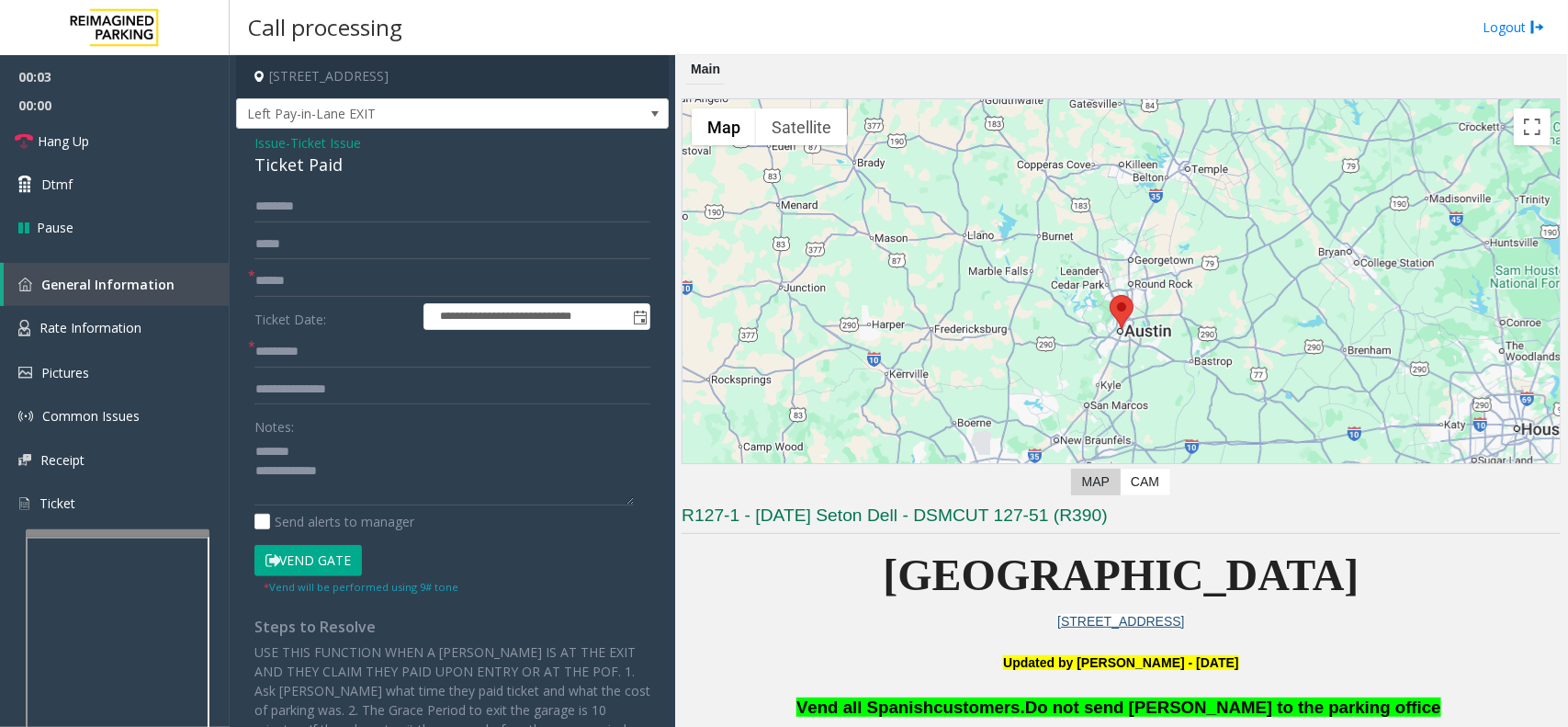click on "Ticket Paid" 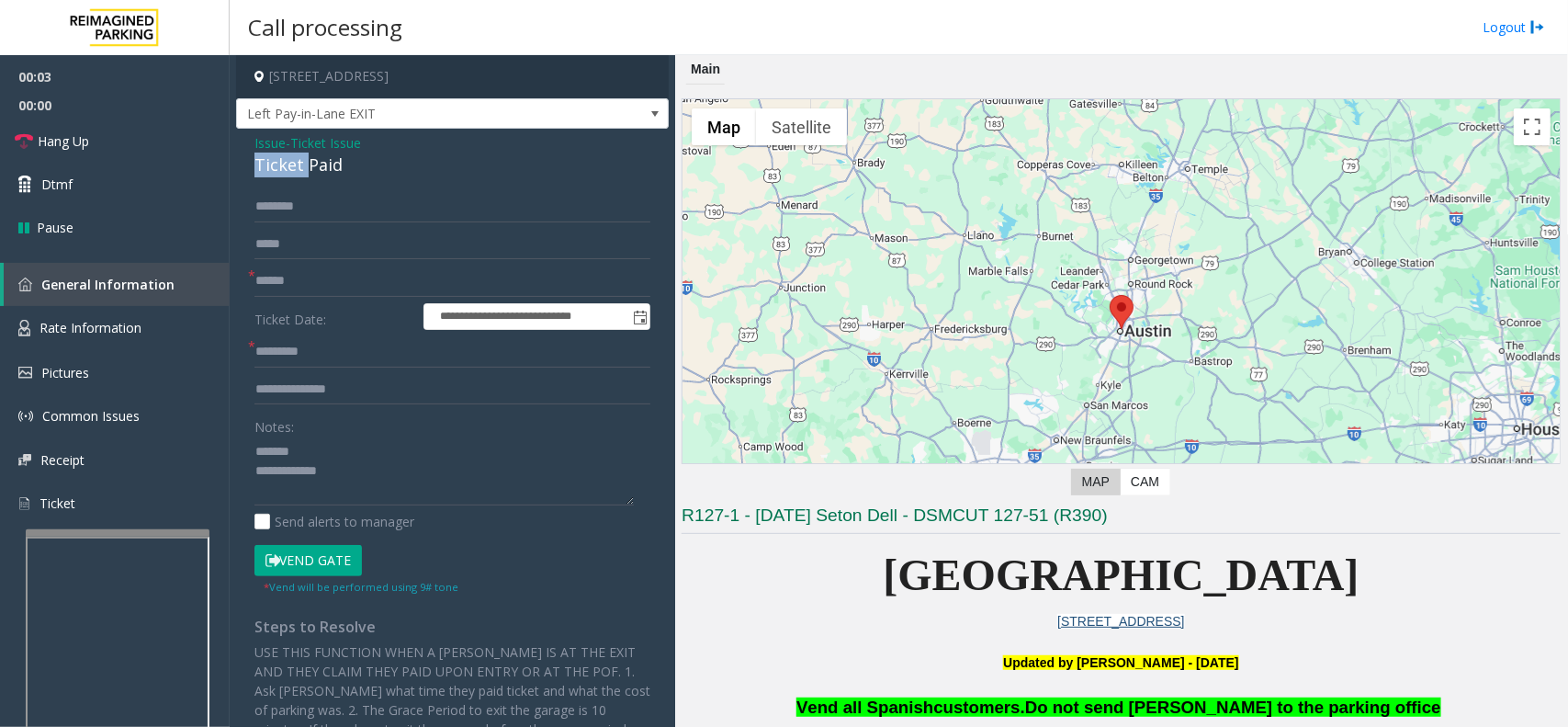 click on "Ticket Paid" 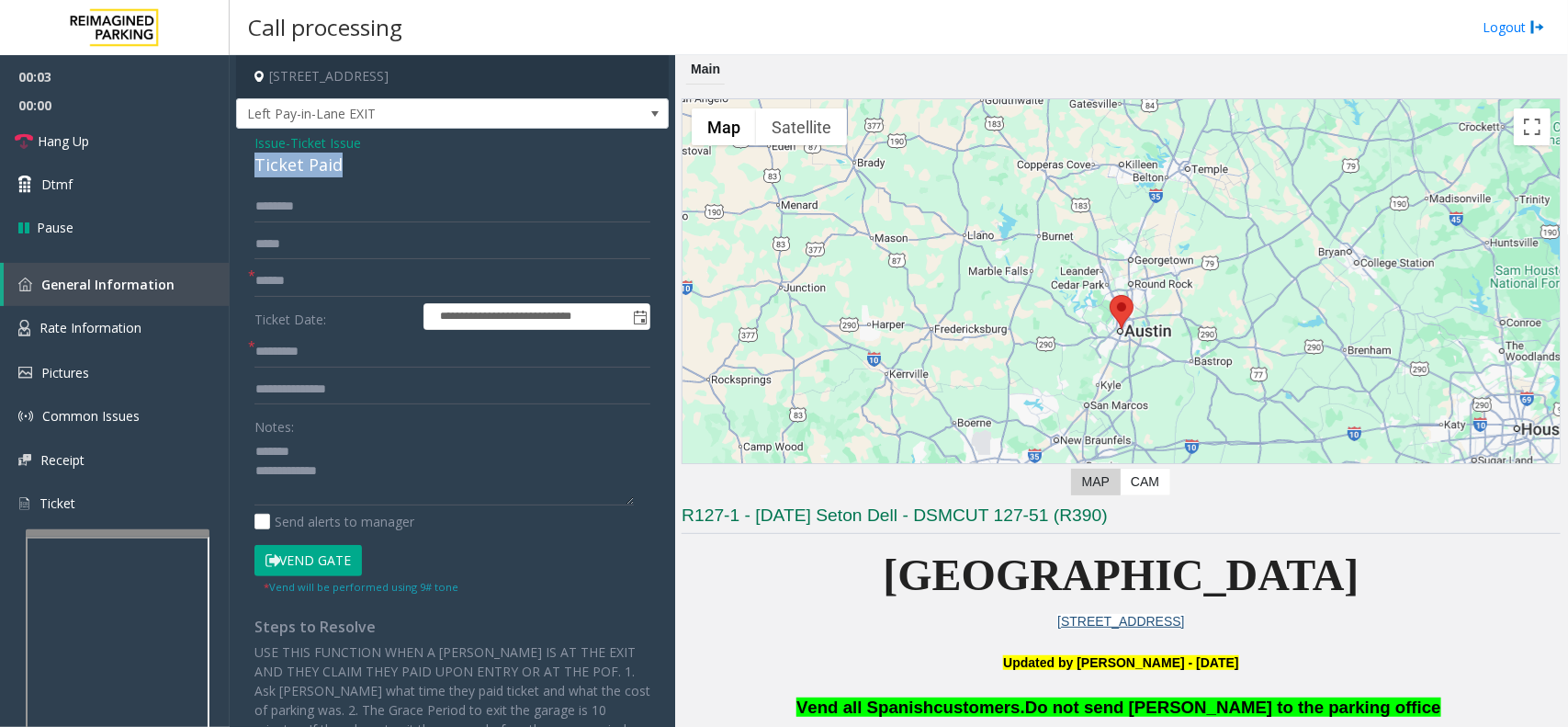 click on "Ticket Paid" 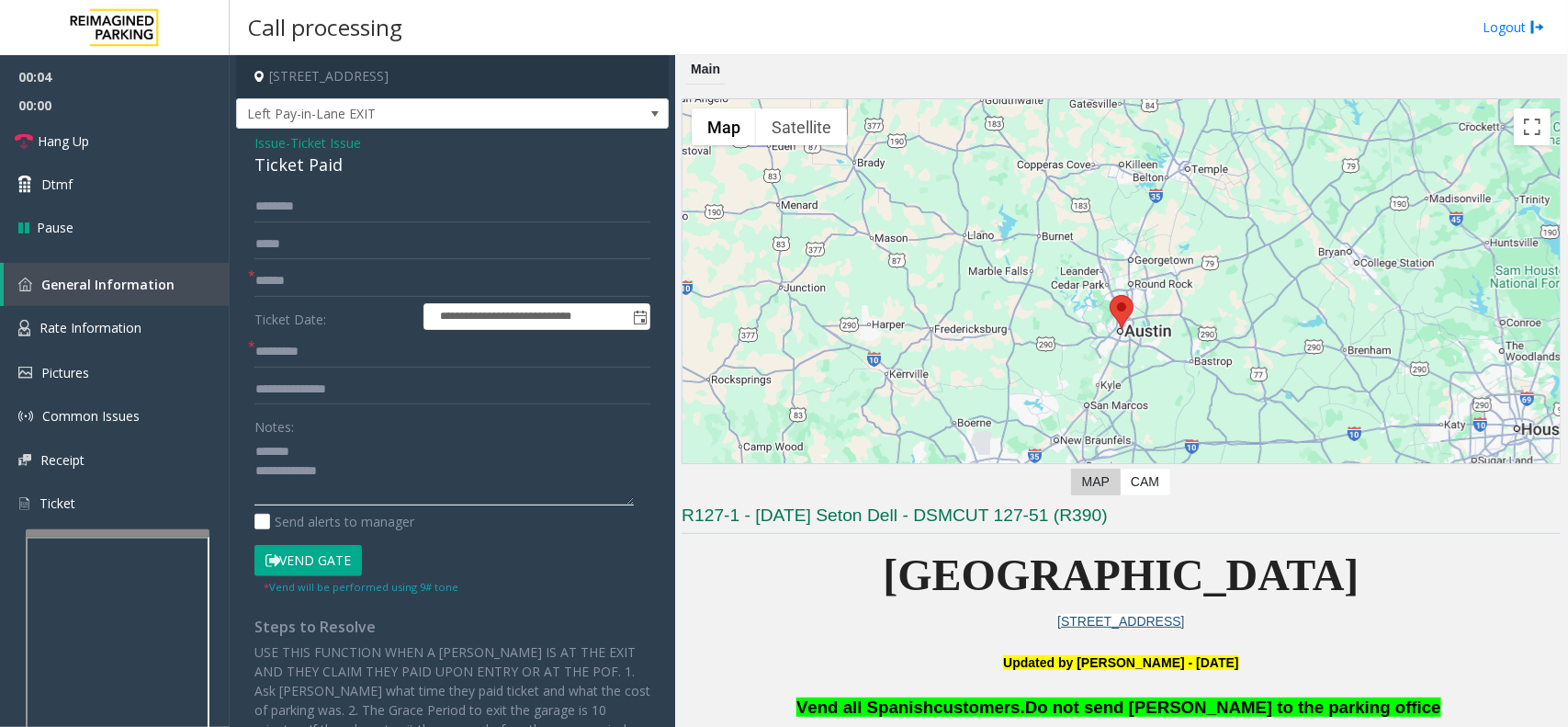 click 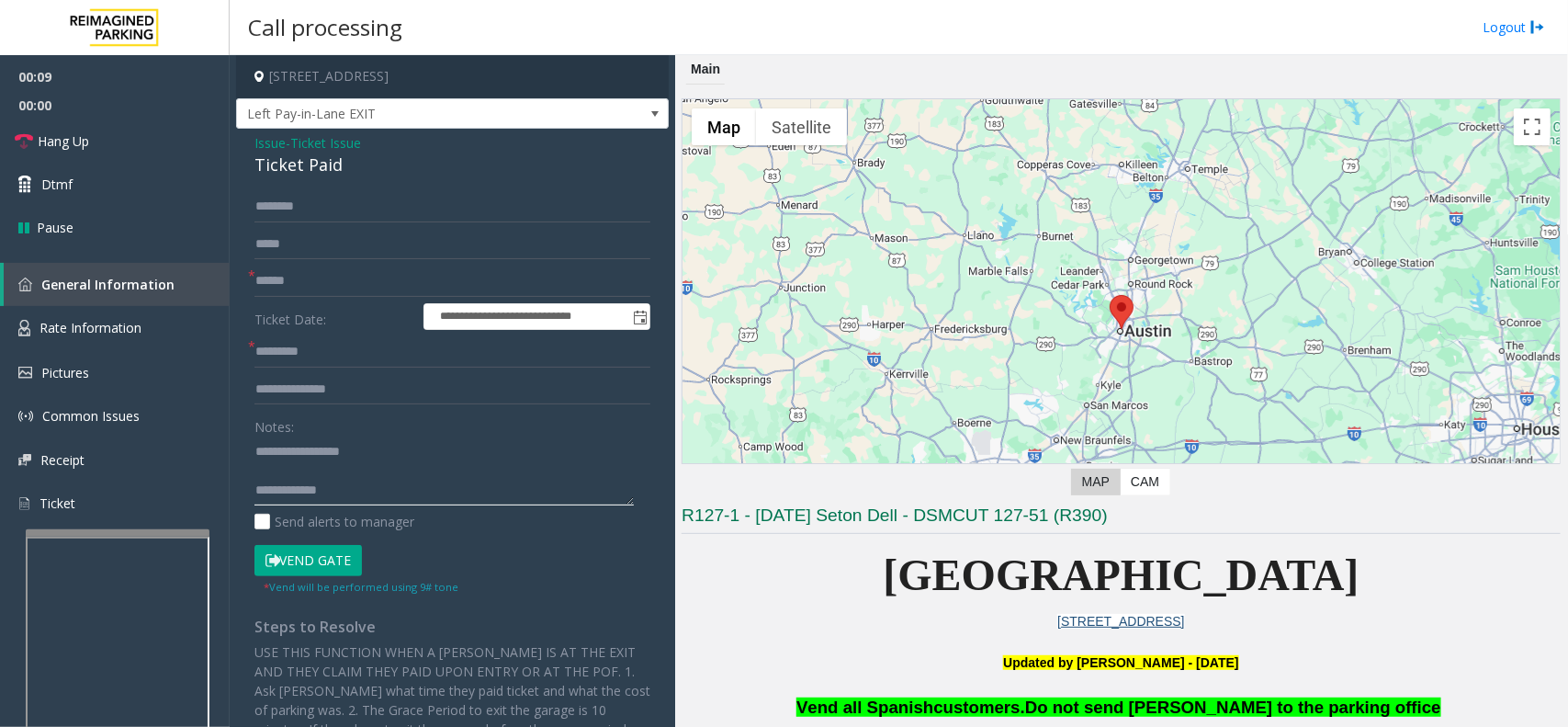 paste on "**********" 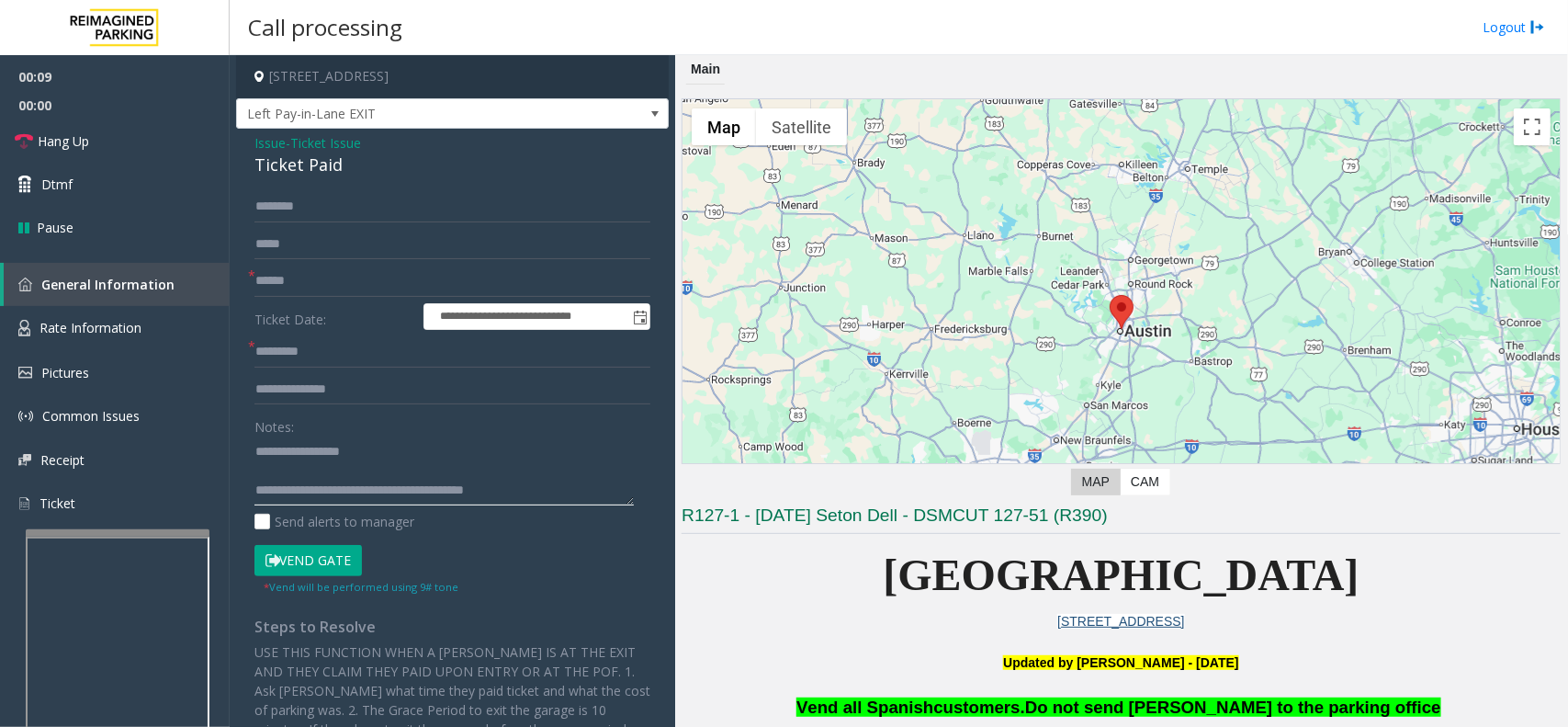 click 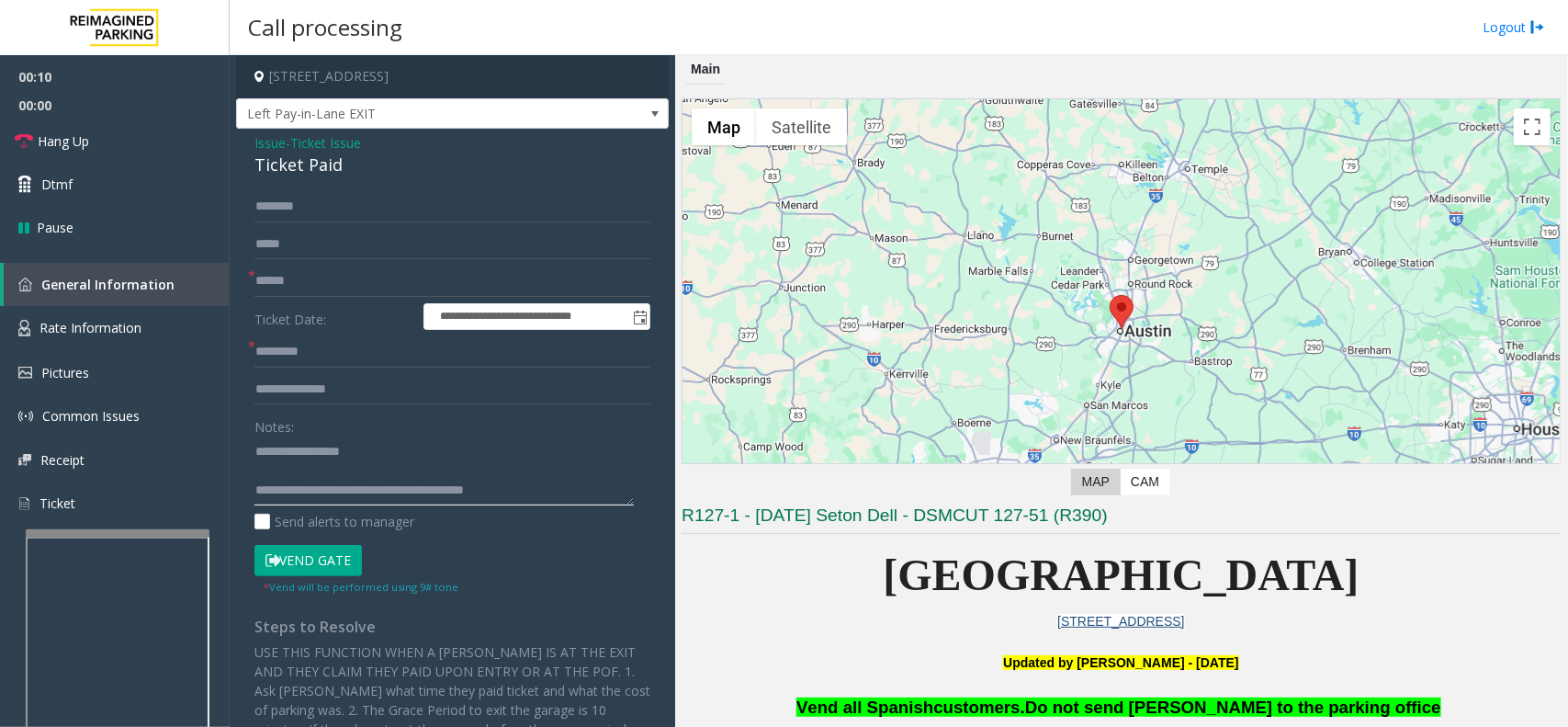 click 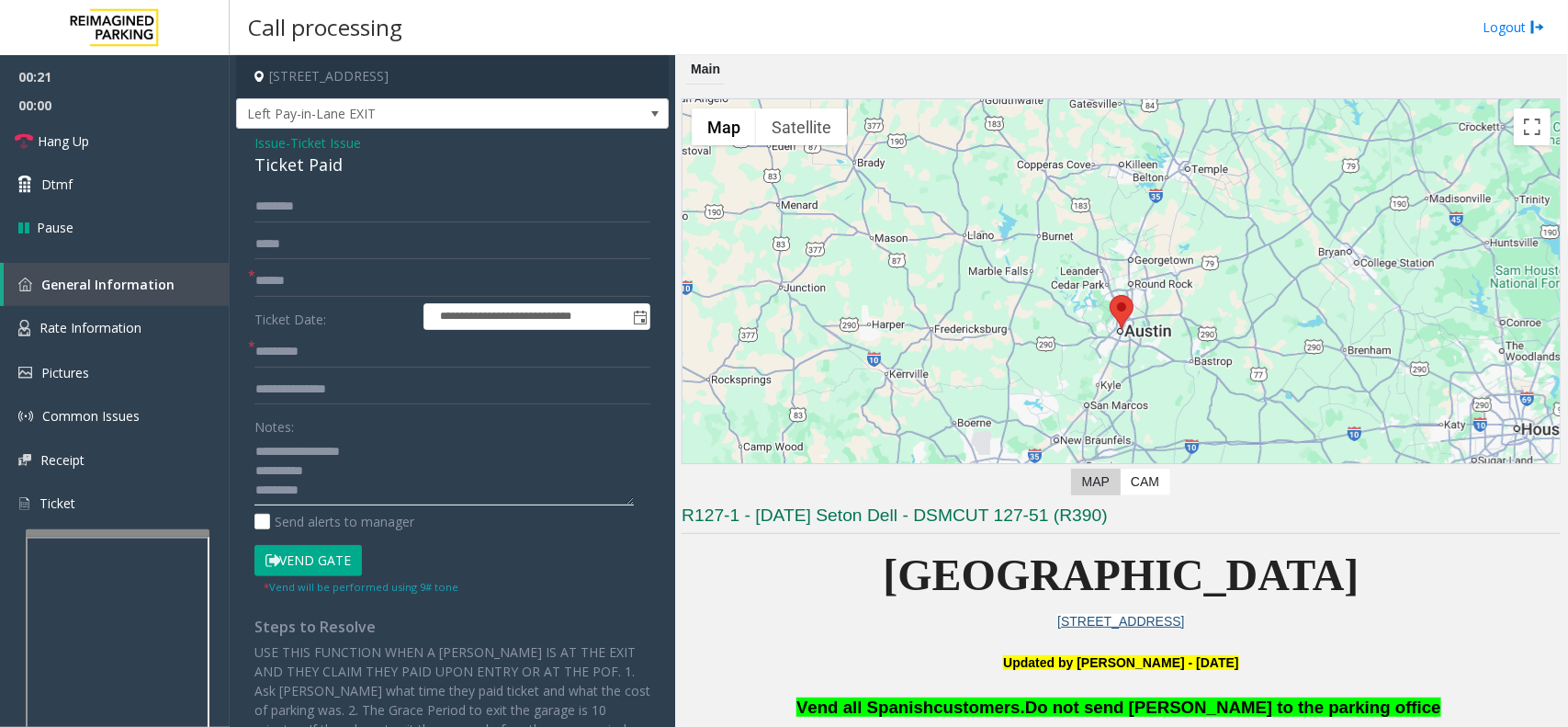 click 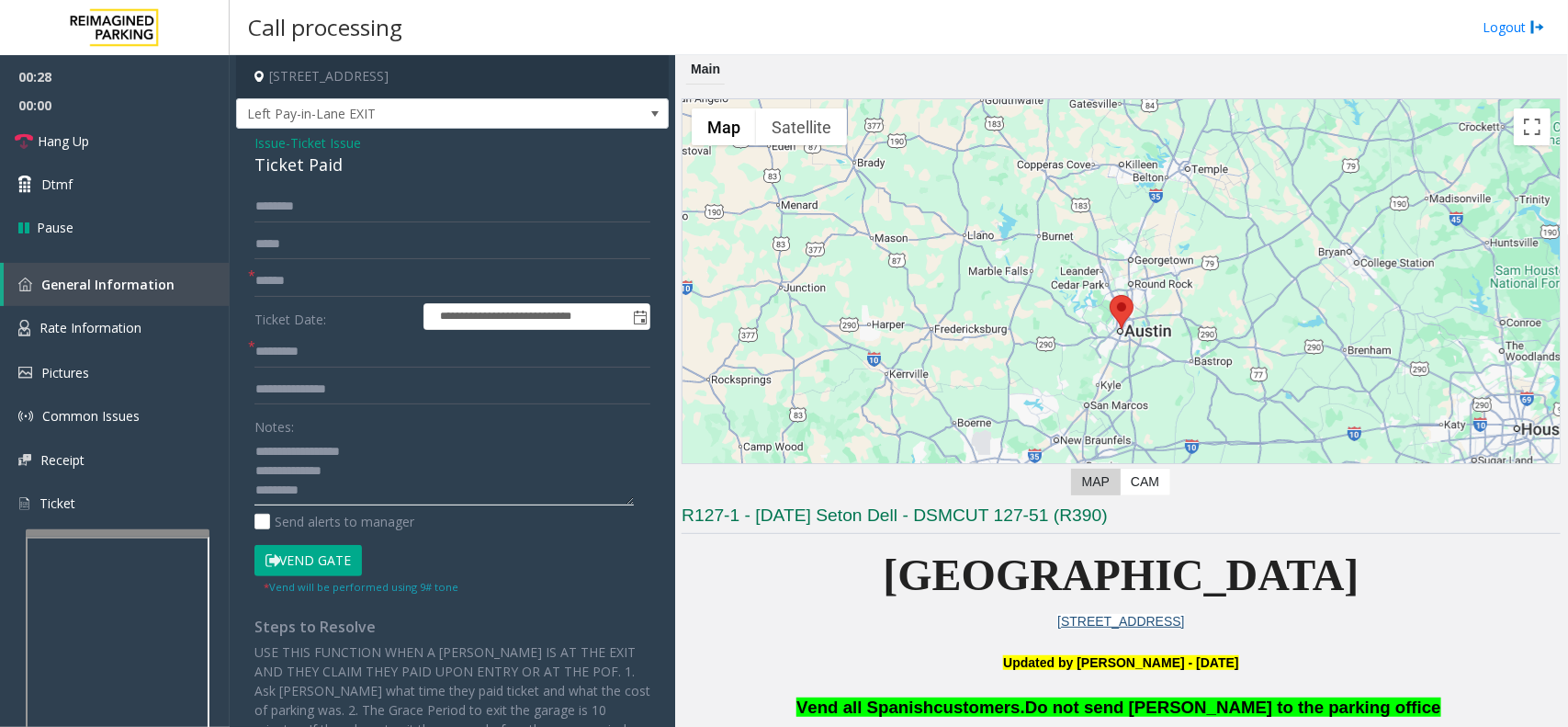 click 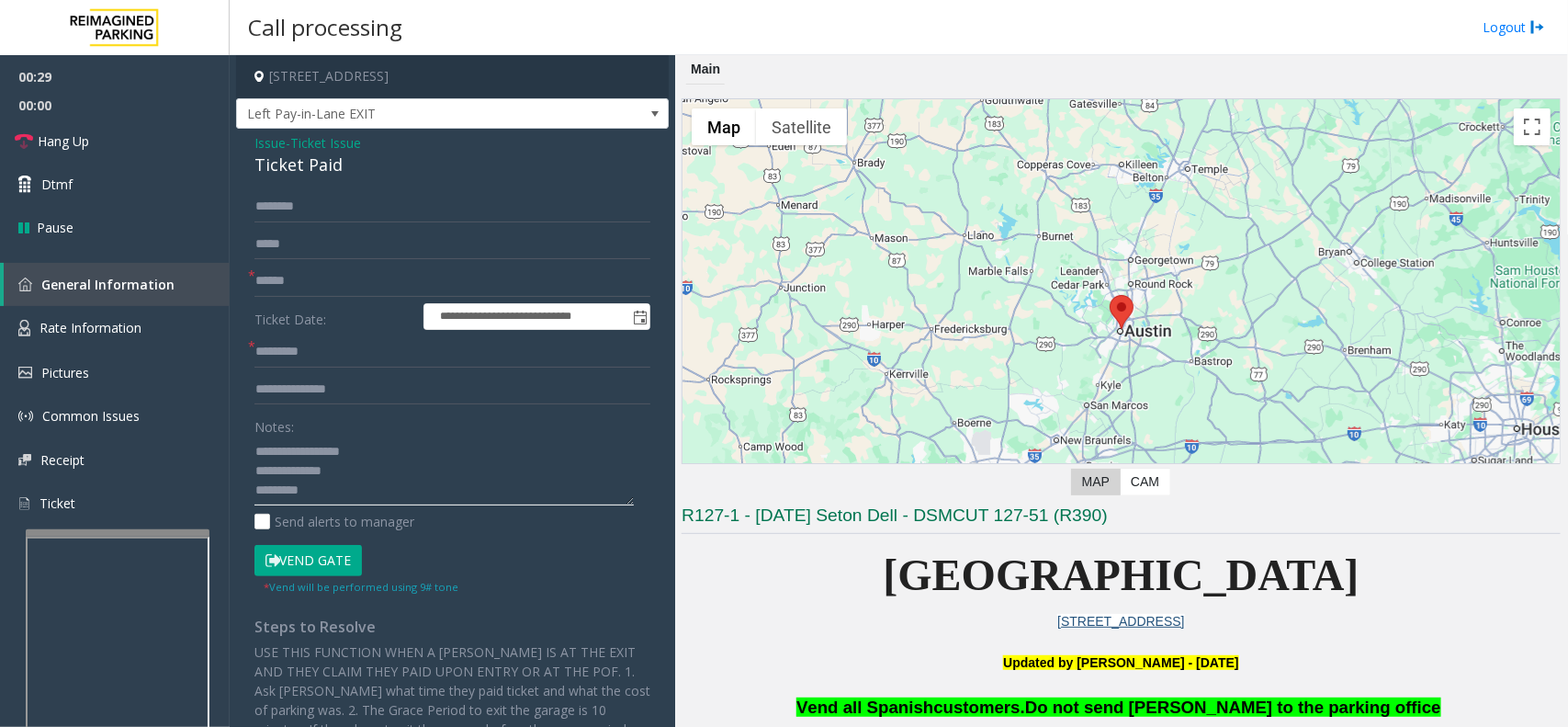 click 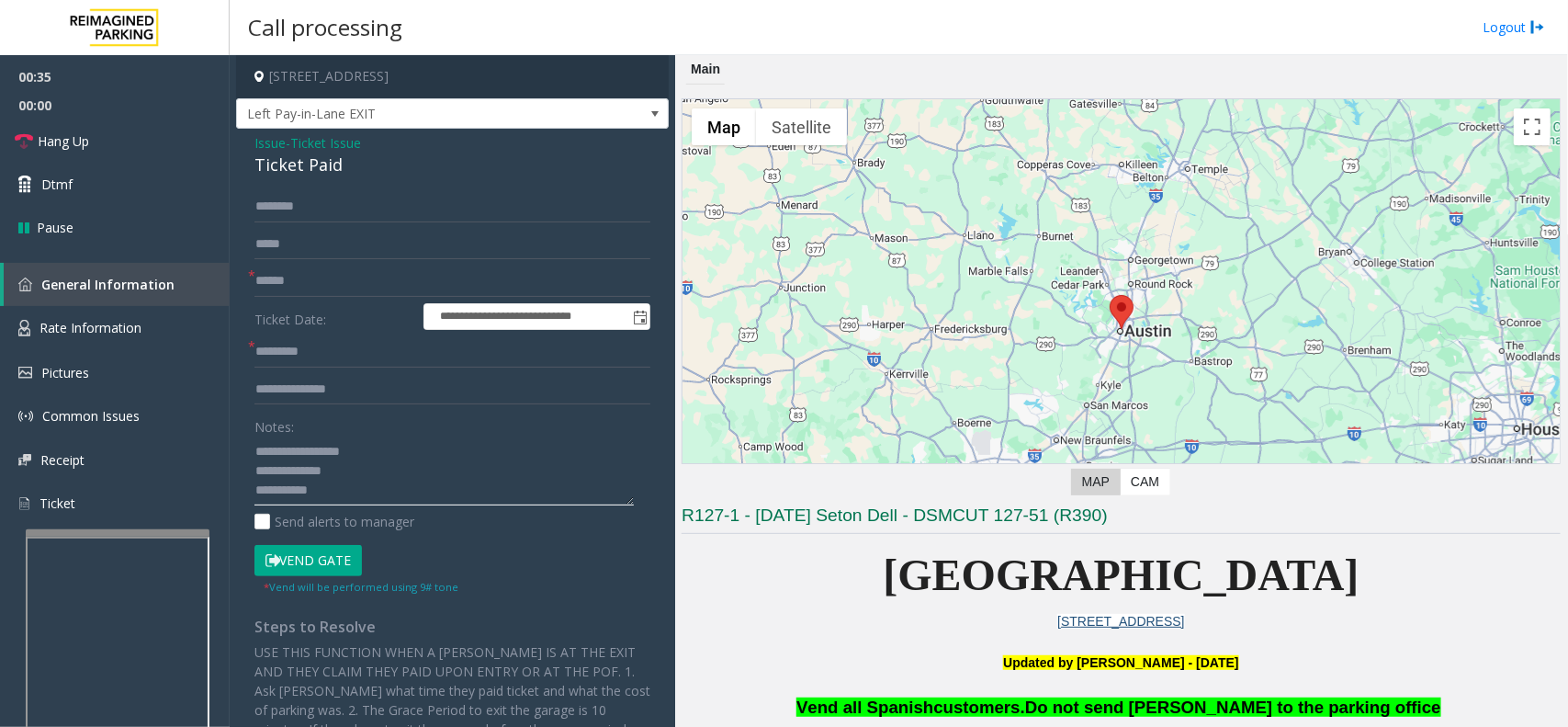 type on "**********" 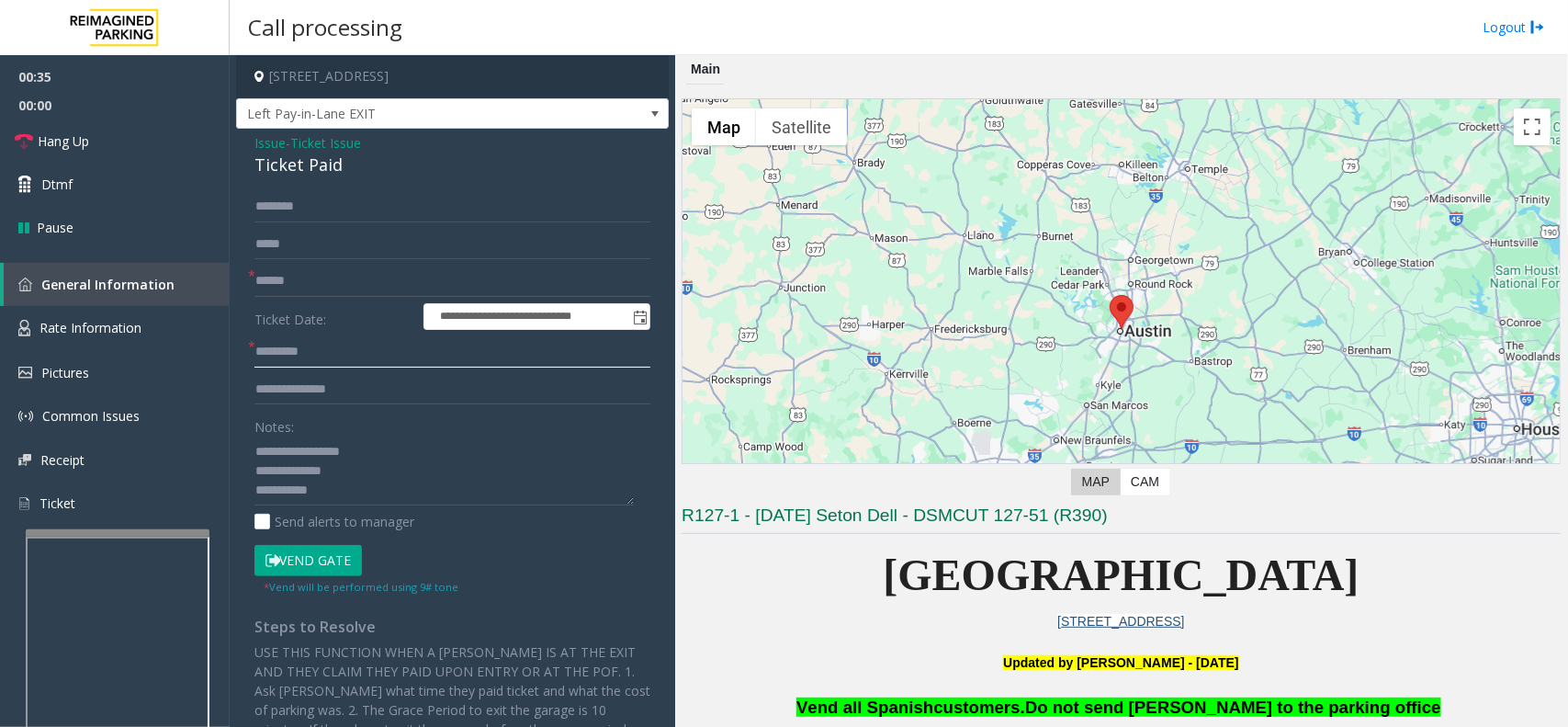 click 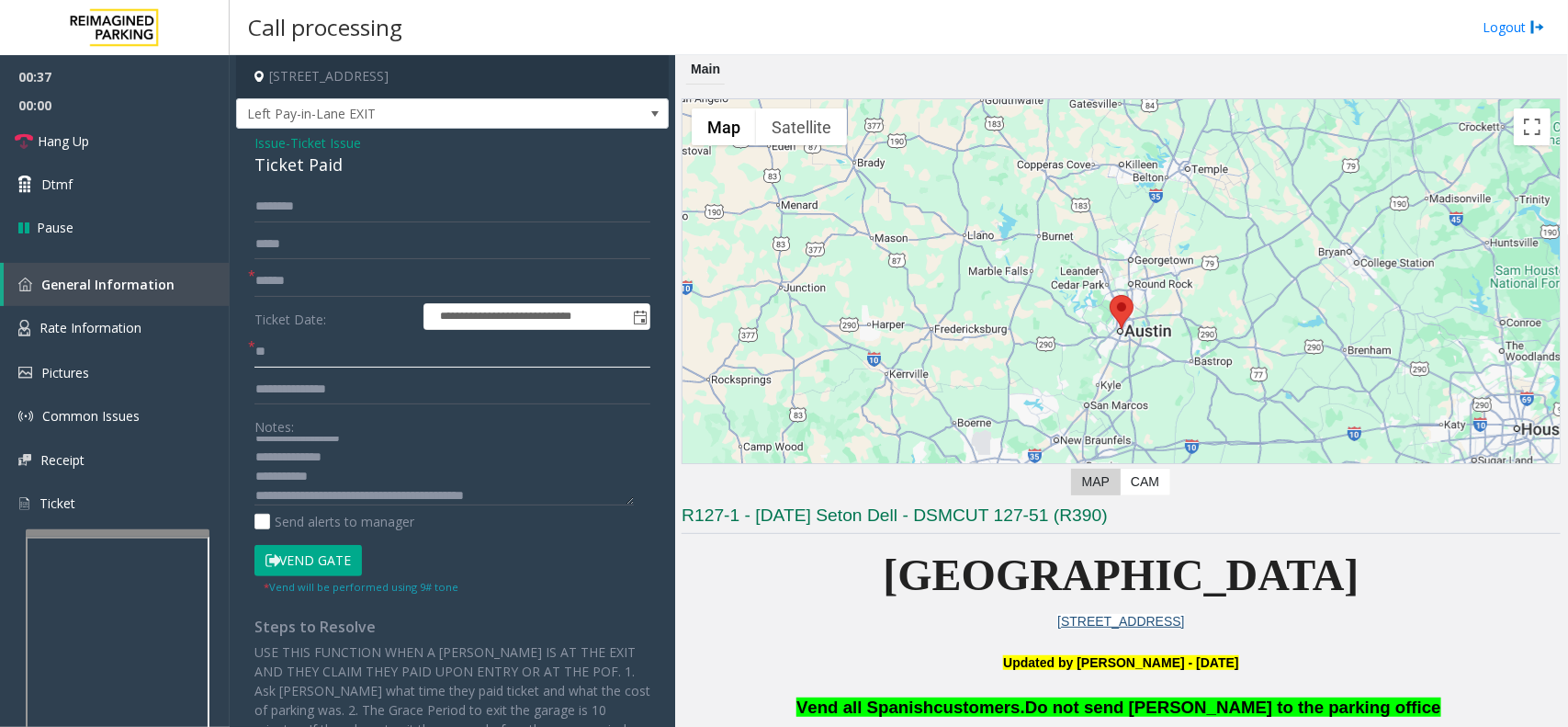 scroll, scrollTop: 19, scrollLeft: 0, axis: vertical 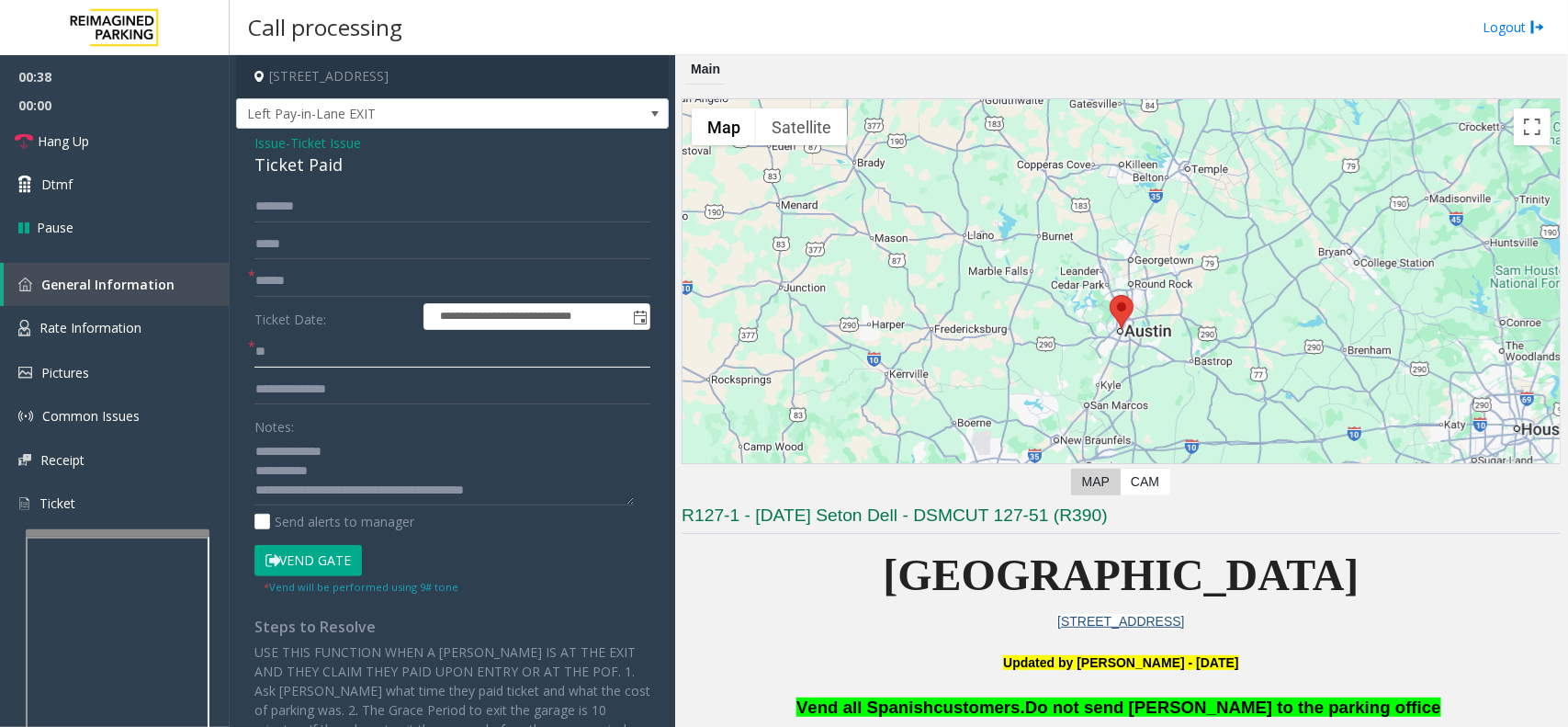 type on "**" 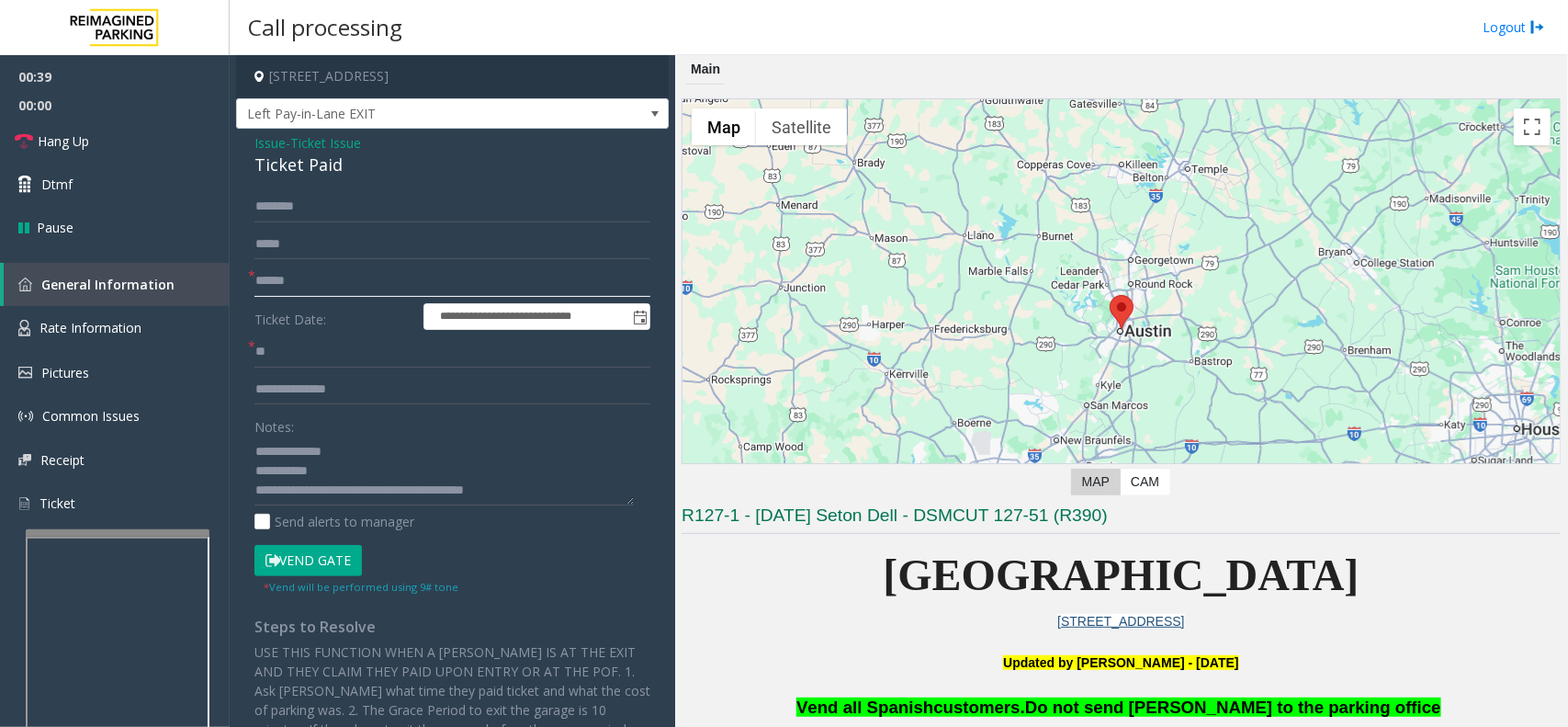 click 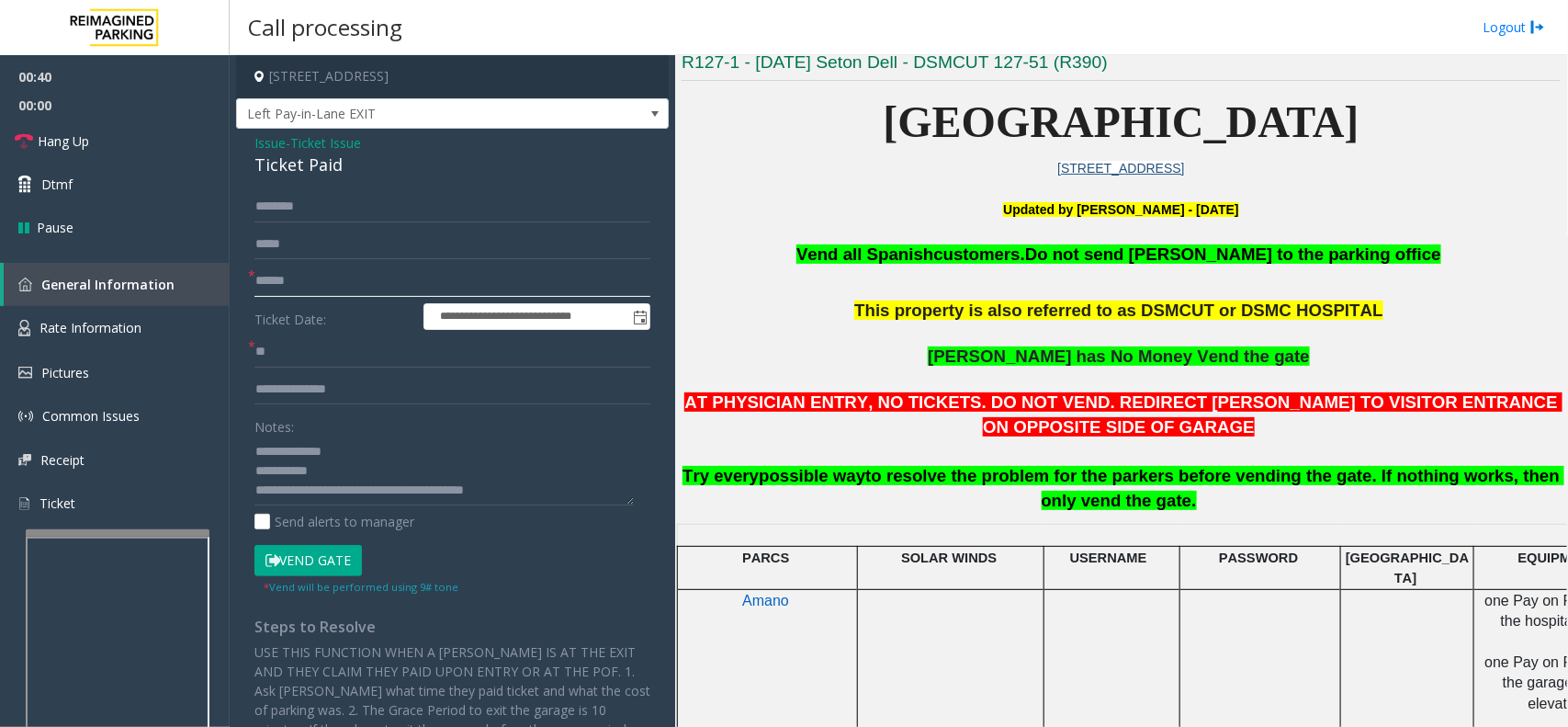 scroll, scrollTop: 460, scrollLeft: 0, axis: vertical 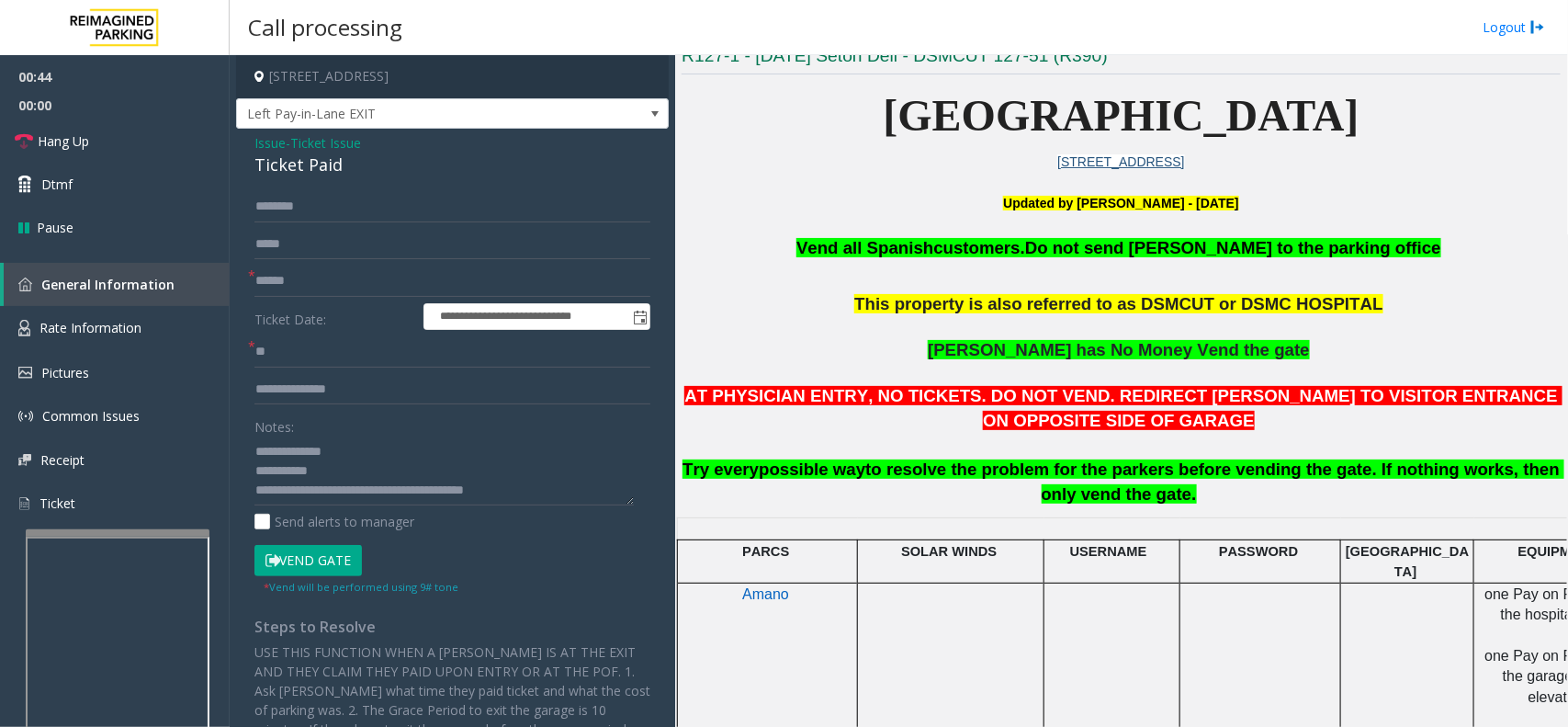 click on "Vend Gate" 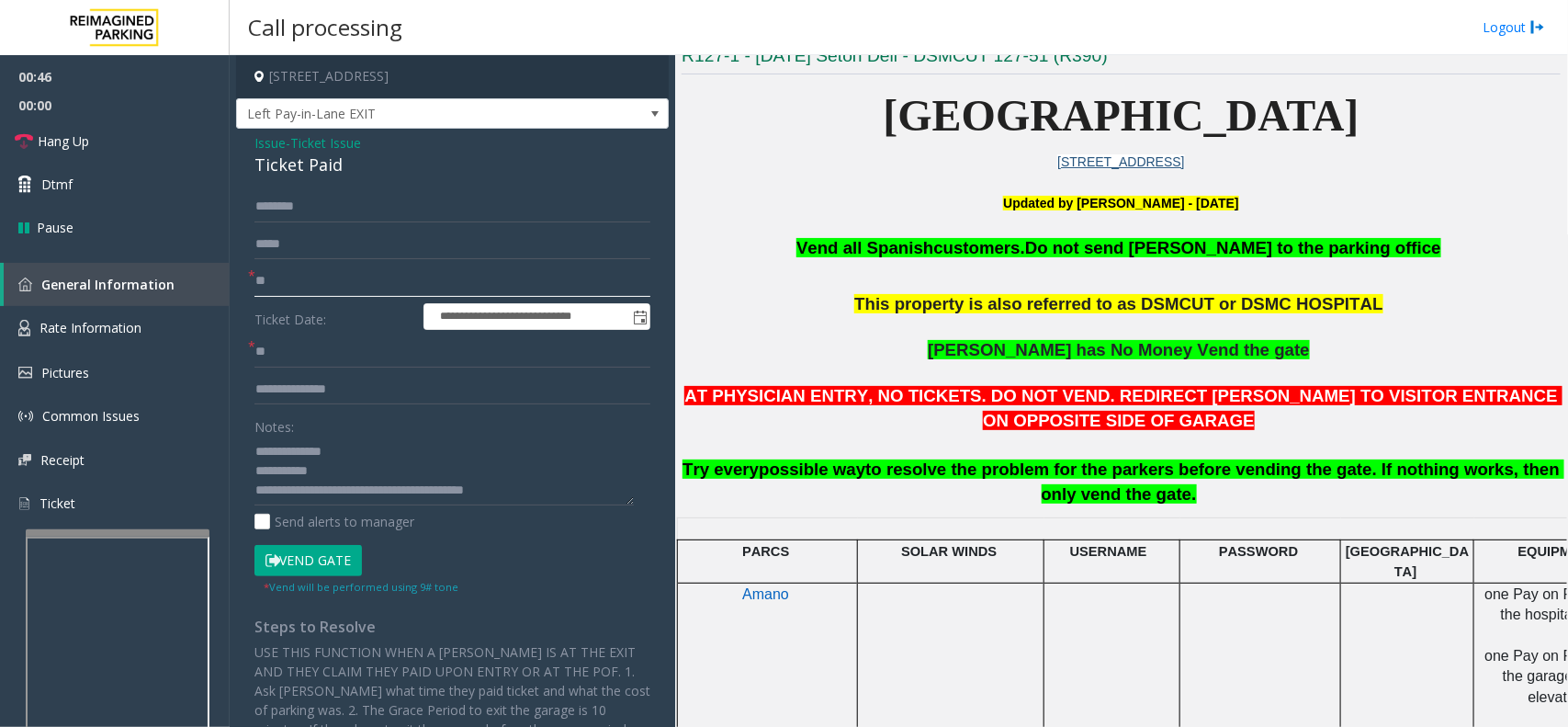 type on "**" 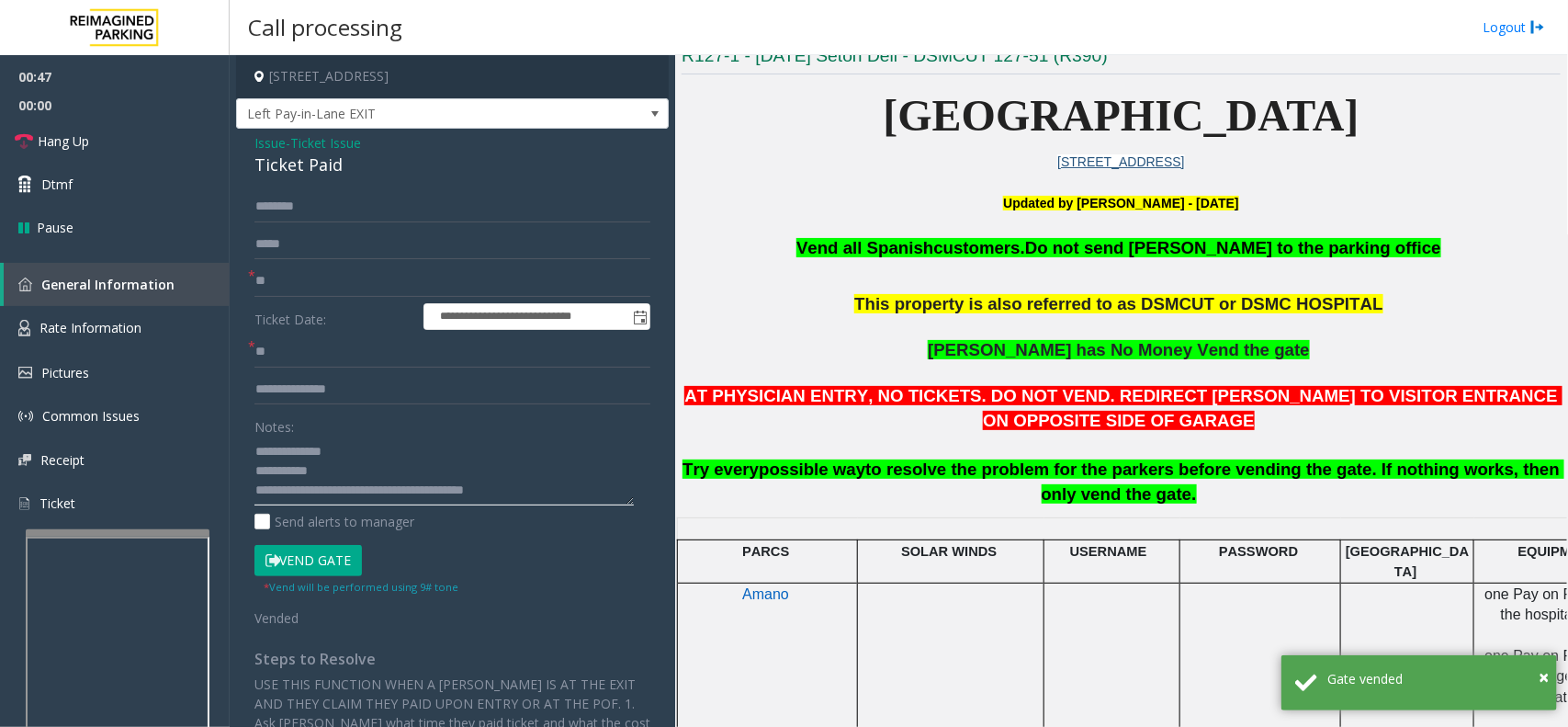 click 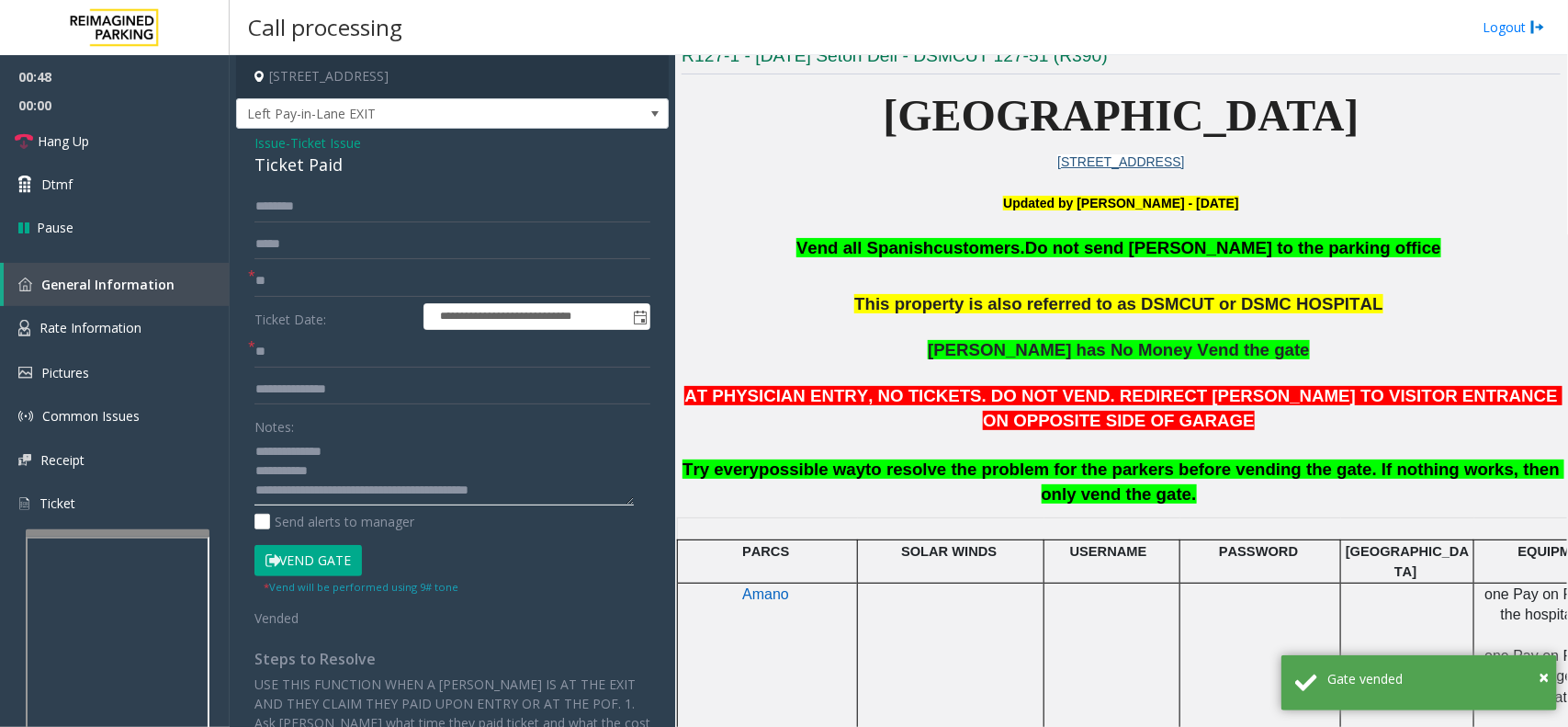 scroll, scrollTop: 32, scrollLeft: 0, axis: vertical 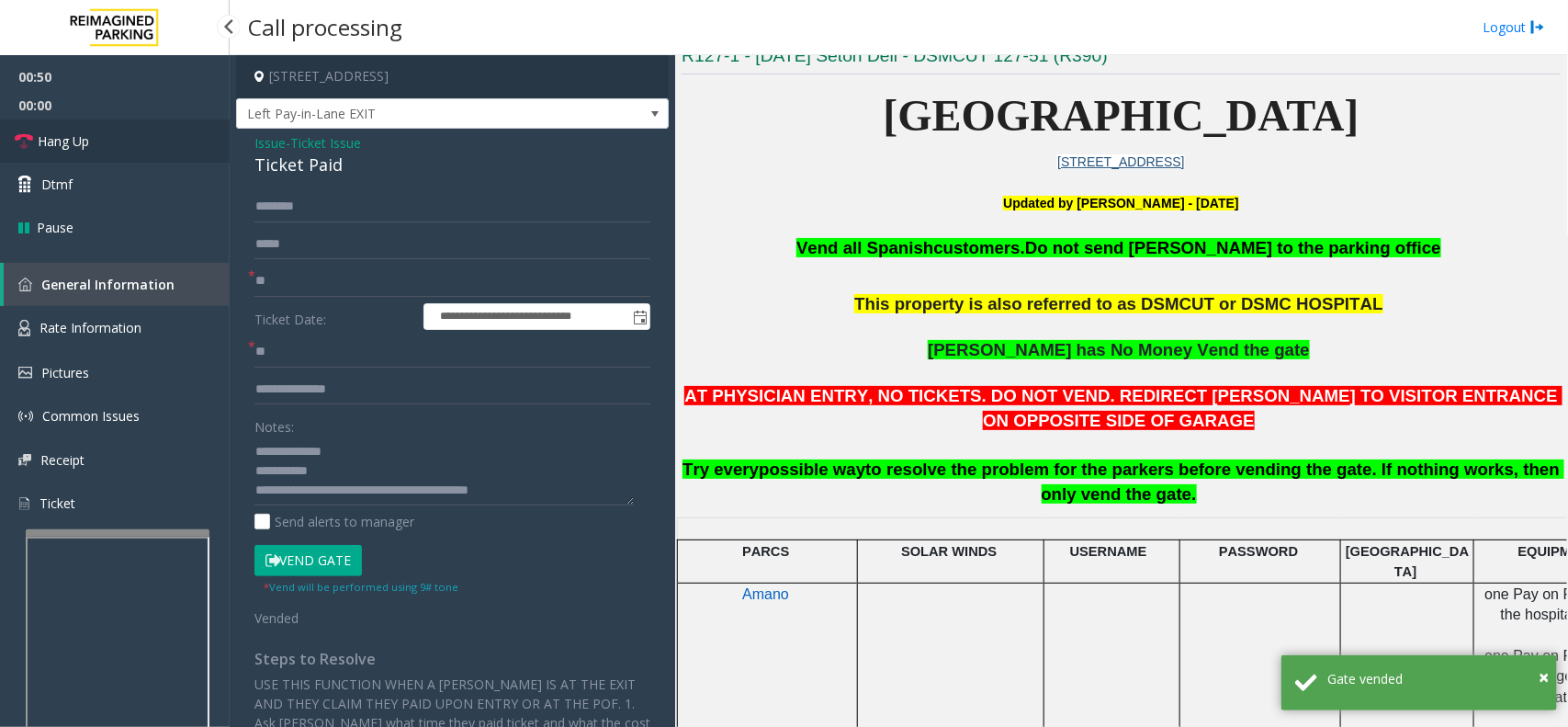 click on "Hang Up" at bounding box center (115, 141) 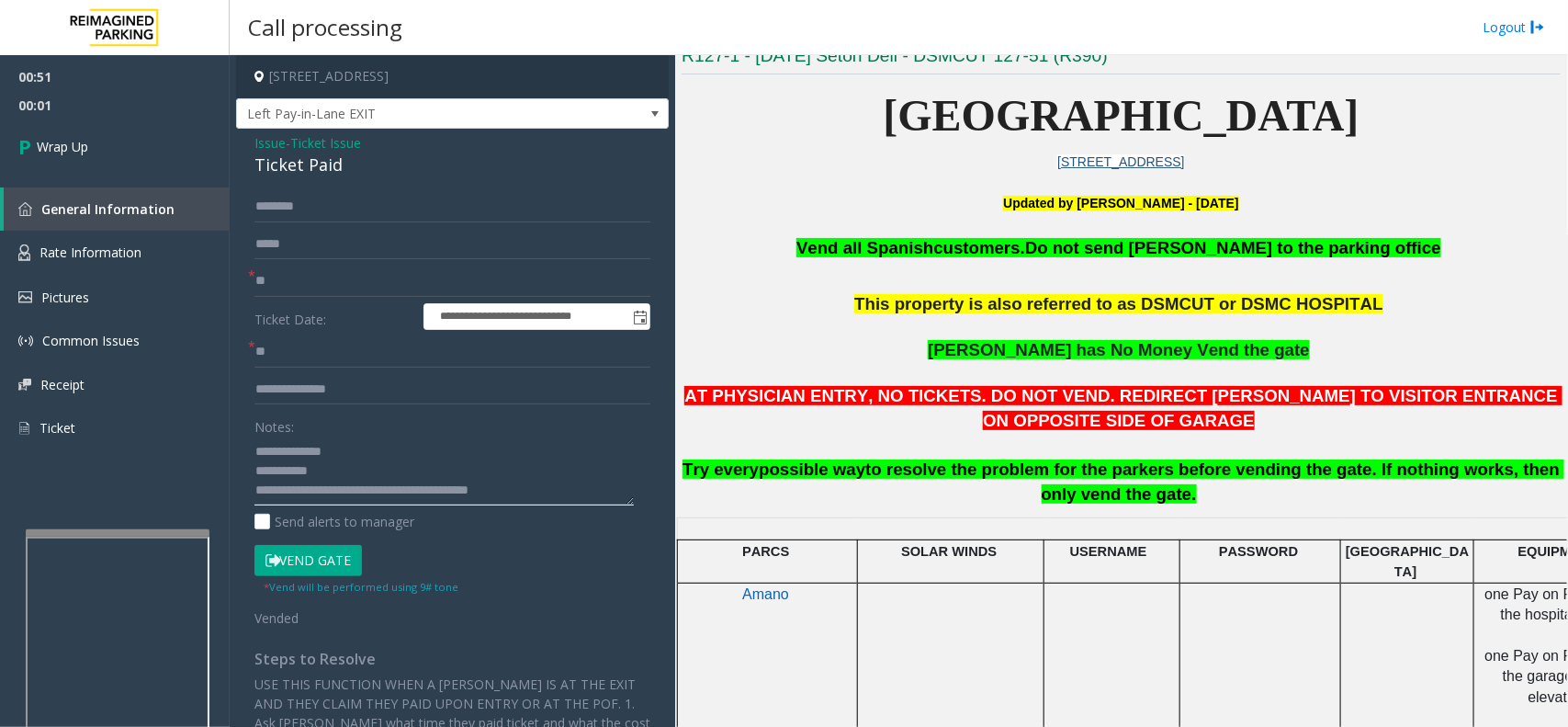 click 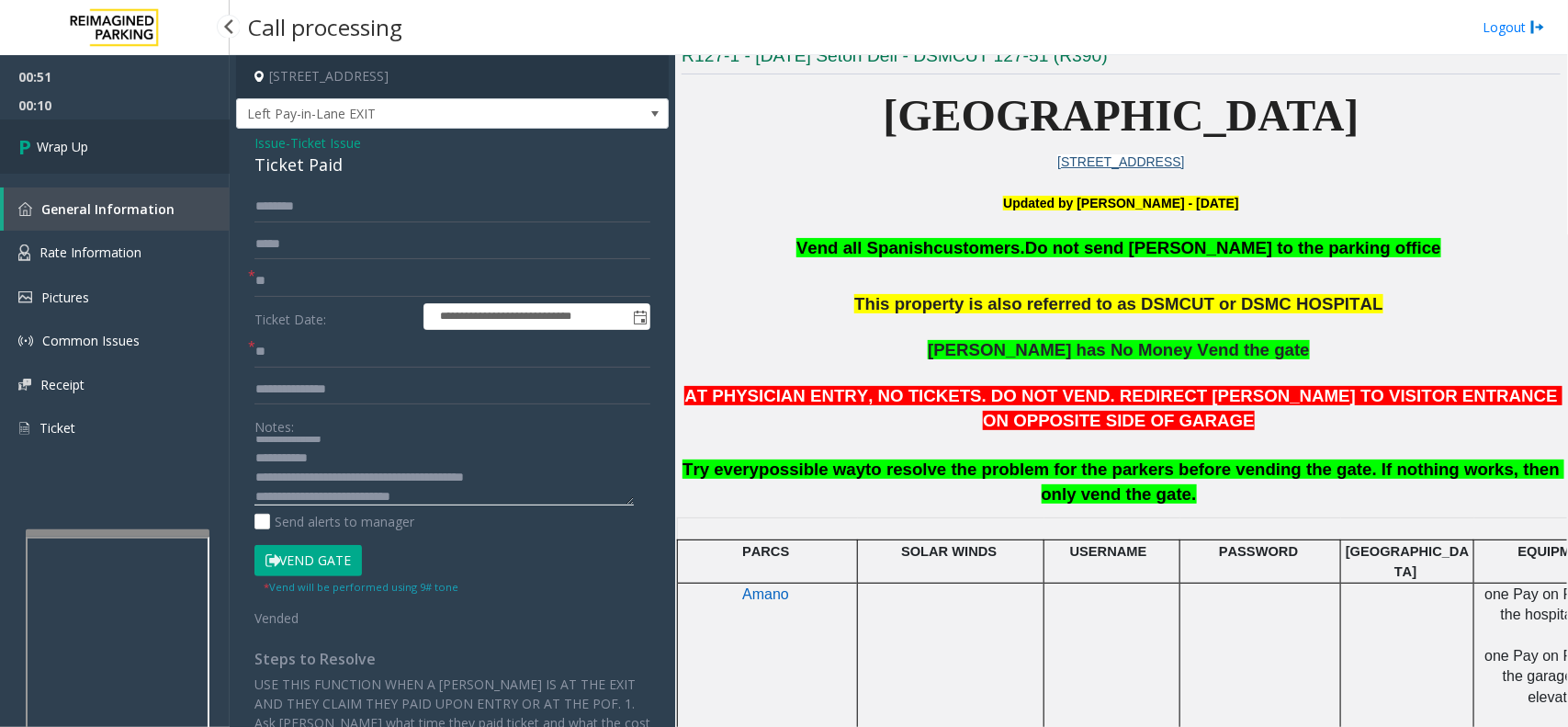 type on "**********" 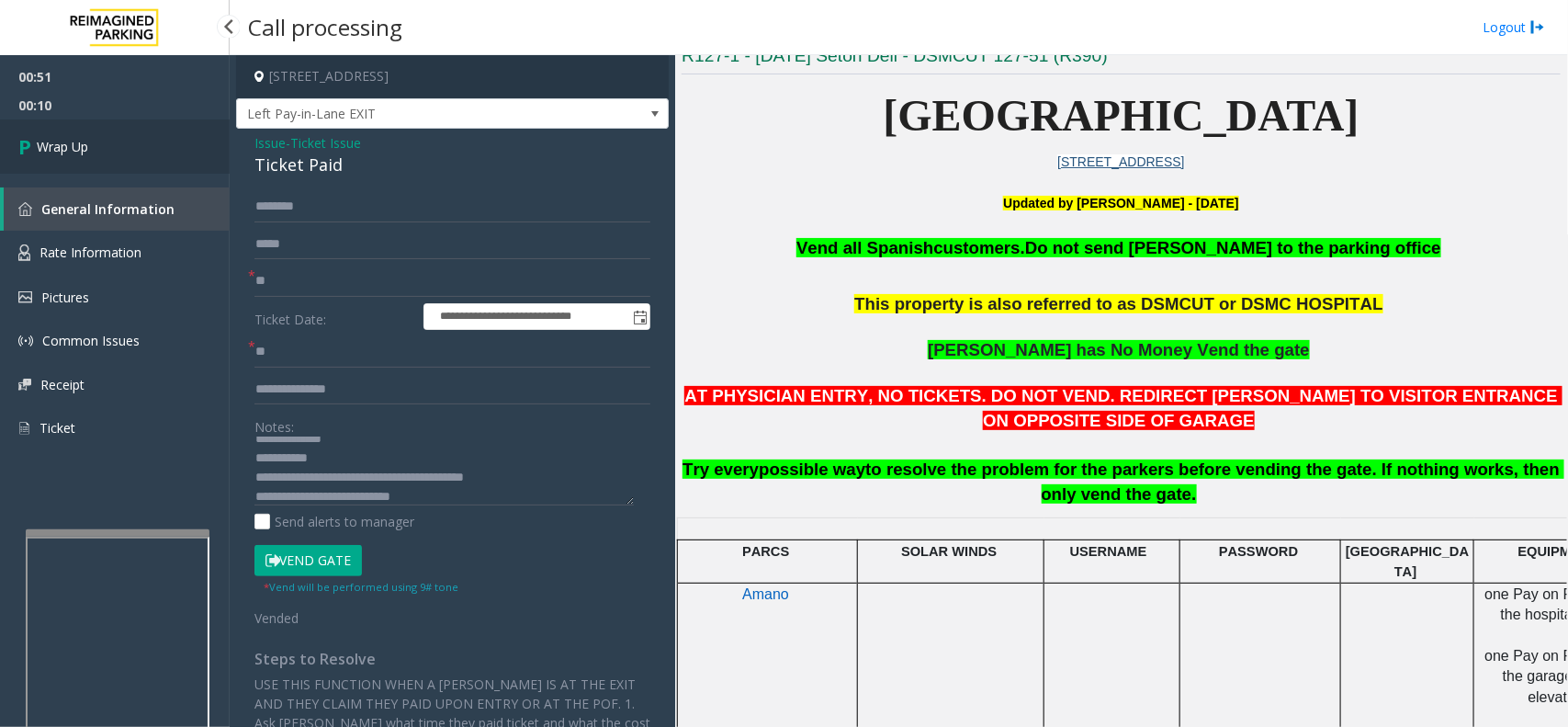 click on "Wrap Up" at bounding box center (115, 146) 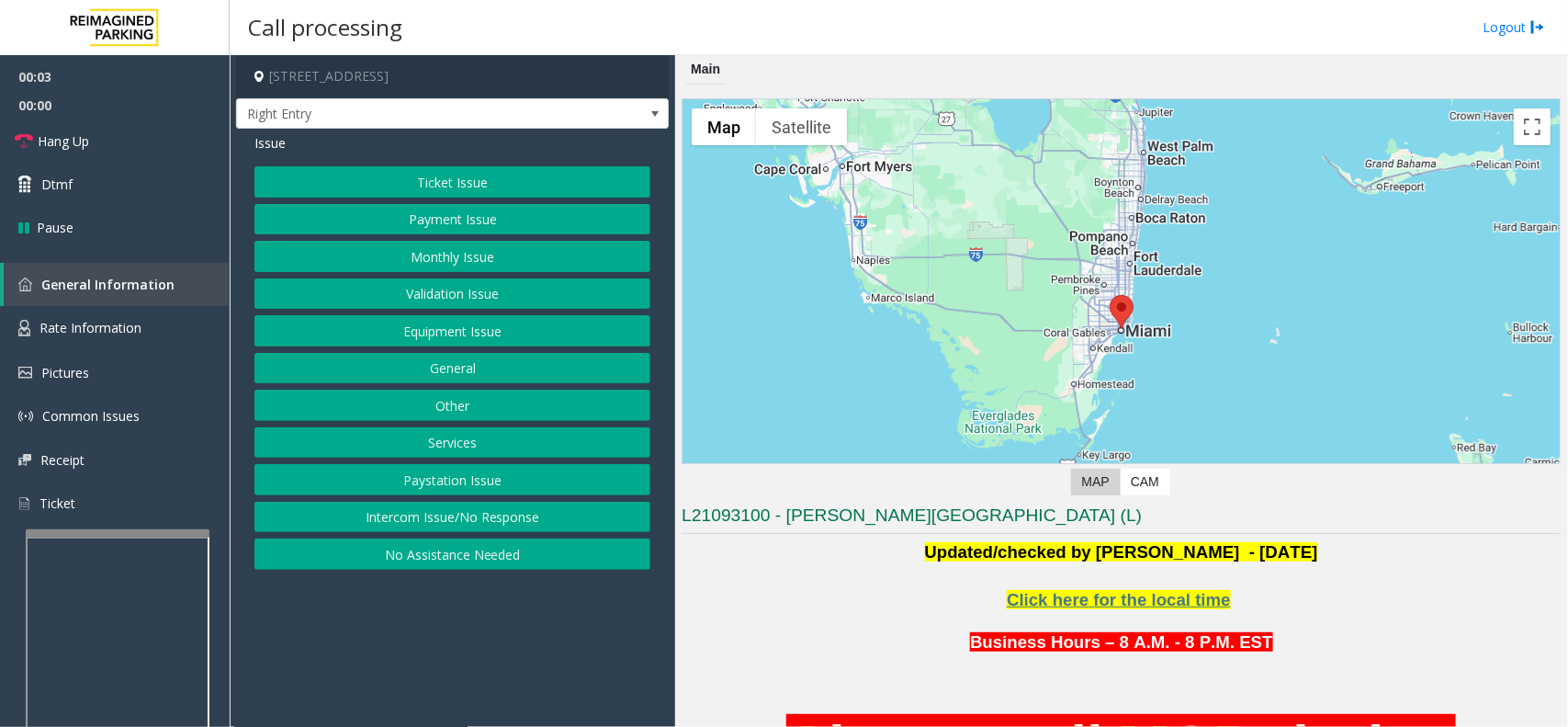 scroll, scrollTop: 574, scrollLeft: 0, axis: vertical 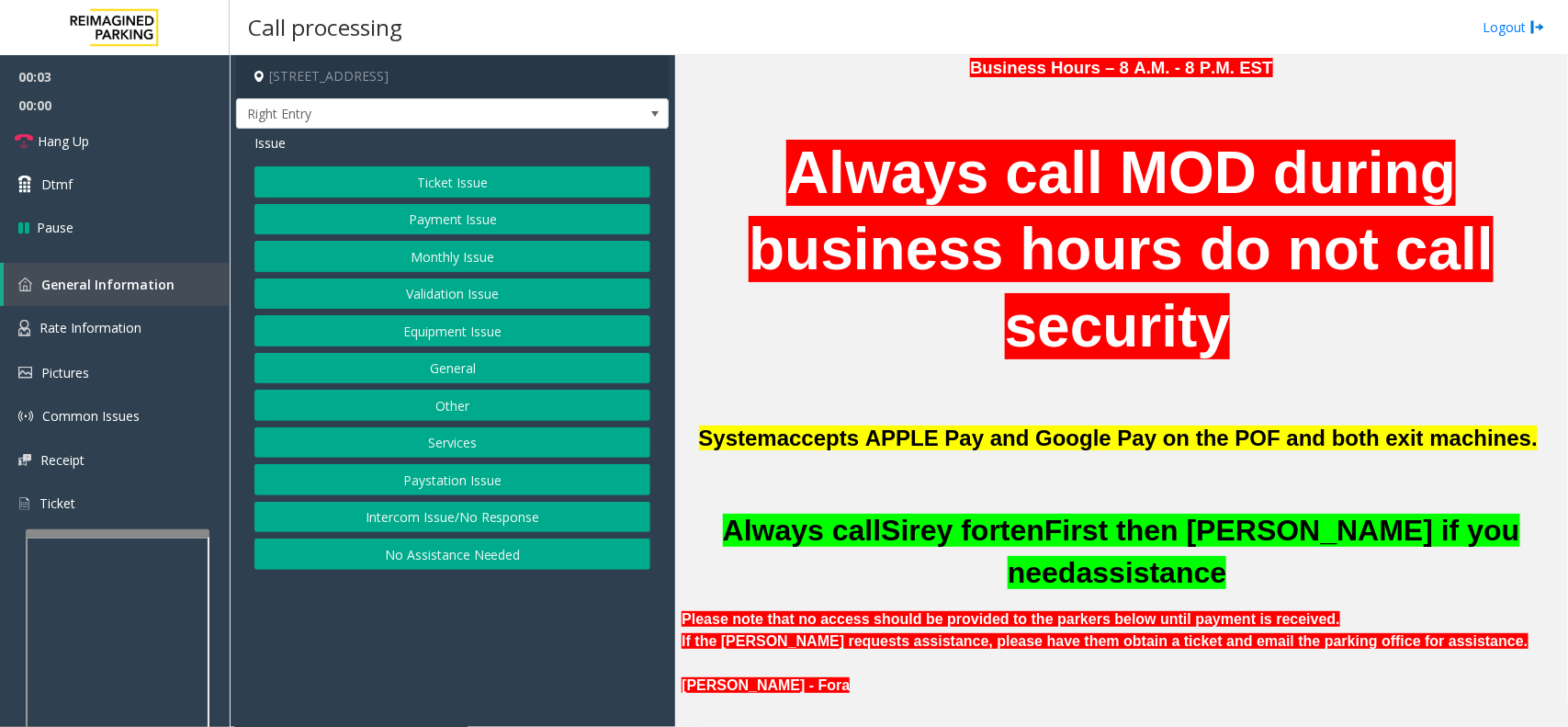 drag, startPoint x: 450, startPoint y: 682, endPoint x: 410, endPoint y: 694, distance: 41.76123 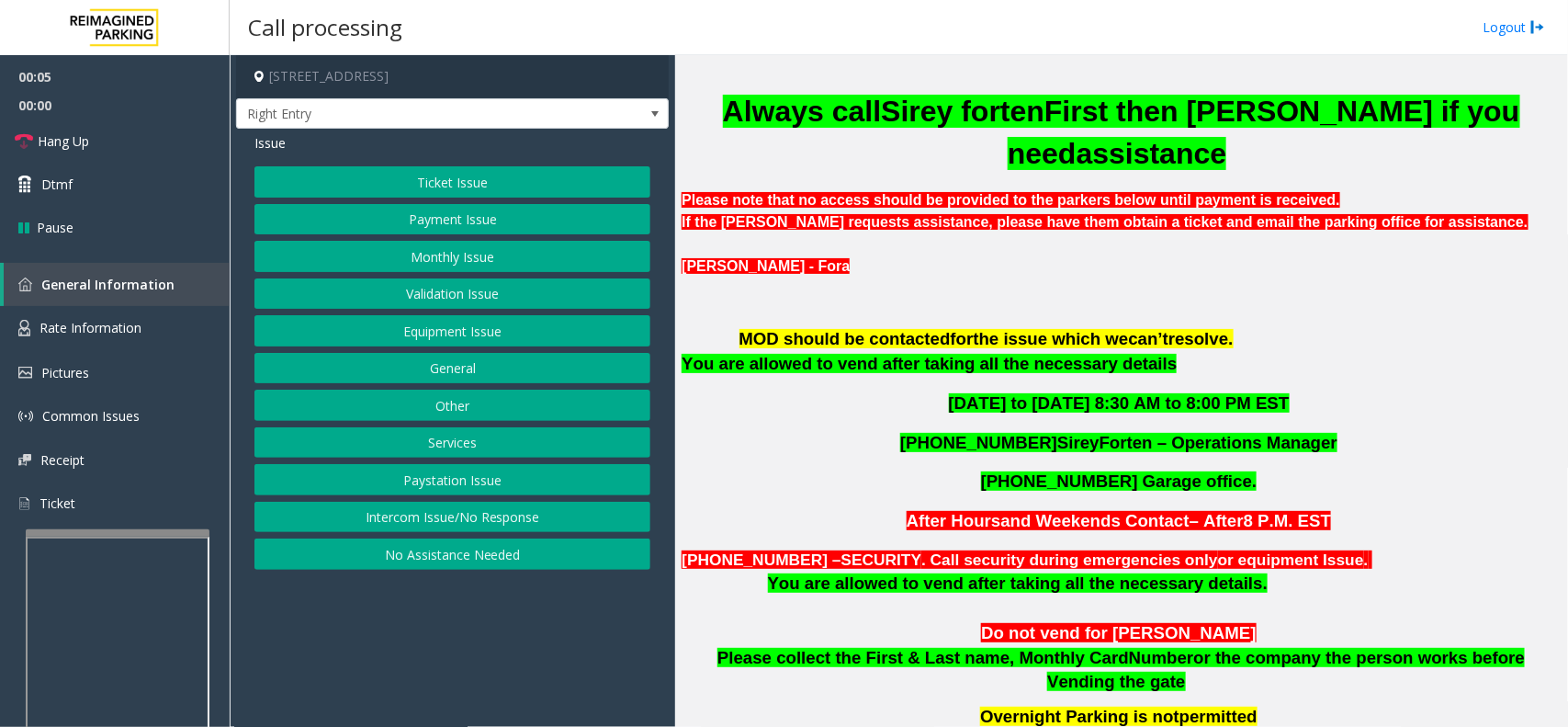 scroll, scrollTop: 804, scrollLeft: 0, axis: vertical 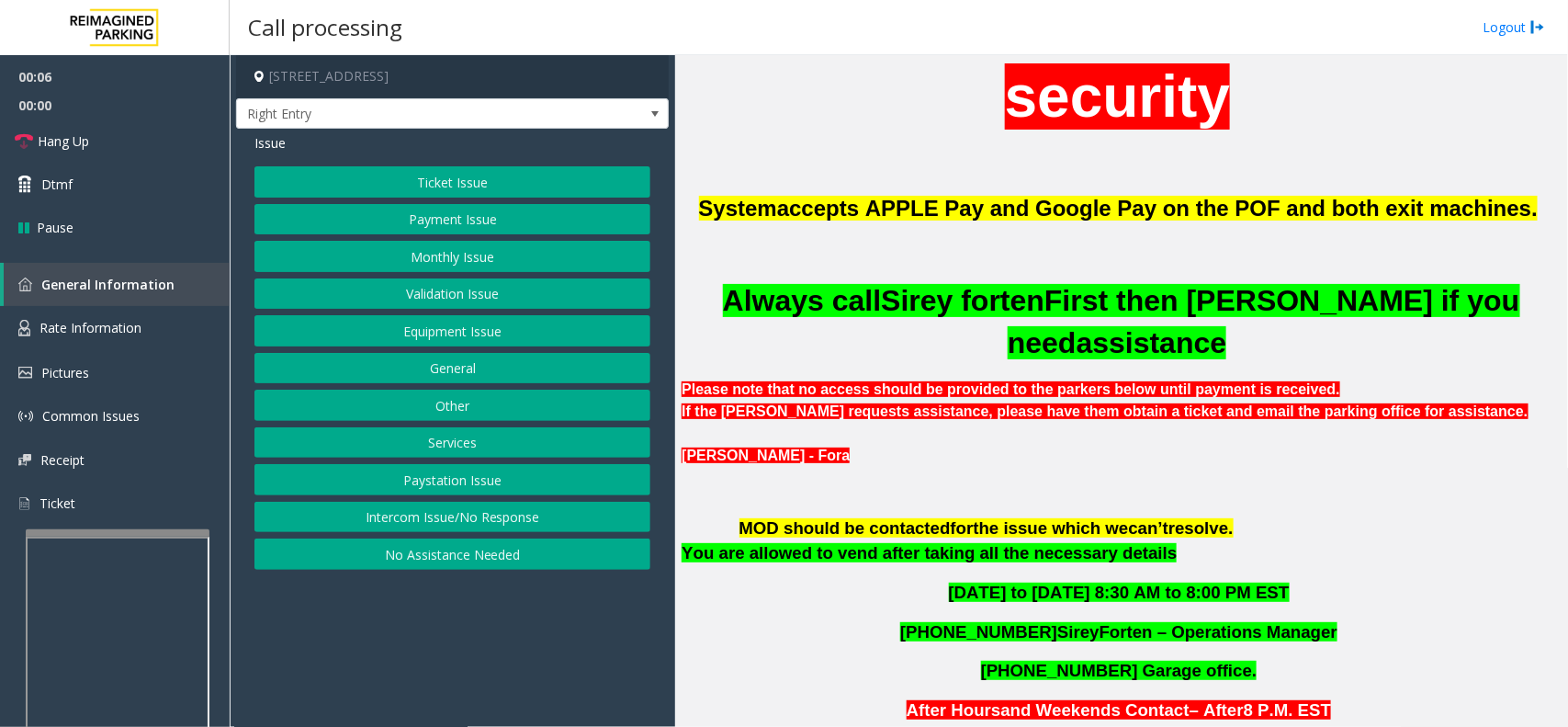 drag, startPoint x: 662, startPoint y: 635, endPoint x: 572, endPoint y: 648, distance: 90.93404 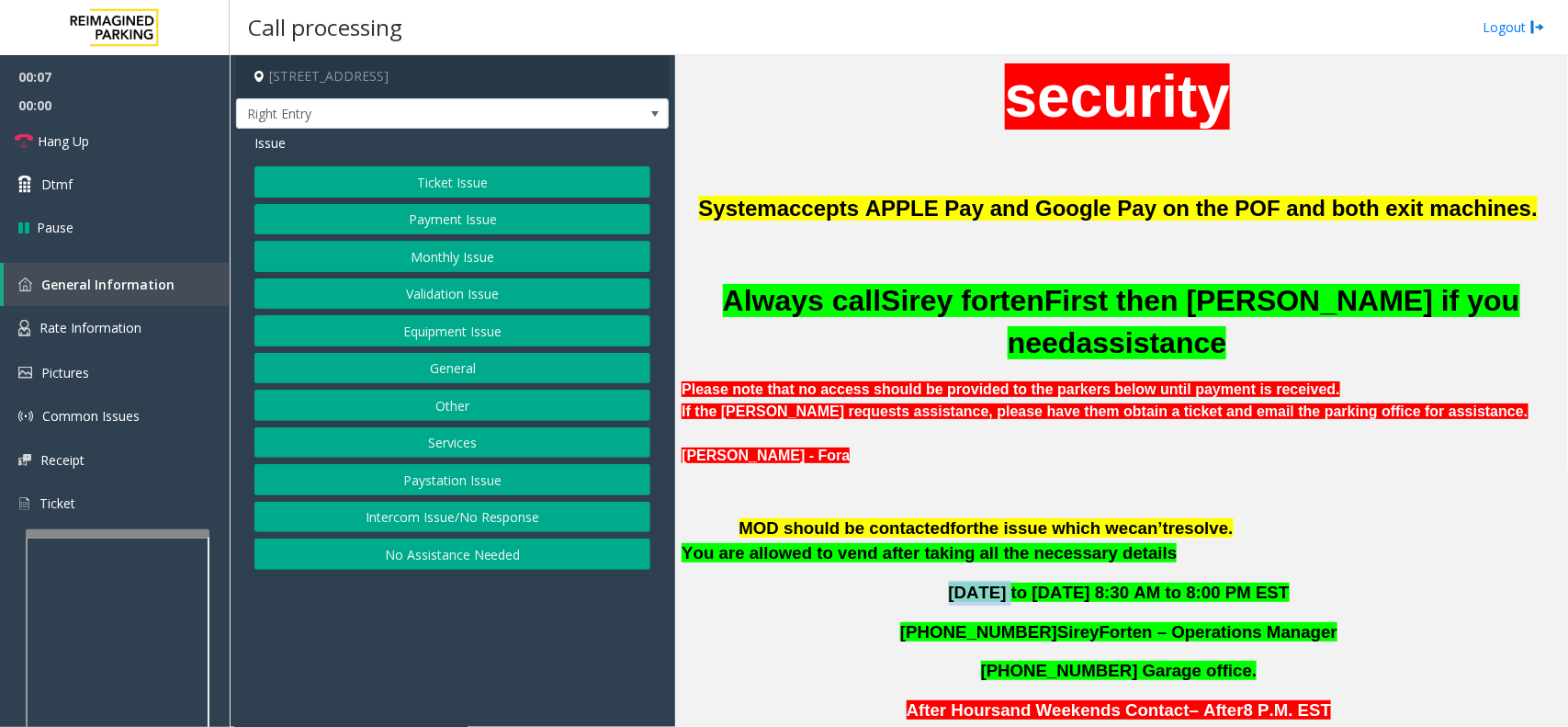 click on "[DATE] to [DATE] 8:30 AM to 8:00 PM EST" 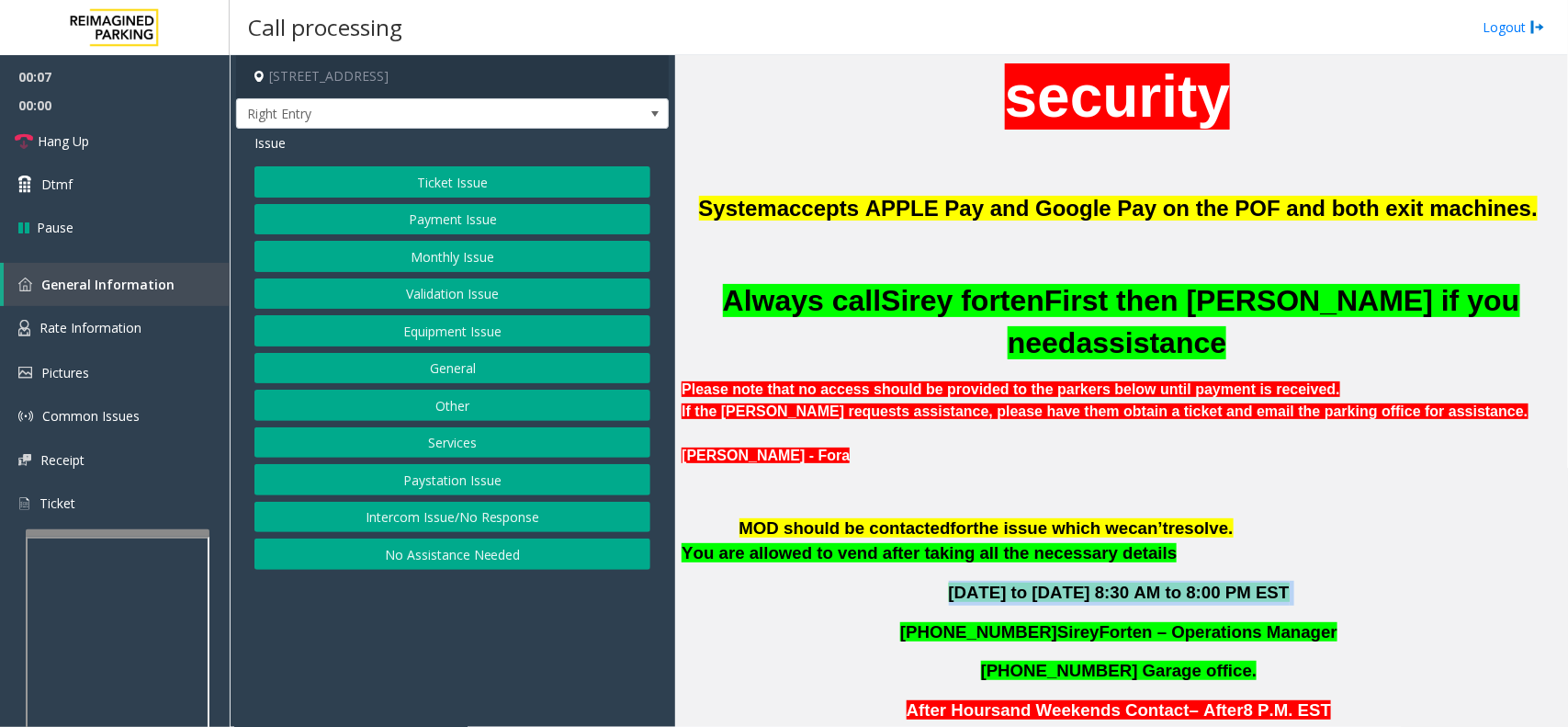 click on "[DATE] to [DATE] 8:30 AM to 8:00 PM EST" 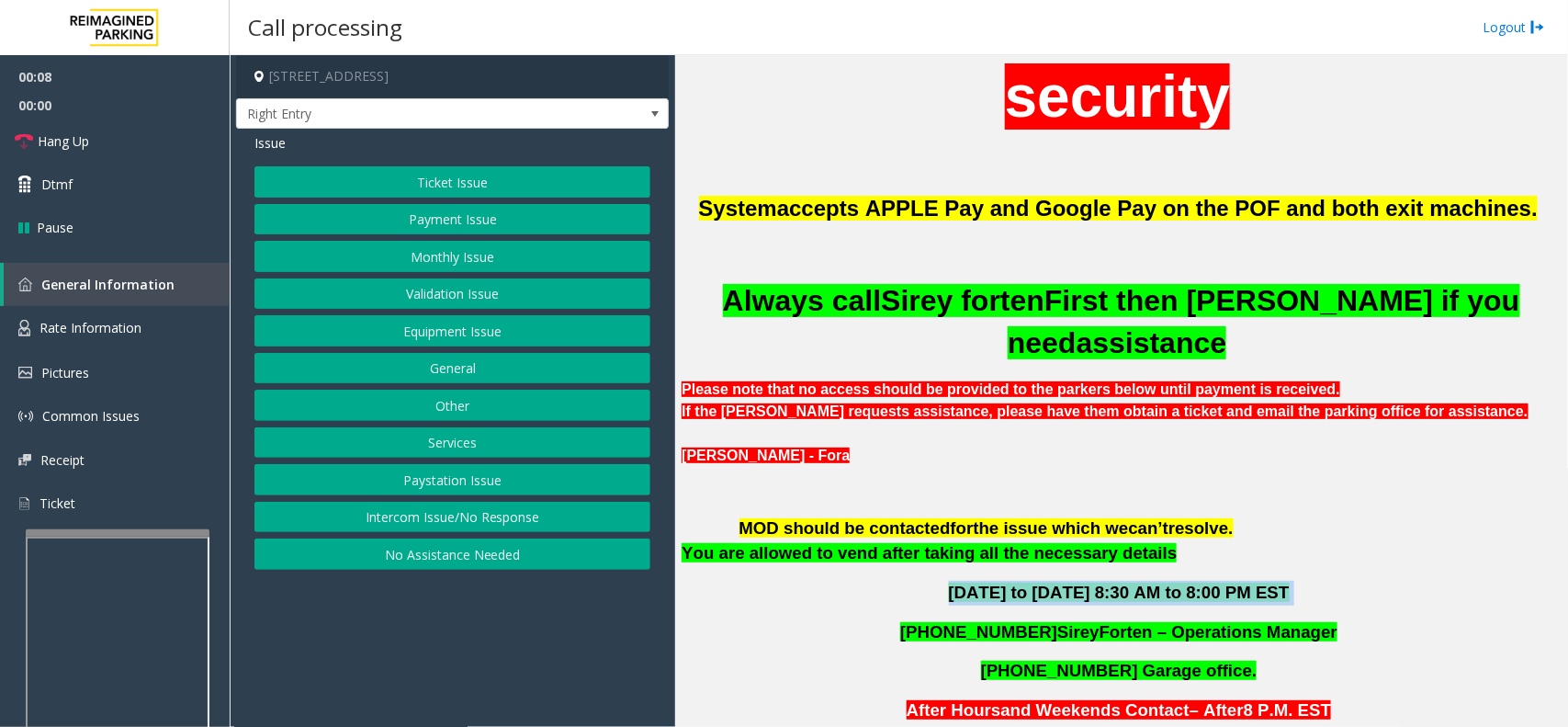click on "[DATE] to [DATE] 8:30 AM to 8:00 PM EST" 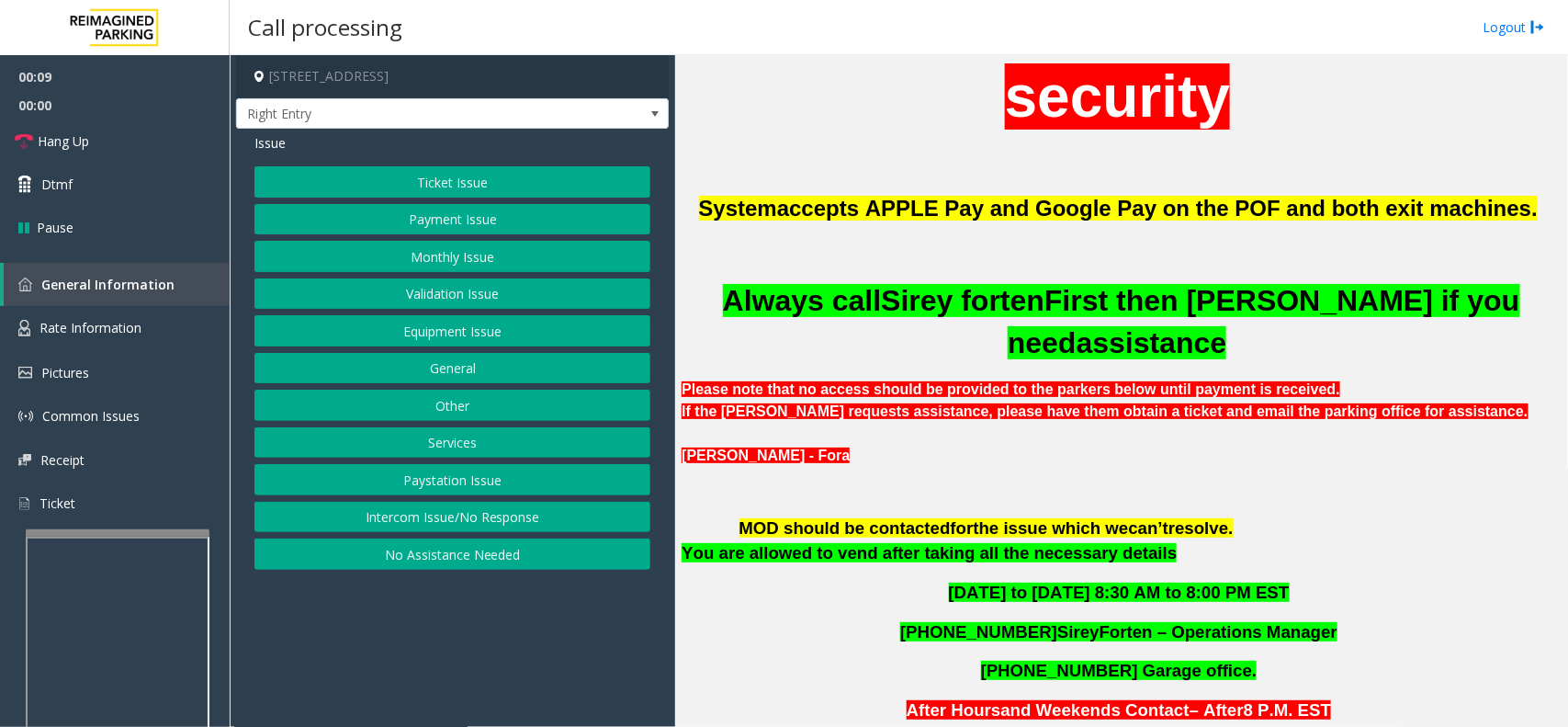click on "Business Hours – 8 A.M. - 8 P.M. EST   Always call MOD during business hours do not call security    System  accepts APPLE Pay and Google Pay on the POF and both exit machines.   Always call  [PERSON_NAME]  First then [PERSON_NAME] if you need  assistance
Please note that no access should be provided to the parkers below until payment is received.  If the [PERSON_NAME] requests assistance, please have them obtain a ticket and email the parking office for assistance. [PERSON_NAME] - Fora                                                MOD should be contacted  for  the issue which we  ca n’t  resolve .                                                                    You are allowed to vend after taking all the necessary details   [DATE] to [DATE] 8:30 AM to 8:00 PM EST   [PHONE_NUMBER]  [PERSON_NAME] – Operations Manager   [PHONE_NUMBER] Garage office.   After Hours  and Weekends Contact  – After  8 P.M. EST                   [PHONE_NUMBER] –SECURITY  or equipment Issue ." 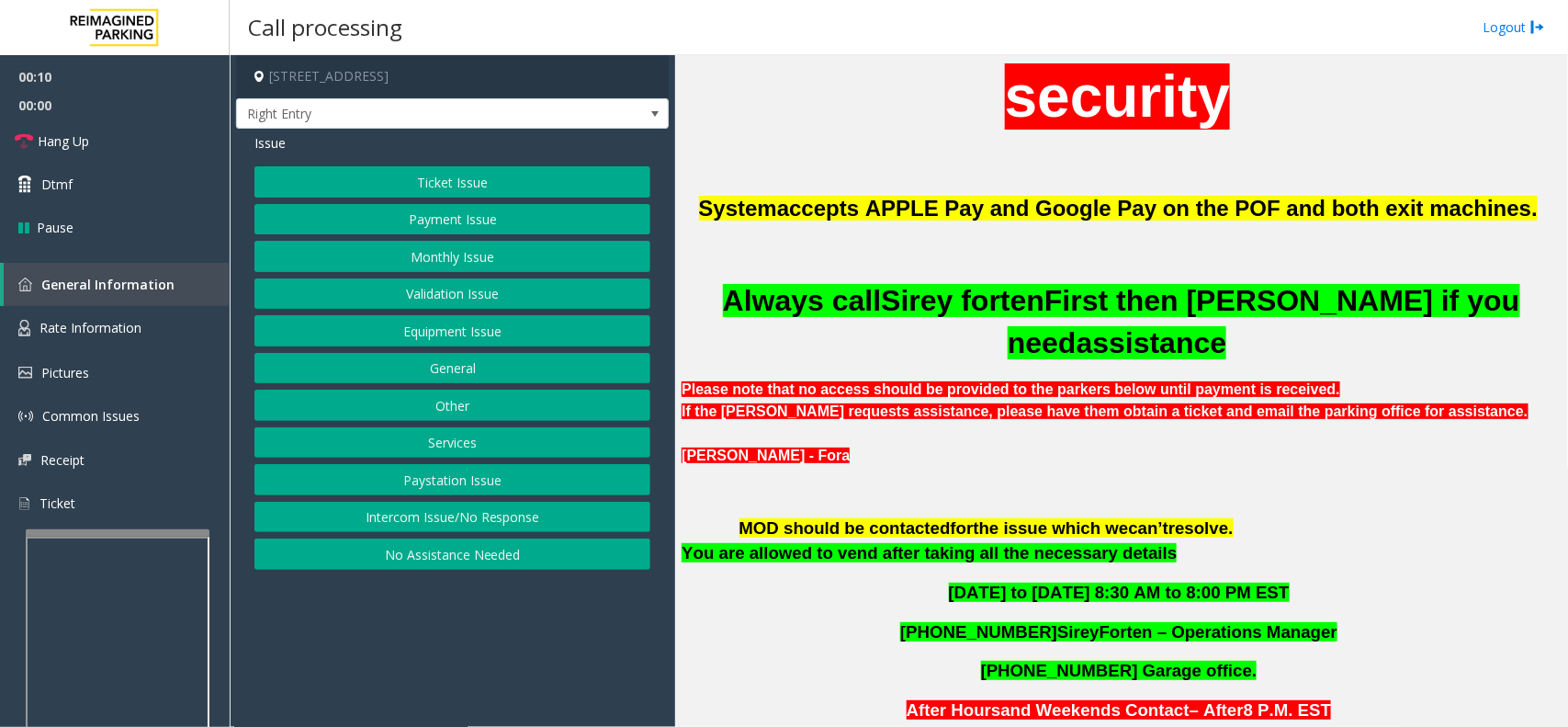 click on "Equipment Issue" 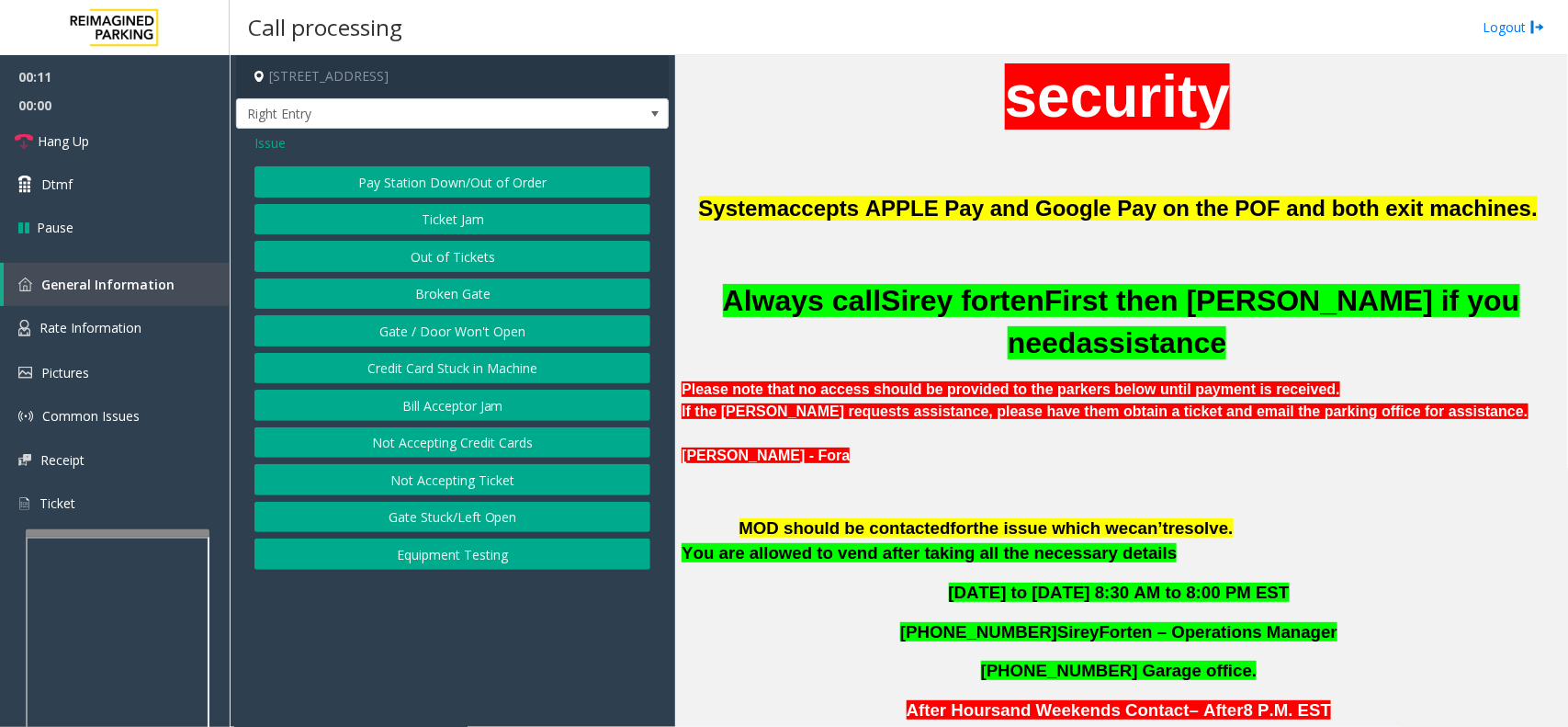 click on "MOD should be contacted" 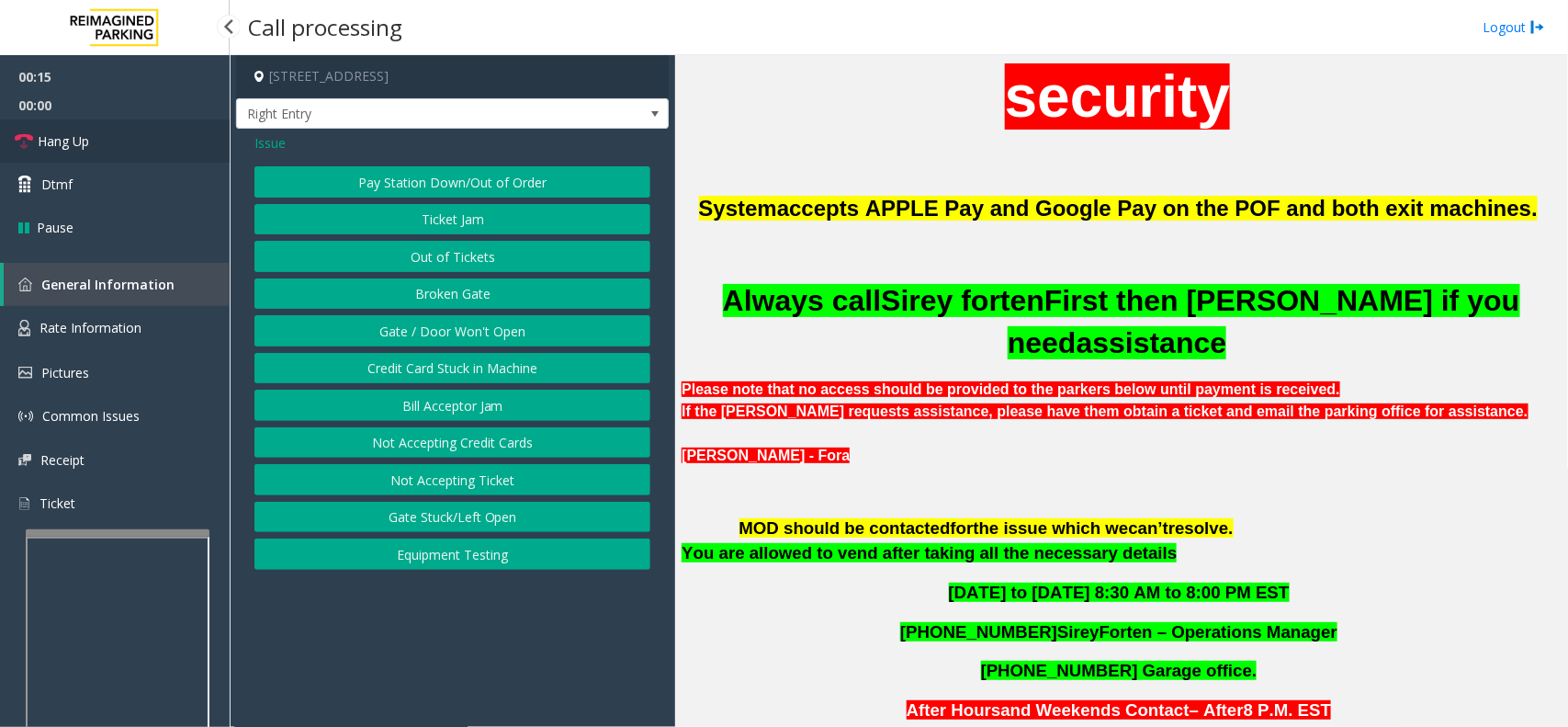 click on "Hang Up" at bounding box center (115, 141) 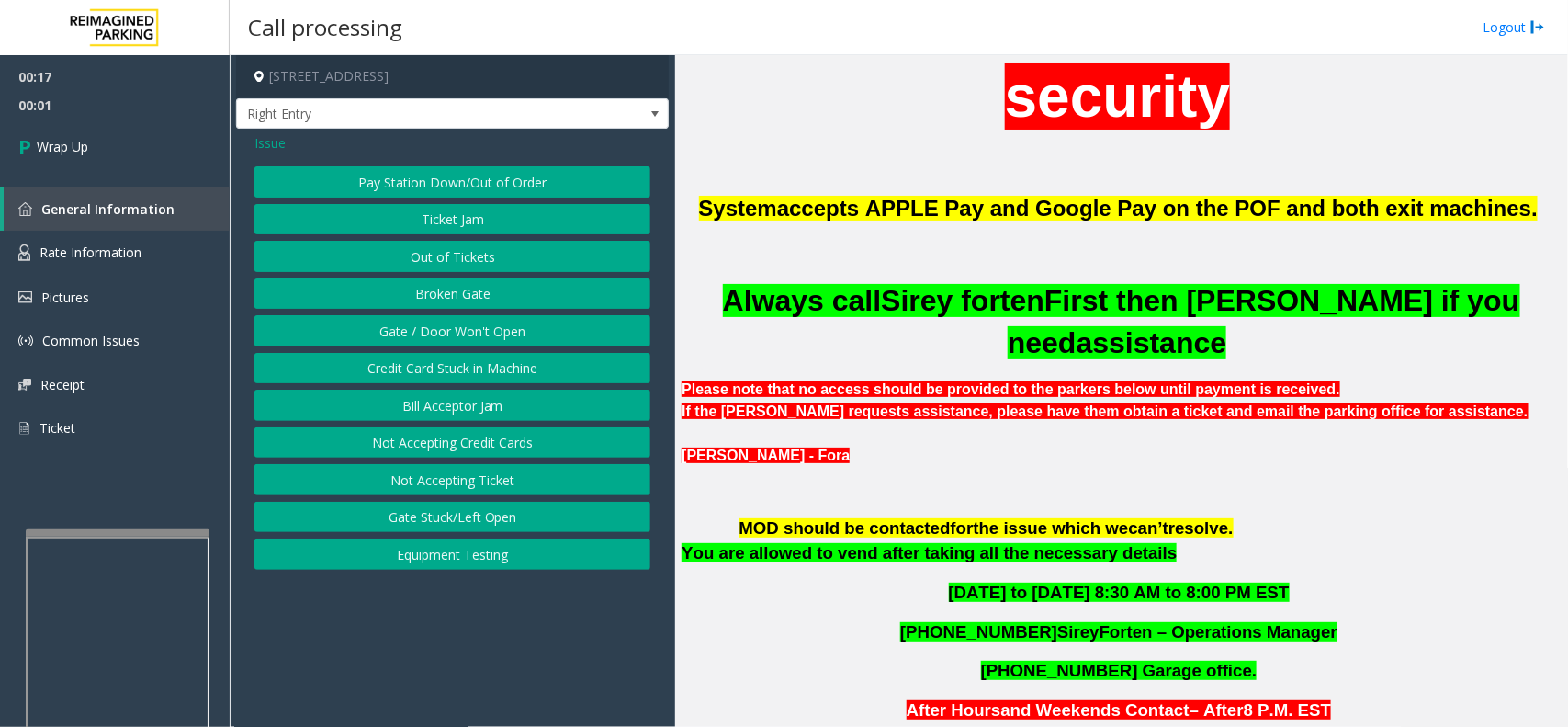 click on "Gate / Door Won't Open" 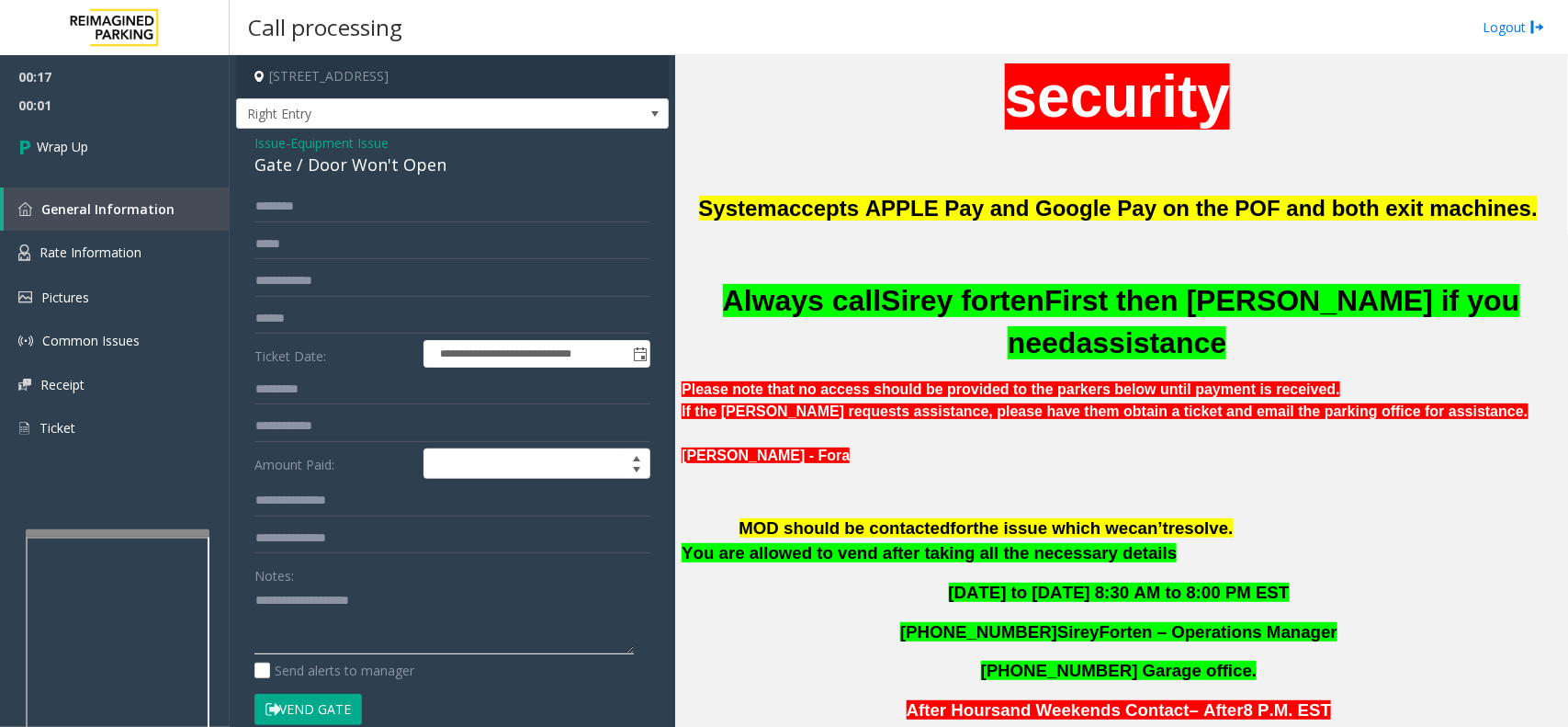click 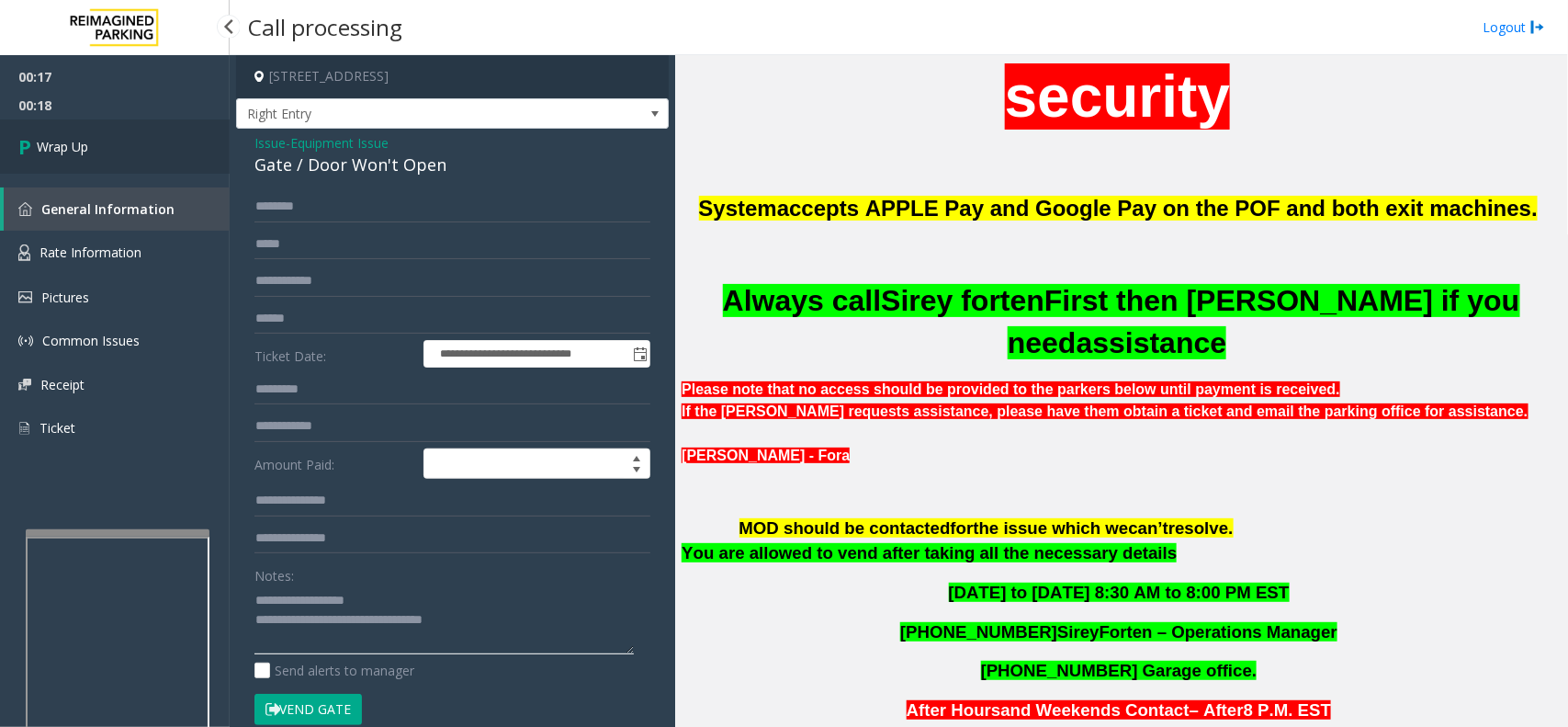 type on "**********" 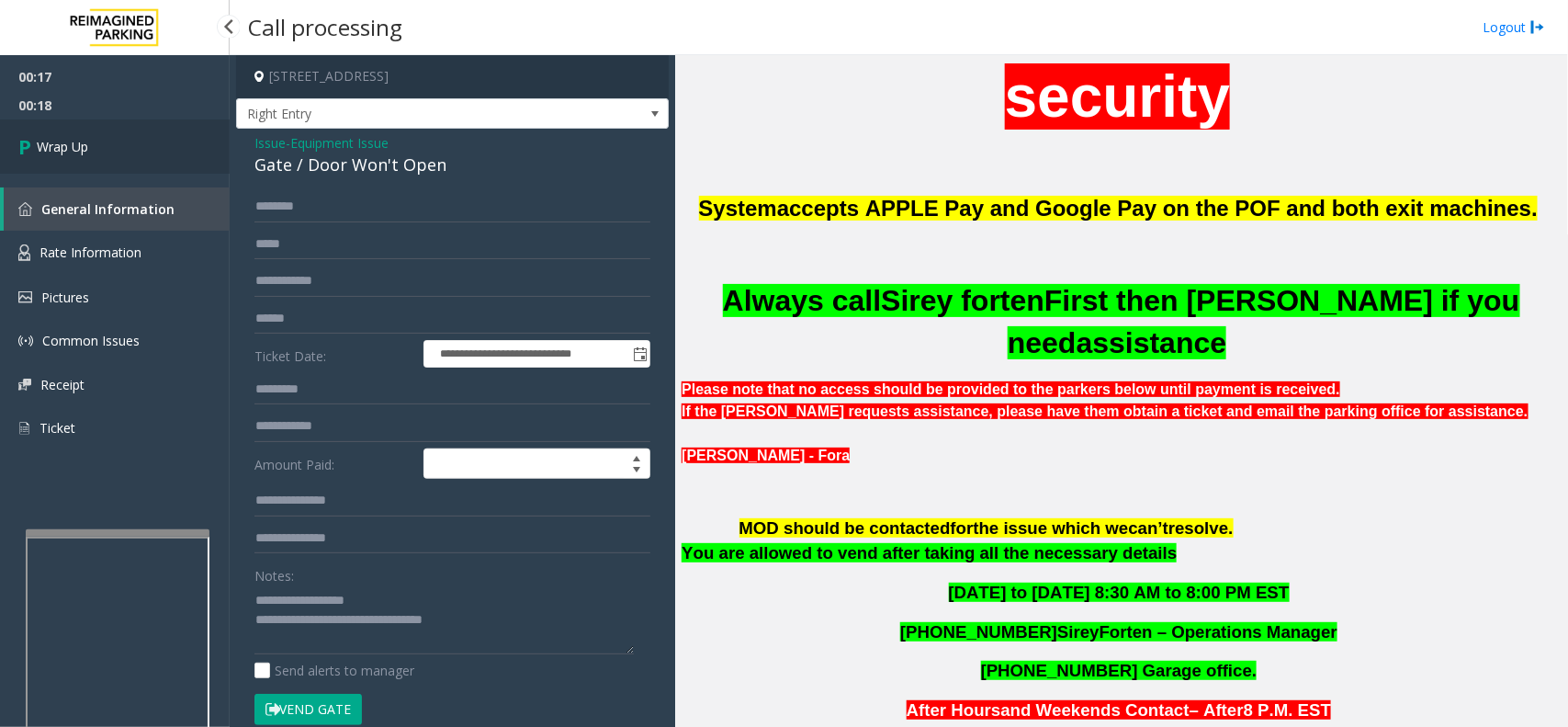 click on "Wrap Up" at bounding box center (115, 146) 